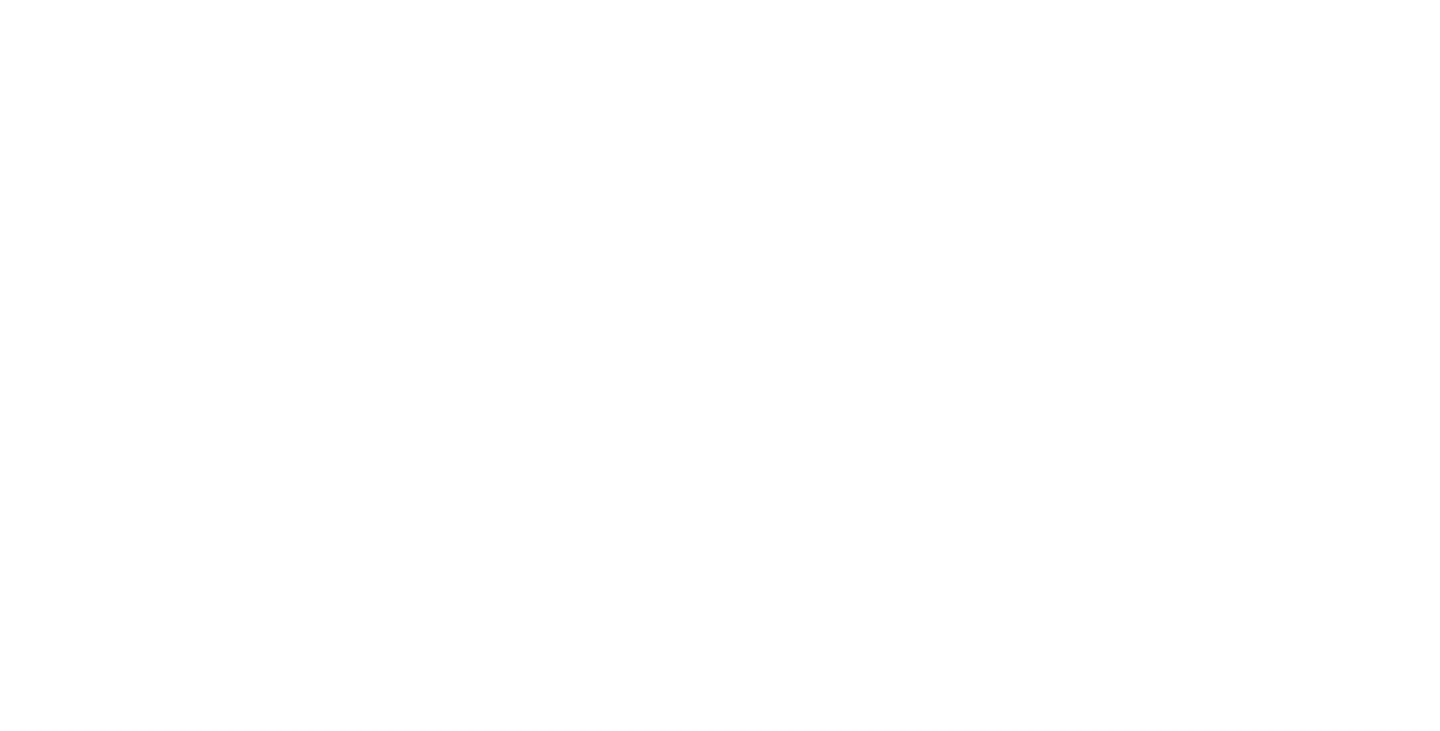 scroll, scrollTop: 0, scrollLeft: 0, axis: both 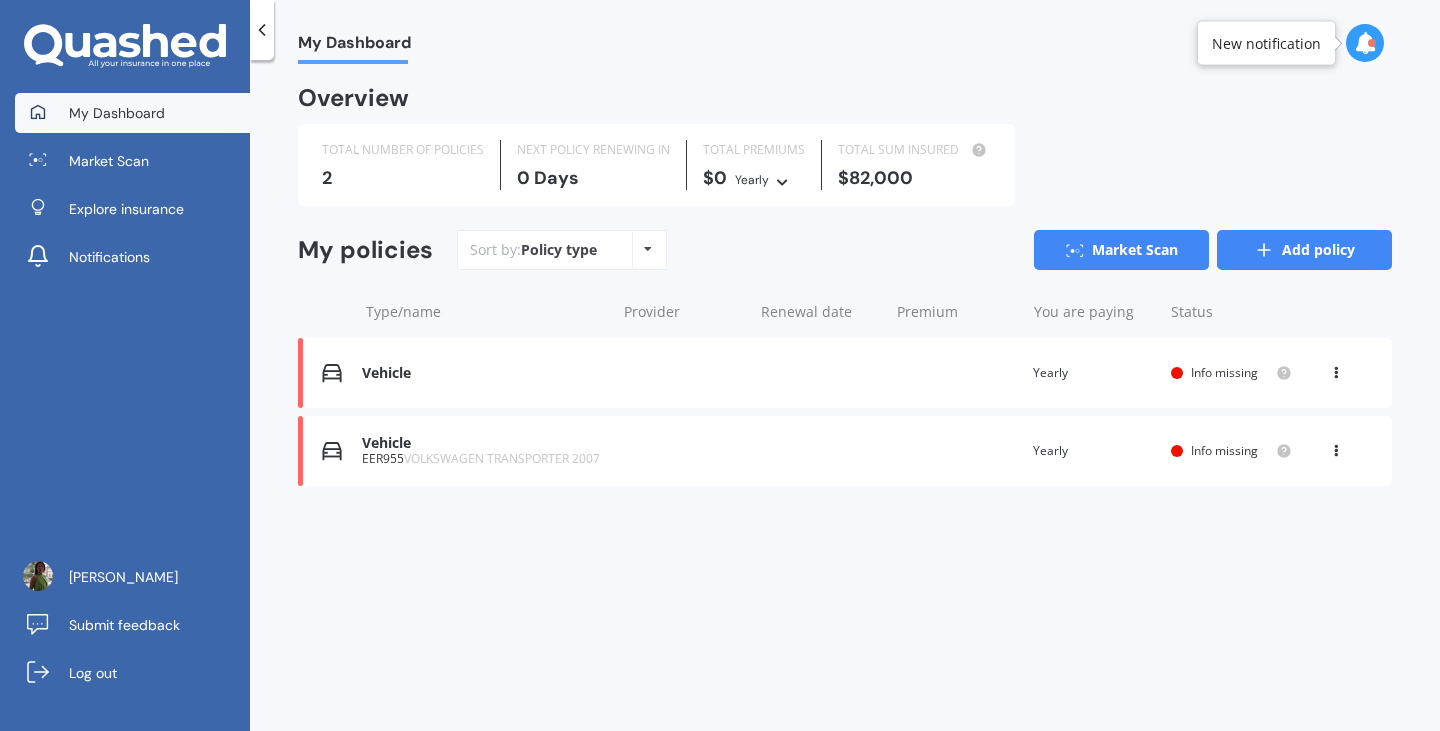 click on "Add policy" at bounding box center (1304, 250) 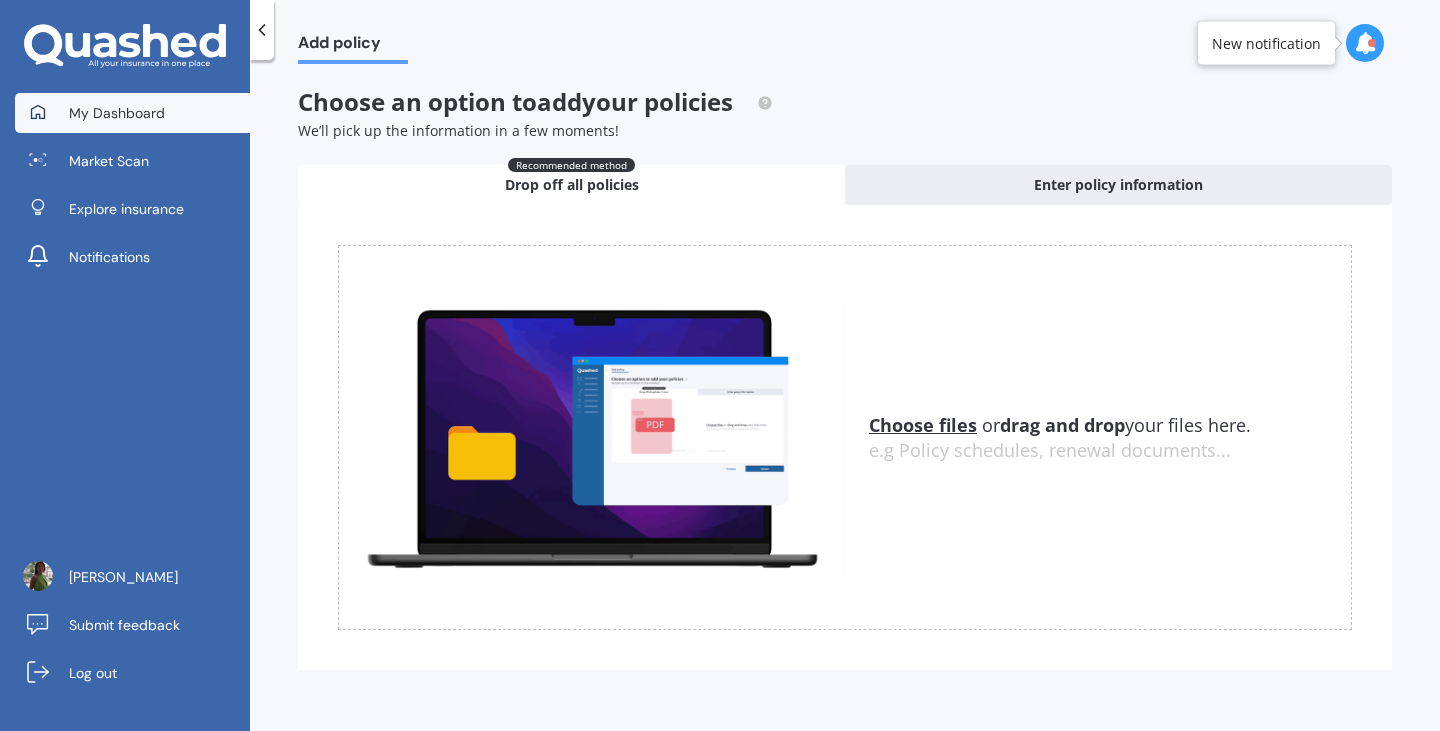 click on "My Dashboard" at bounding box center (132, 113) 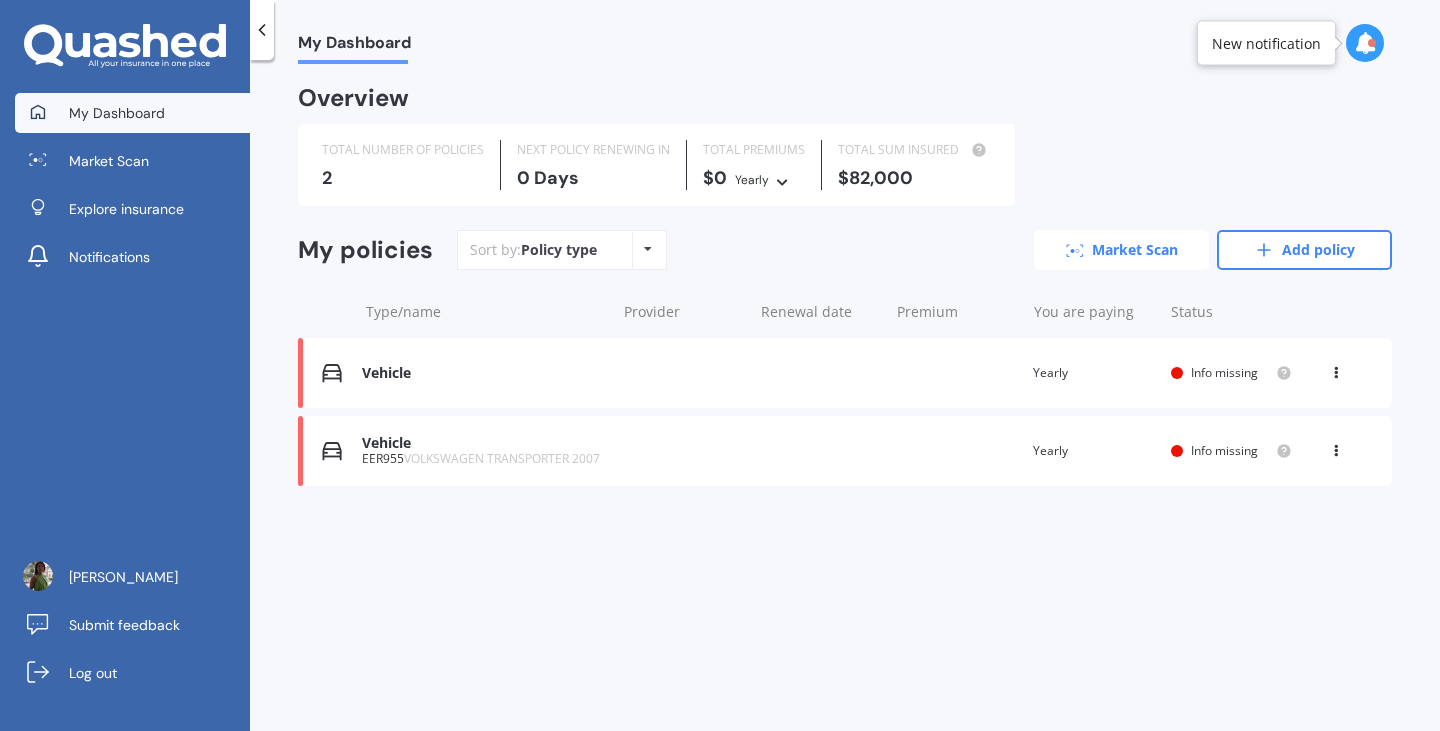 click on "Market Scan" at bounding box center [1121, 250] 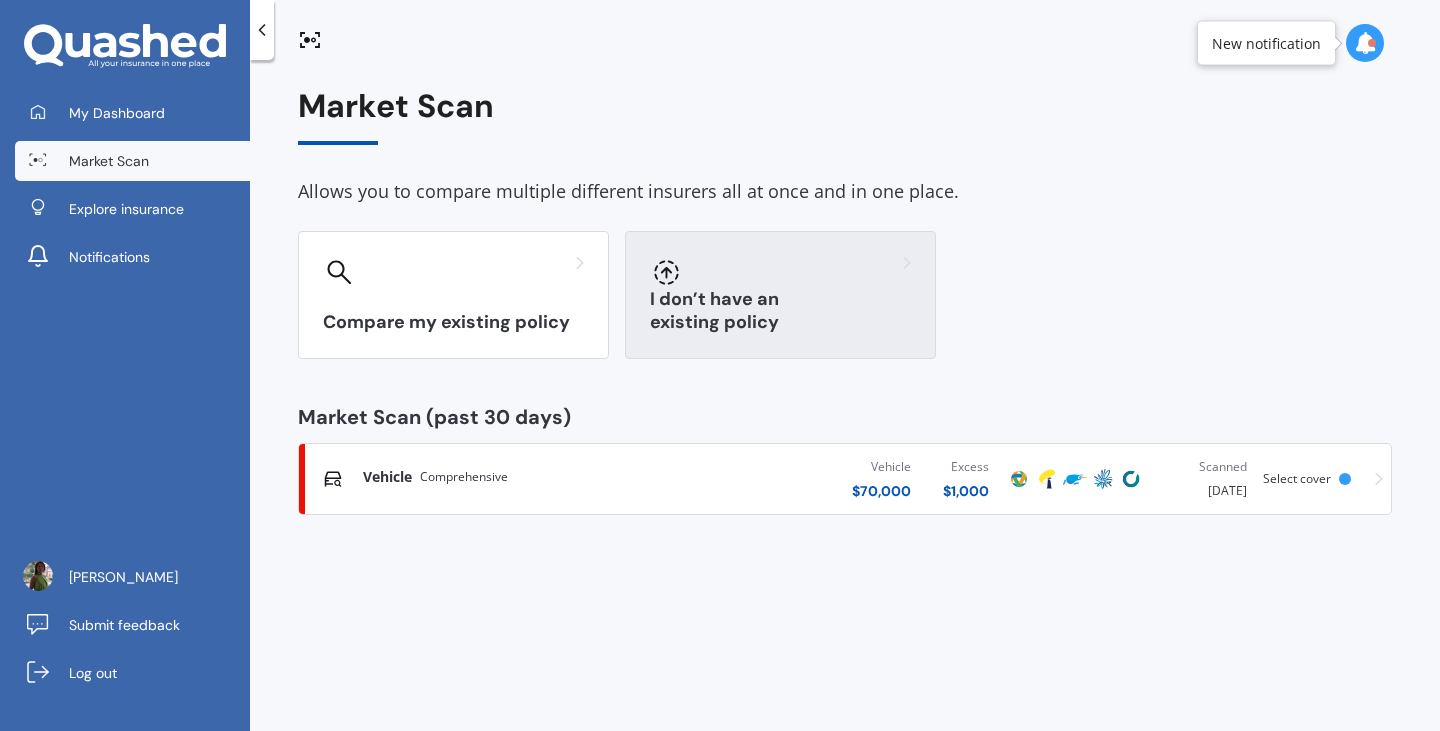 click at bounding box center (780, 272) 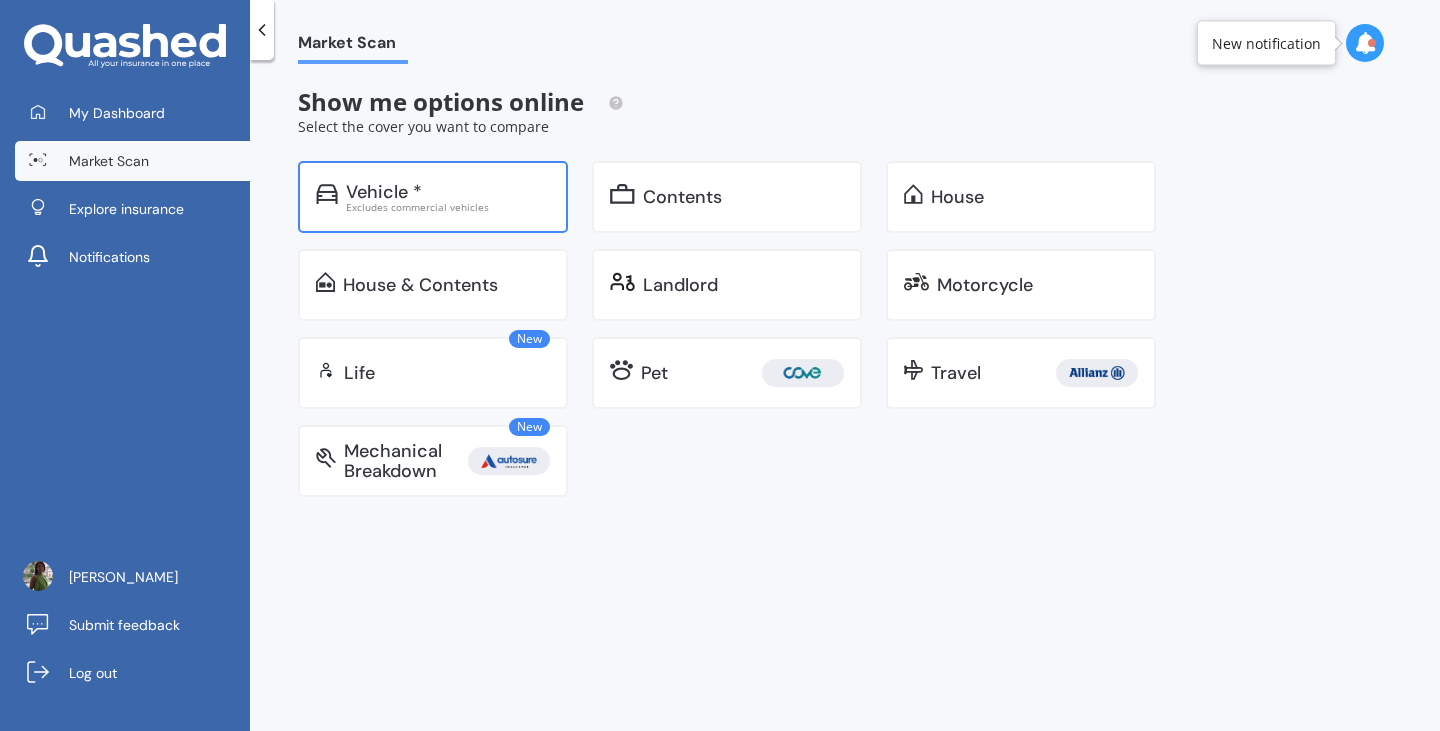 click on "Excludes commercial vehicles" at bounding box center [448, 207] 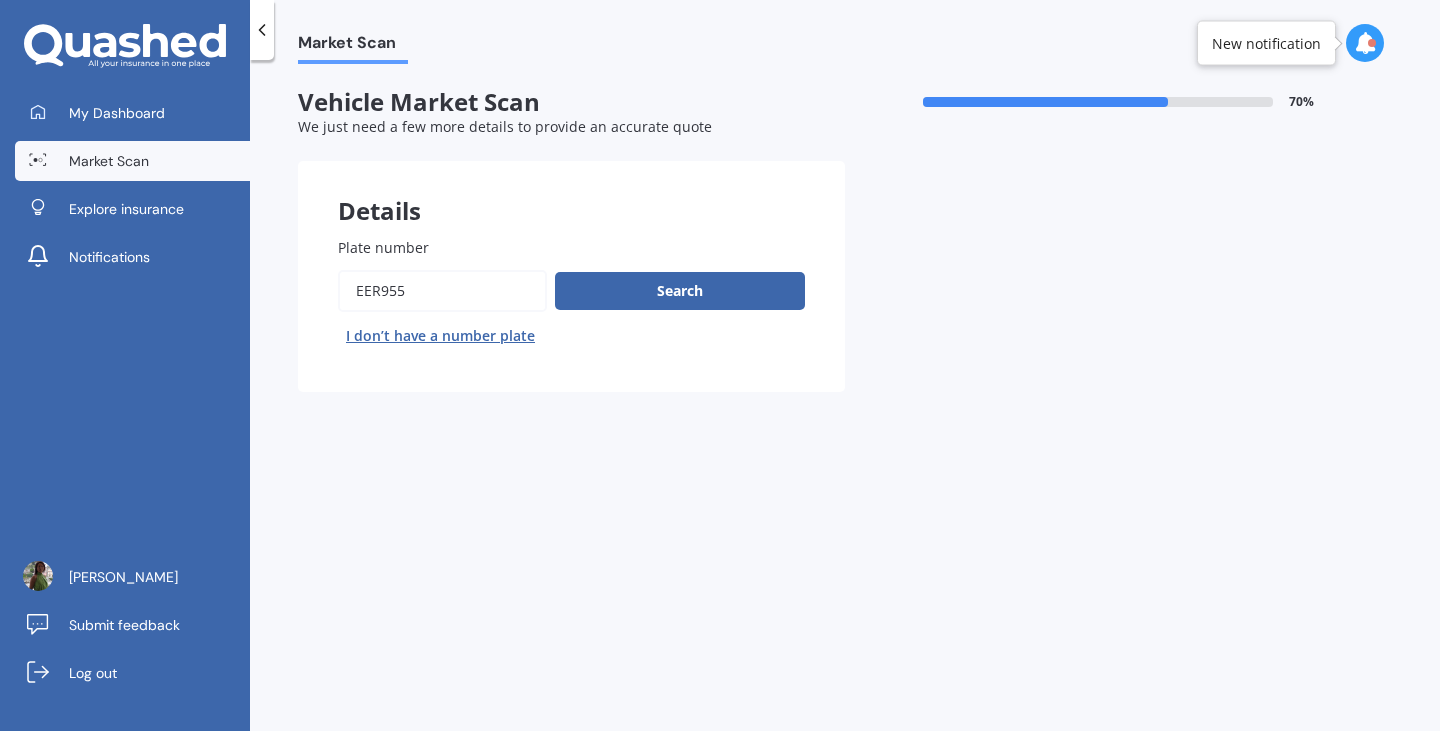 click on "Plate number" at bounding box center [442, 291] 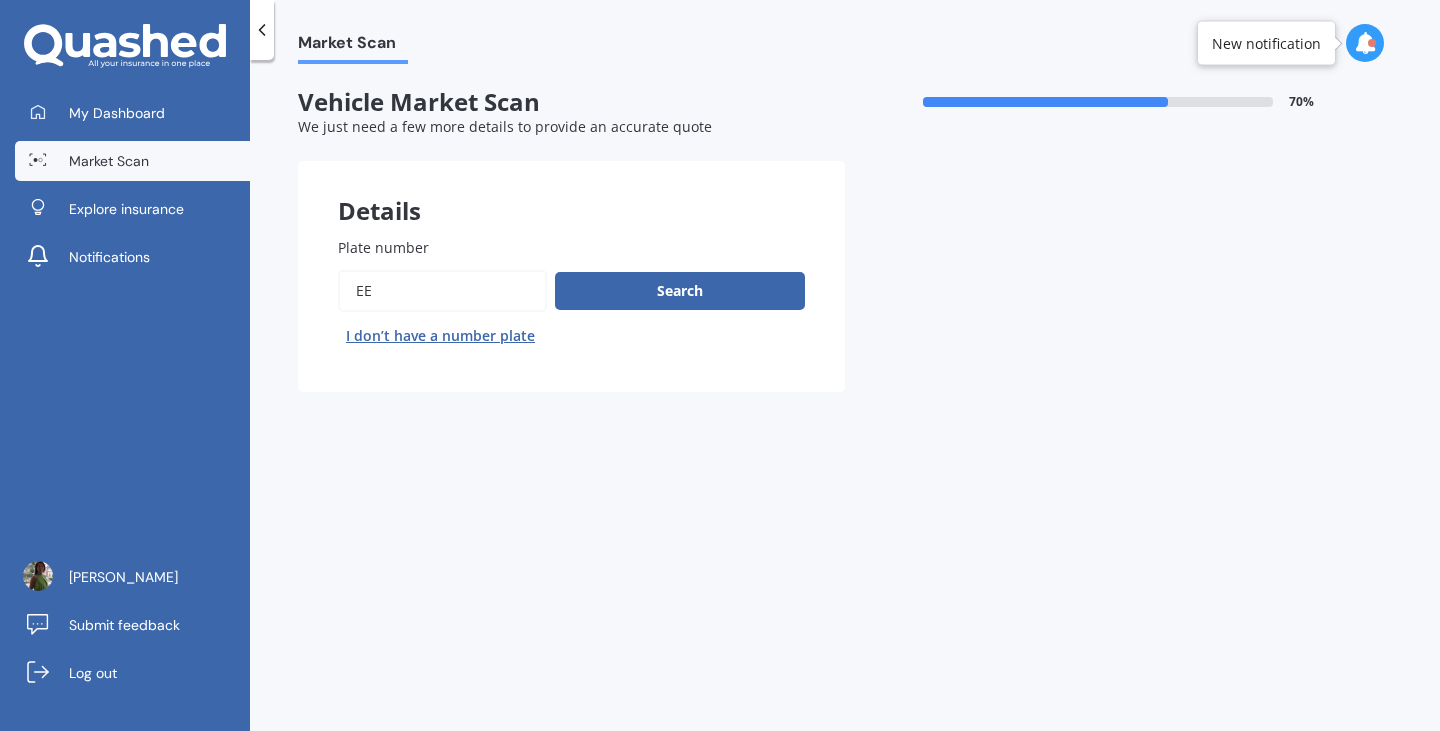 type on "e" 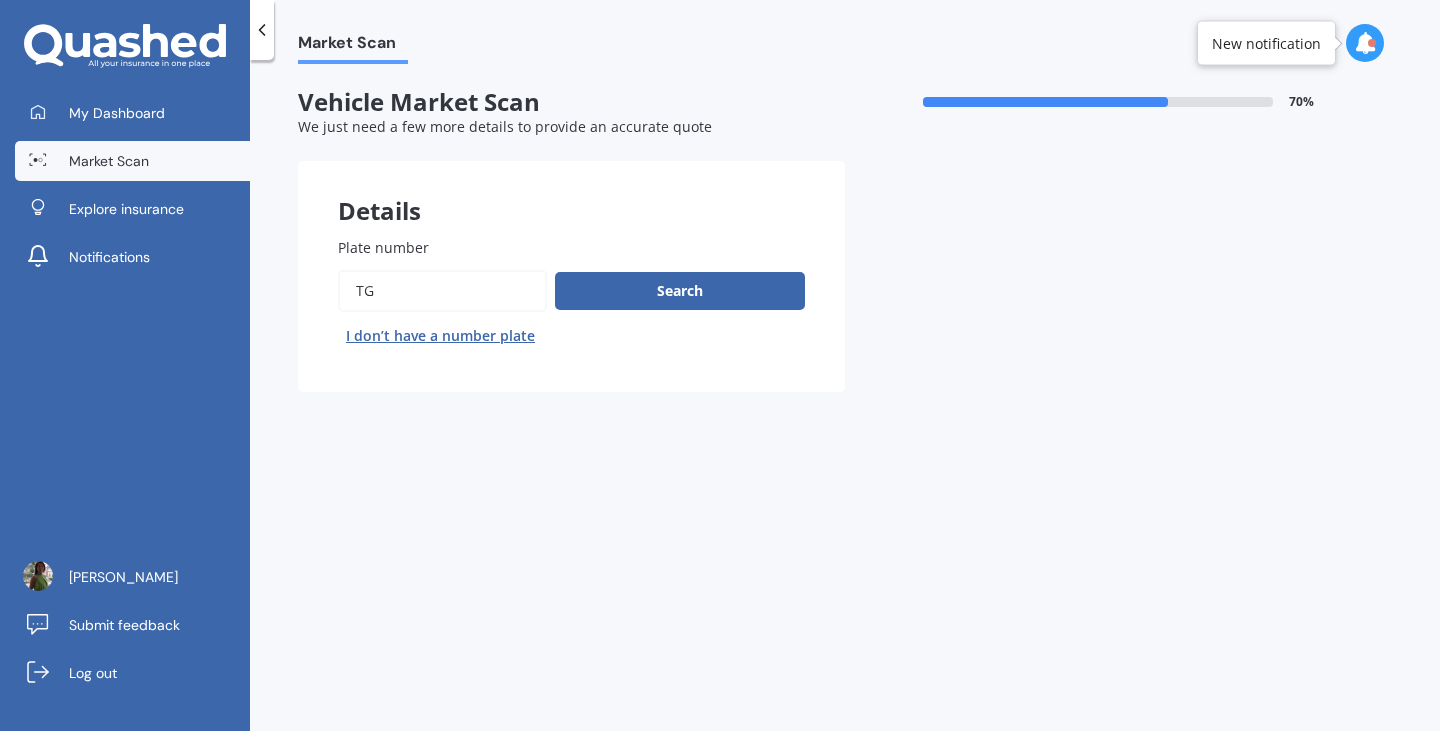 type on "T" 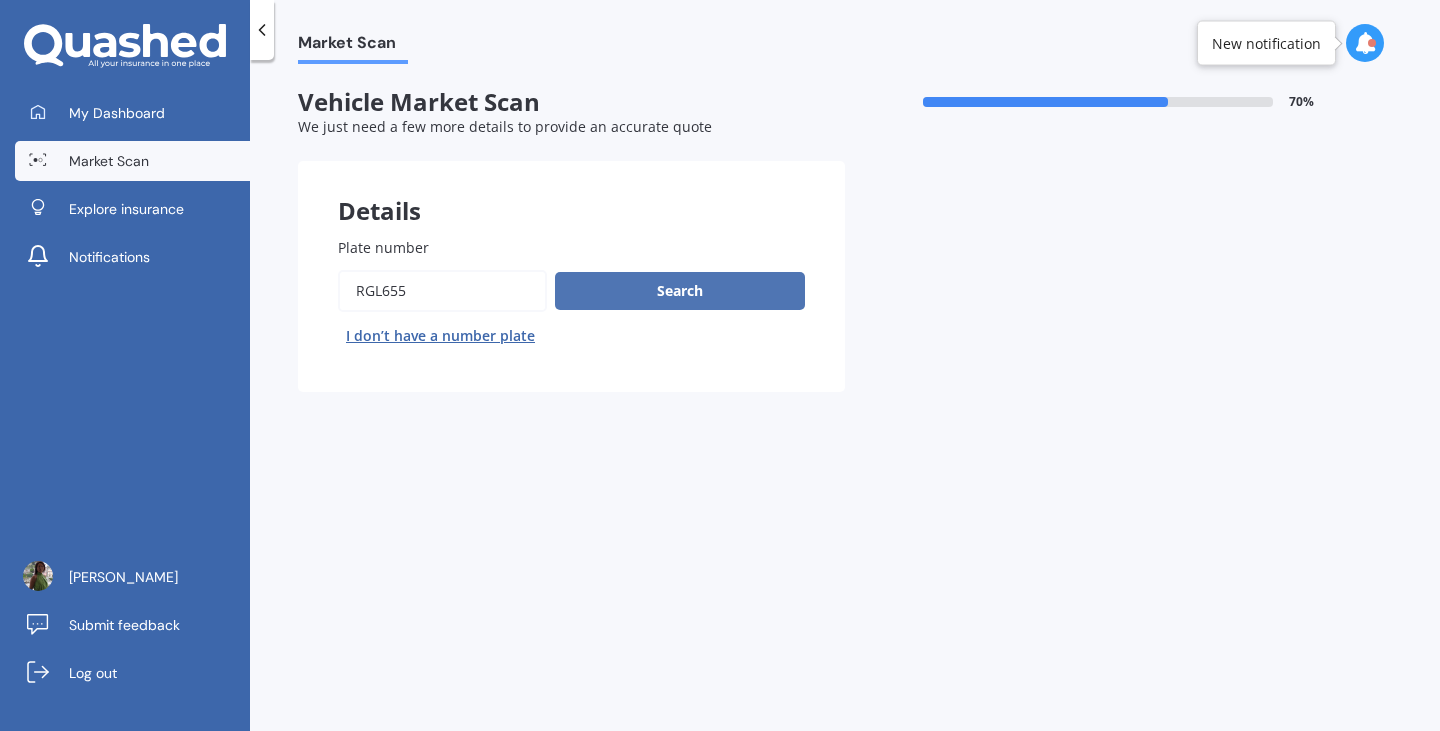 type on "RGL655" 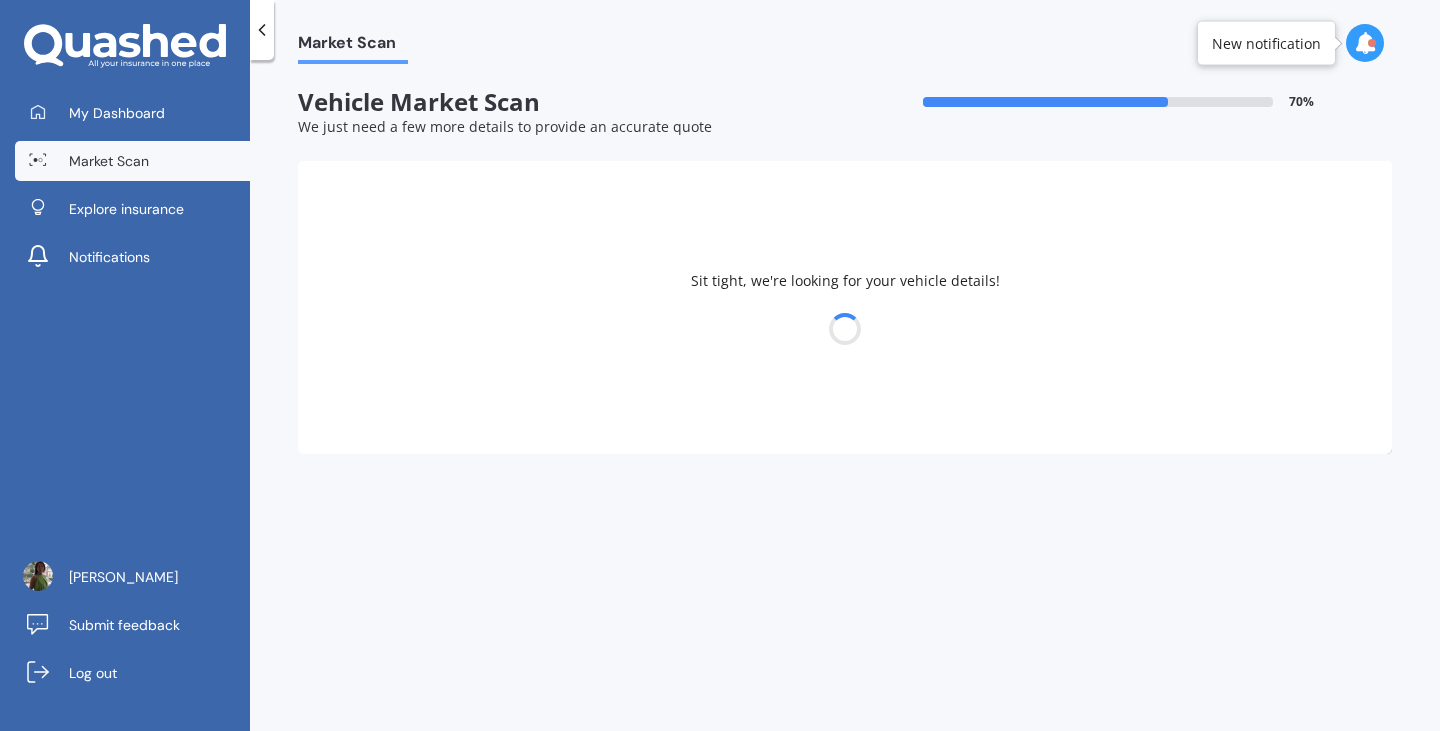 select on "10" 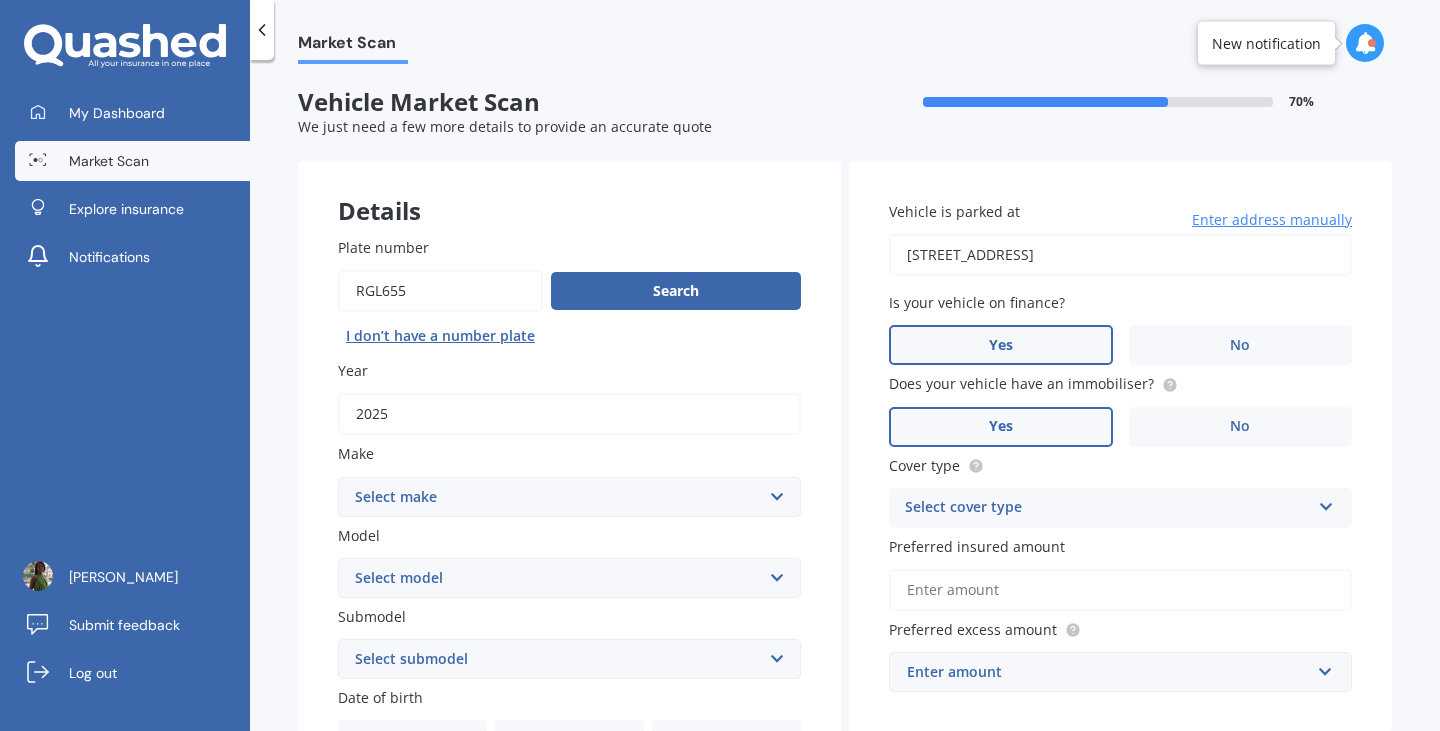 click on "Select make AC ALFA ROMEO ASTON [PERSON_NAME] AUDI AUSTIN BEDFORD Bentley BMW BYD CADILLAC CAN-AM CHERY CHEVROLET CHRYSLER Citroen CRUISEAIR CUPRA DAEWOO DAIHATSU DAIMLER DAMON DIAHATSU DODGE EXOCET FACTORY FIVE FERRARI FIAT Fiord FLEETWOOD FORD FOTON FRASER GEELY GENESIS GEORGIE BOY GMC GREAT WALL GWM [PERSON_NAME] HINO [PERSON_NAME] HOLIDAY RAMBLER HONDA HUMMER HYUNDAI INFINITI ISUZU IVECO JAC JAECOO JAGUAR JEEP KGM KIA LADA LAMBORGHINI LANCIA LANDROVER LDV LEXUS LINCOLN LOTUS LUNAR M.G M.G. MAHINDRA MASERATI MAZDA MCLAREN MERCEDES AMG Mercedes Benz MERCEDES-AMG MERCURY MINI MITSUBISHI [PERSON_NAME] NEWMAR NISSAN OMODA OPEL OXFORD PEUGEOT Plymouth Polestar PONTIAC PORSCHE PROTON RAM Range Rover Rayne RENAULT ROLLS ROYCE ROVER SAAB SATURN SEAT SHELBY SKODA SMART SSANGYONG SUBARU SUZUKI TATA TESLA TIFFIN Toyota TRIUMPH TVR Vauxhall VOLKSWAGEN VOLVO WESTFIELD WINNEBAGO ZX" at bounding box center [569, 497] 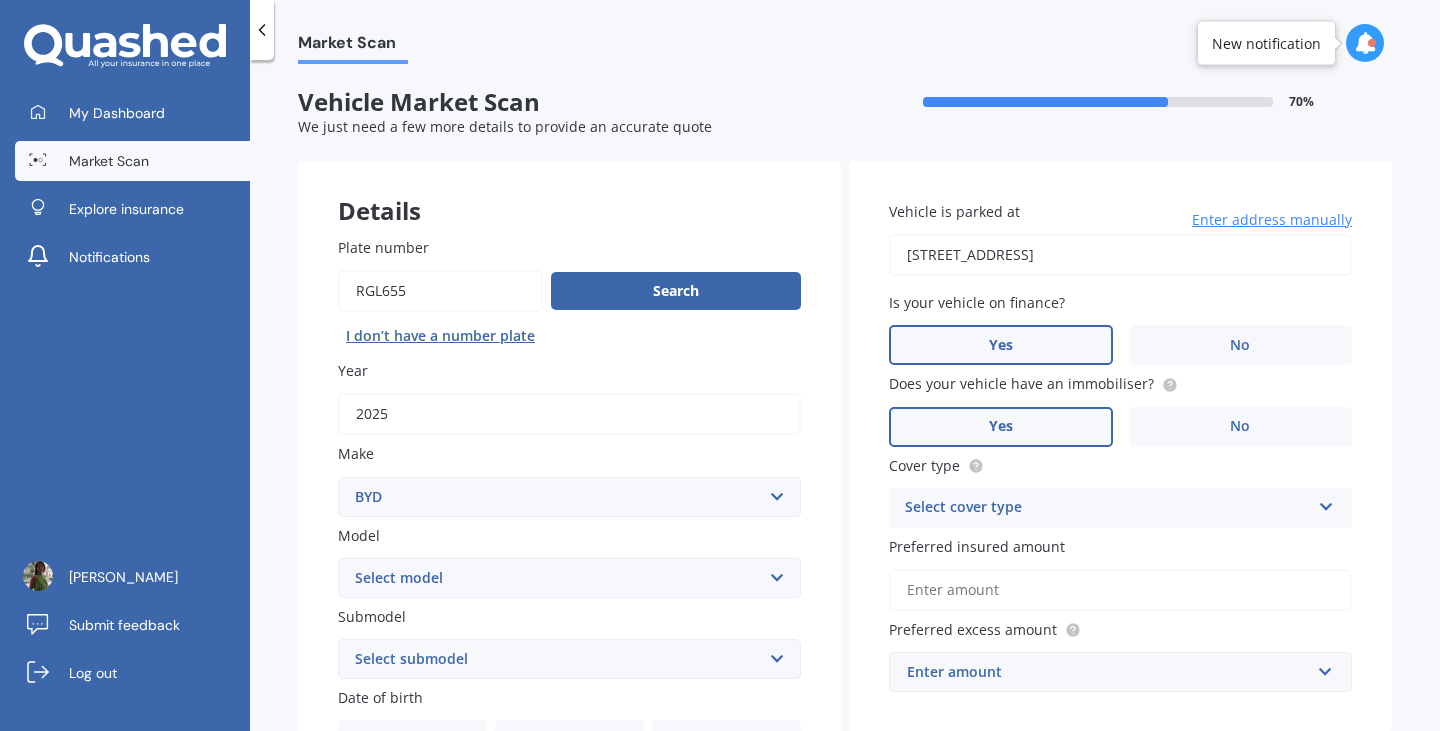 click on "Select make AC ALFA ROMEO ASTON [PERSON_NAME] AUDI AUSTIN BEDFORD Bentley BMW BYD CADILLAC CAN-AM CHERY CHEVROLET CHRYSLER Citroen CRUISEAIR CUPRA DAEWOO DAIHATSU DAIMLER DAMON DIAHATSU DODGE EXOCET FACTORY FIVE FERRARI FIAT Fiord FLEETWOOD FORD FOTON FRASER GEELY GENESIS GEORGIE BOY GMC GREAT WALL GWM [PERSON_NAME] HINO [PERSON_NAME] HOLIDAY RAMBLER HONDA HUMMER HYUNDAI INFINITI ISUZU IVECO JAC JAECOO JAGUAR JEEP KGM KIA LADA LAMBORGHINI LANCIA LANDROVER LDV LEXUS LINCOLN LOTUS LUNAR M.G M.G. MAHINDRA MASERATI MAZDA MCLAREN MERCEDES AMG Mercedes Benz MERCEDES-AMG MERCURY MINI MITSUBISHI [PERSON_NAME] NEWMAR NISSAN OMODA OPEL OXFORD PEUGEOT Plymouth Polestar PONTIAC PORSCHE PROTON RAM Range Rover Rayne RENAULT ROLLS ROYCE ROVER SAAB SATURN SEAT SHELBY SKODA SMART SSANGYONG SUBARU SUZUKI TATA TESLA TIFFIN Toyota TRIUMPH TVR Vauxhall VOLKSWAGEN VOLVO WESTFIELD WINNEBAGO ZX" at bounding box center (569, 497) 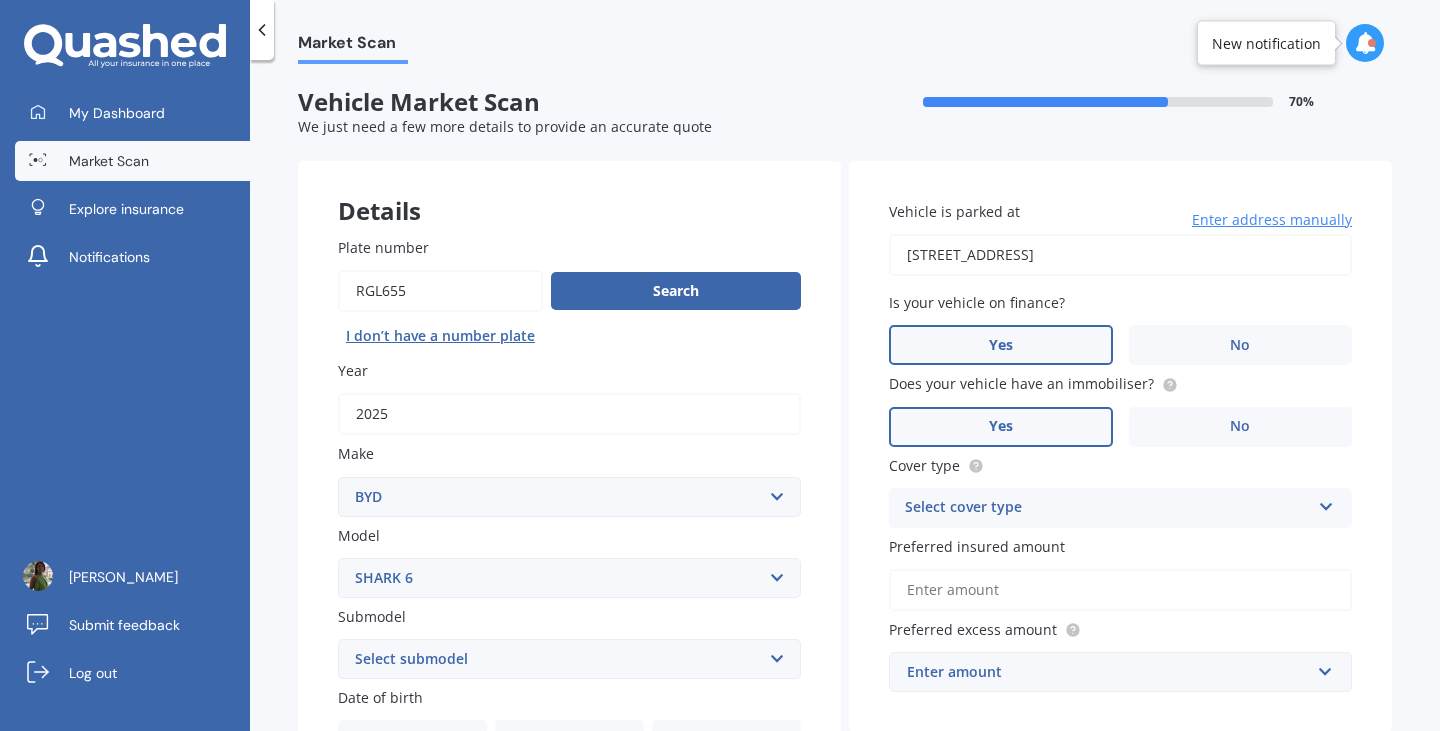 click on "Select model Atto 3 Electric Dolphin SEAL SEALION 6 SHARK 6" at bounding box center [569, 578] 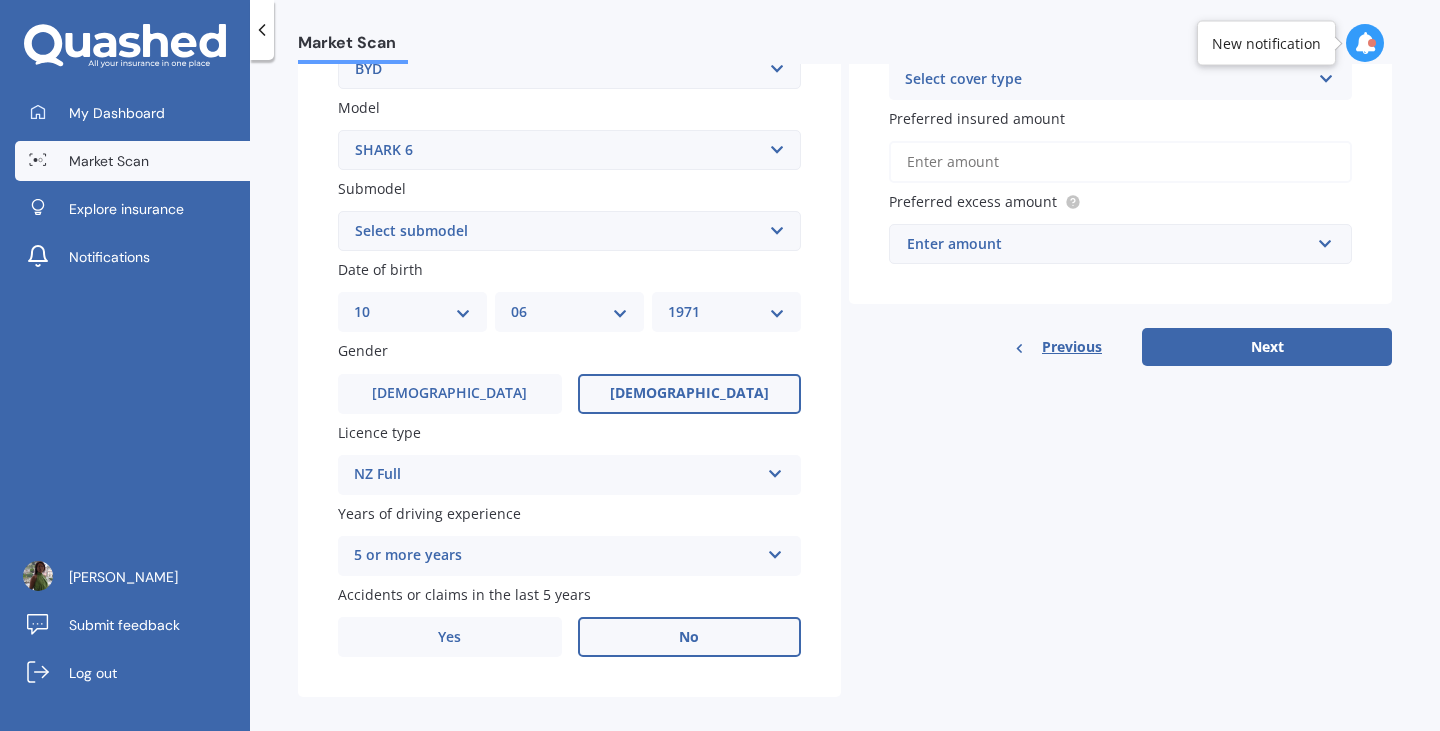scroll, scrollTop: 425, scrollLeft: 0, axis: vertical 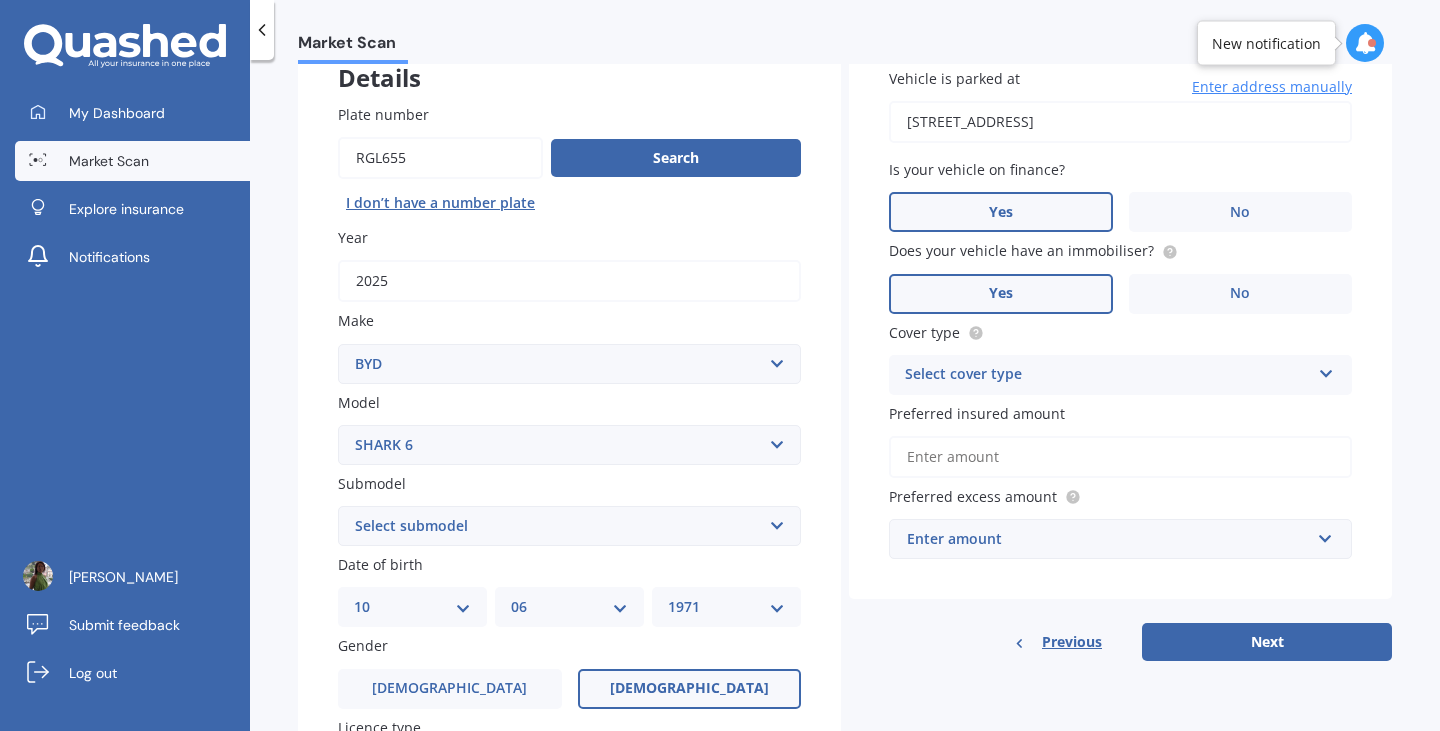 click at bounding box center (1326, 370) 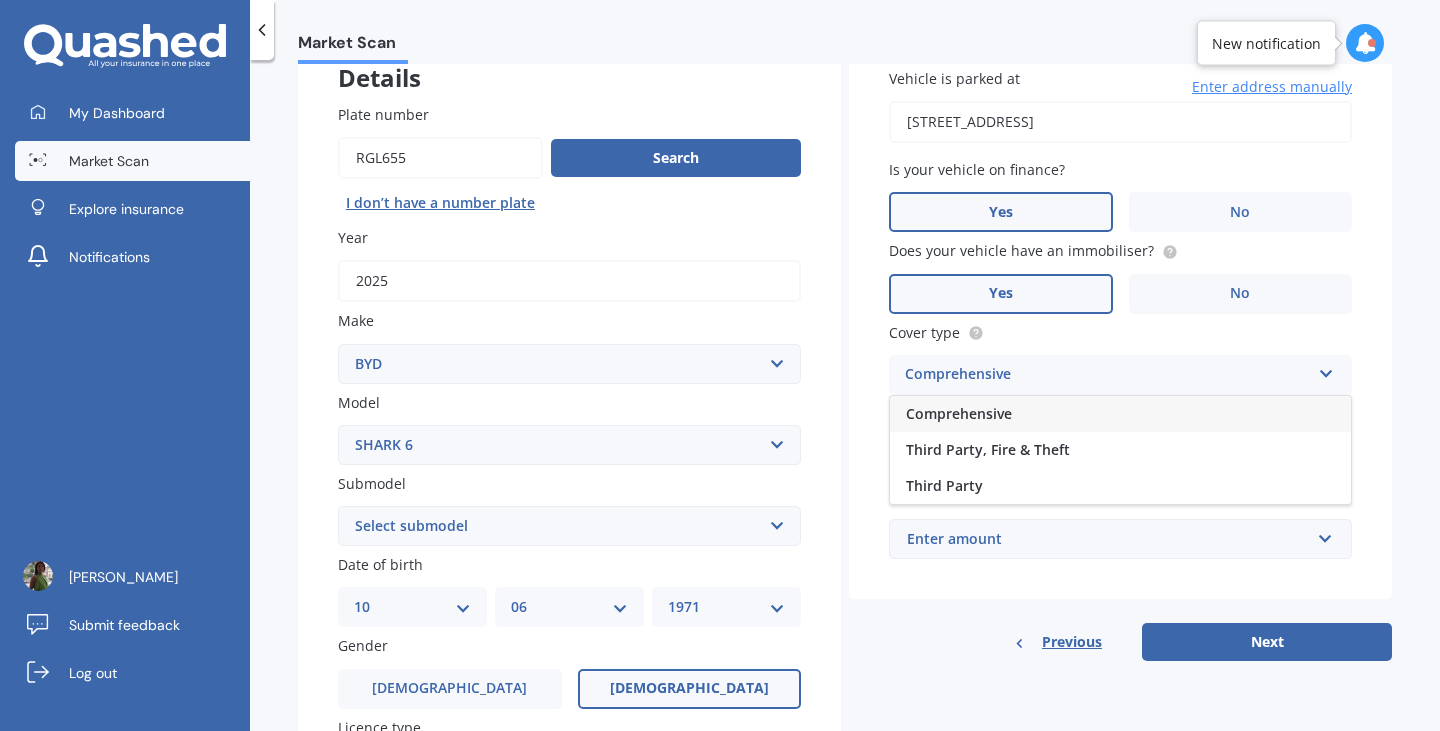 click on "Comprehensive" at bounding box center (1120, 414) 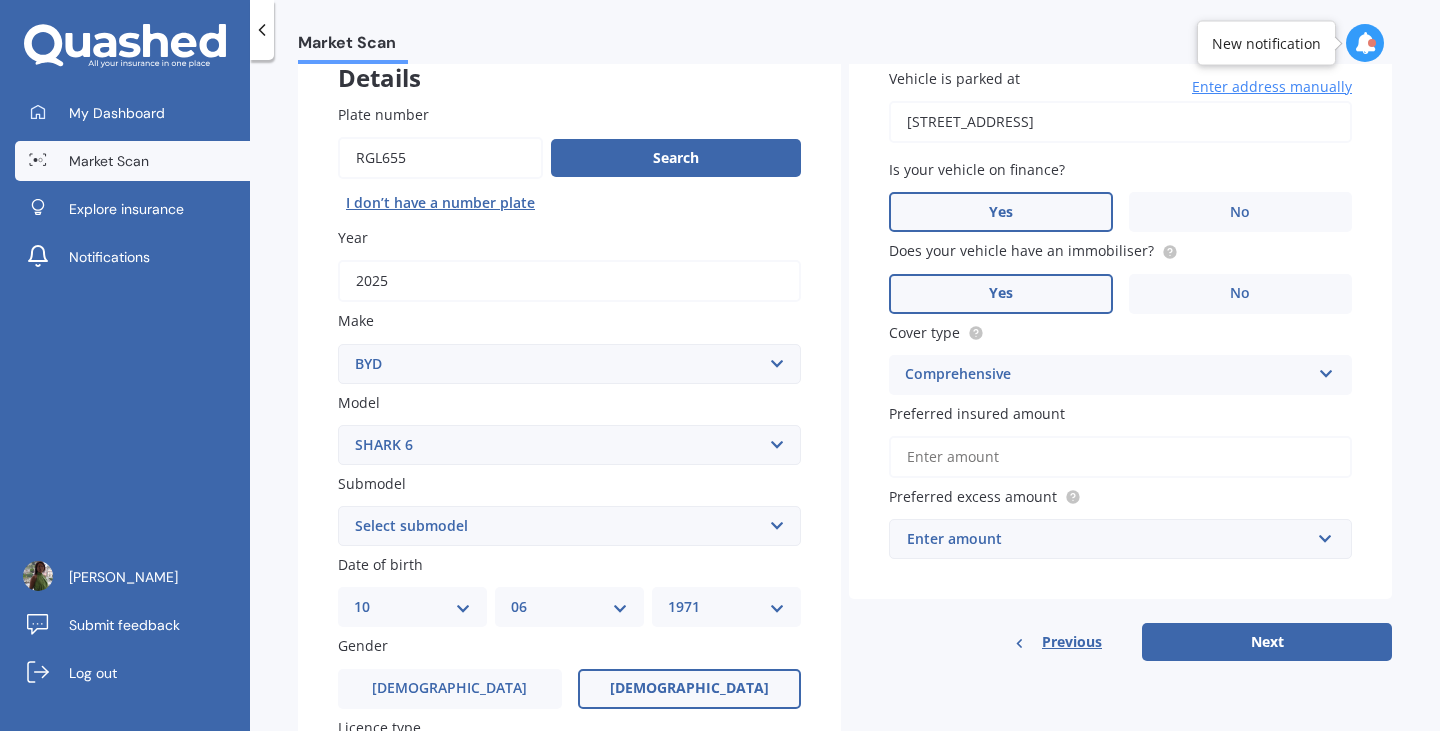 click on "Preferred insured amount" at bounding box center [1120, 457] 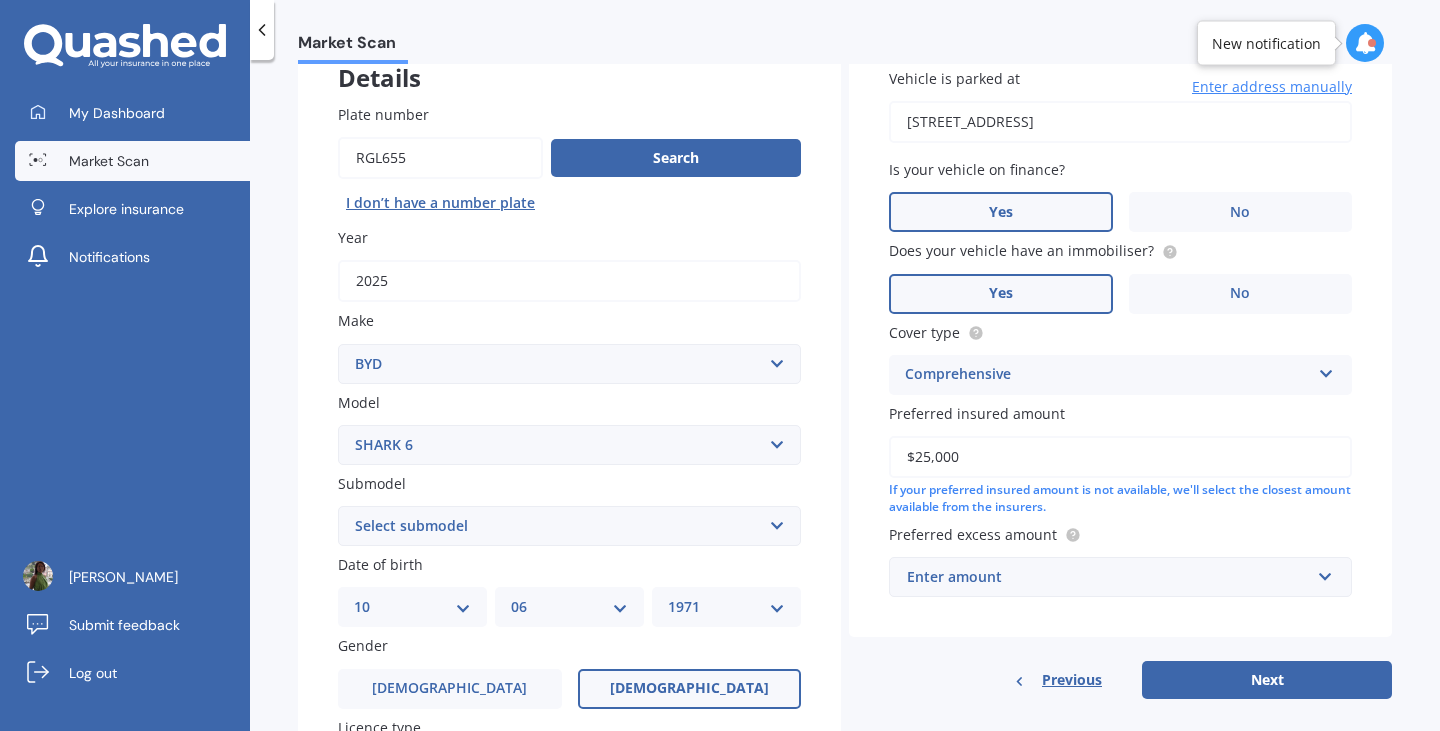 type on "$25,000" 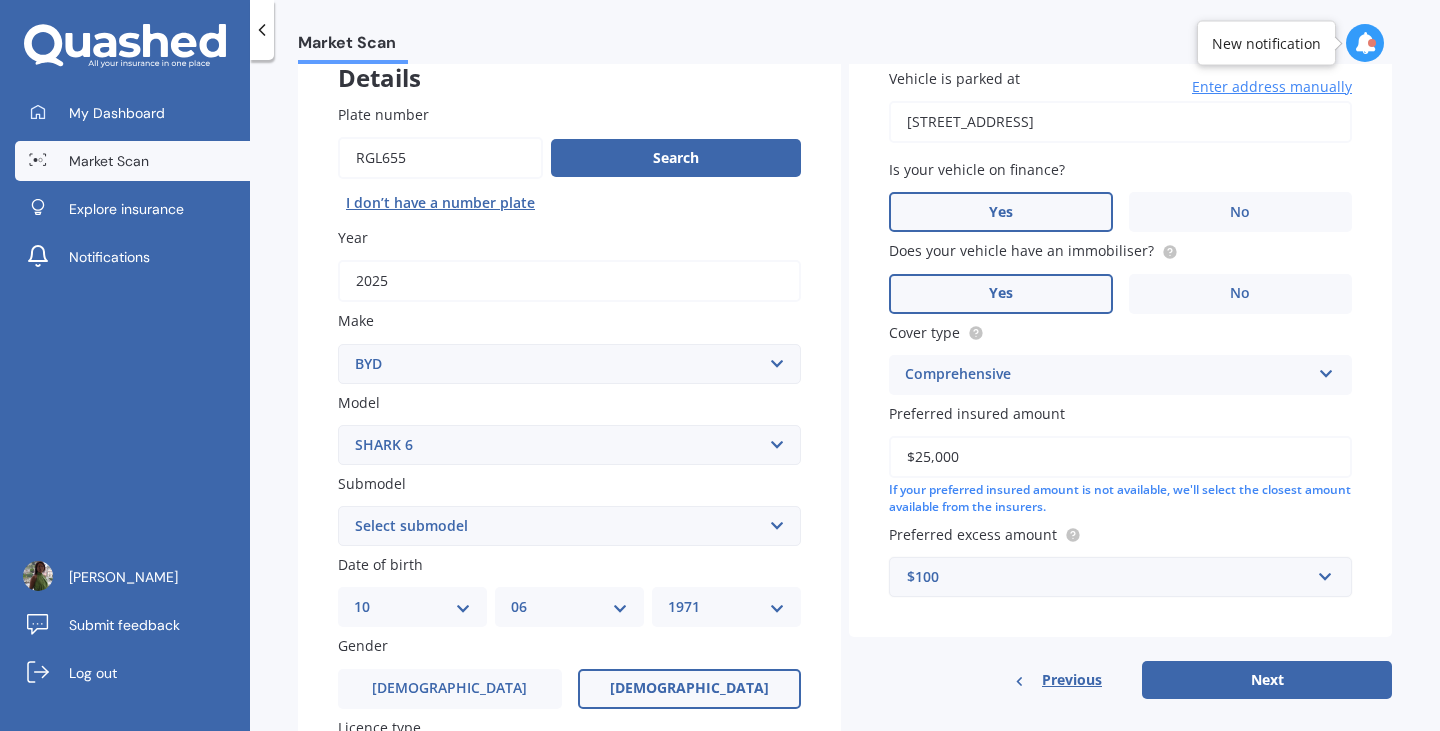 click on "Vehicle is parked at [STREET_ADDRESS] Enter address manually Is your vehicle on finance? Yes No Does your vehicle have an immobiliser? Yes No Cover type Comprehensive Comprehensive Third Party, Fire & Theft Third Party Preferred insured amount $25,000 If your preferred insured amount is not available, we'll select the closest amount available from the insurers. Preferred excess amount $100 $100 $400 $500 $750 $1,000 $1,500 $2,000" at bounding box center (1120, 332) 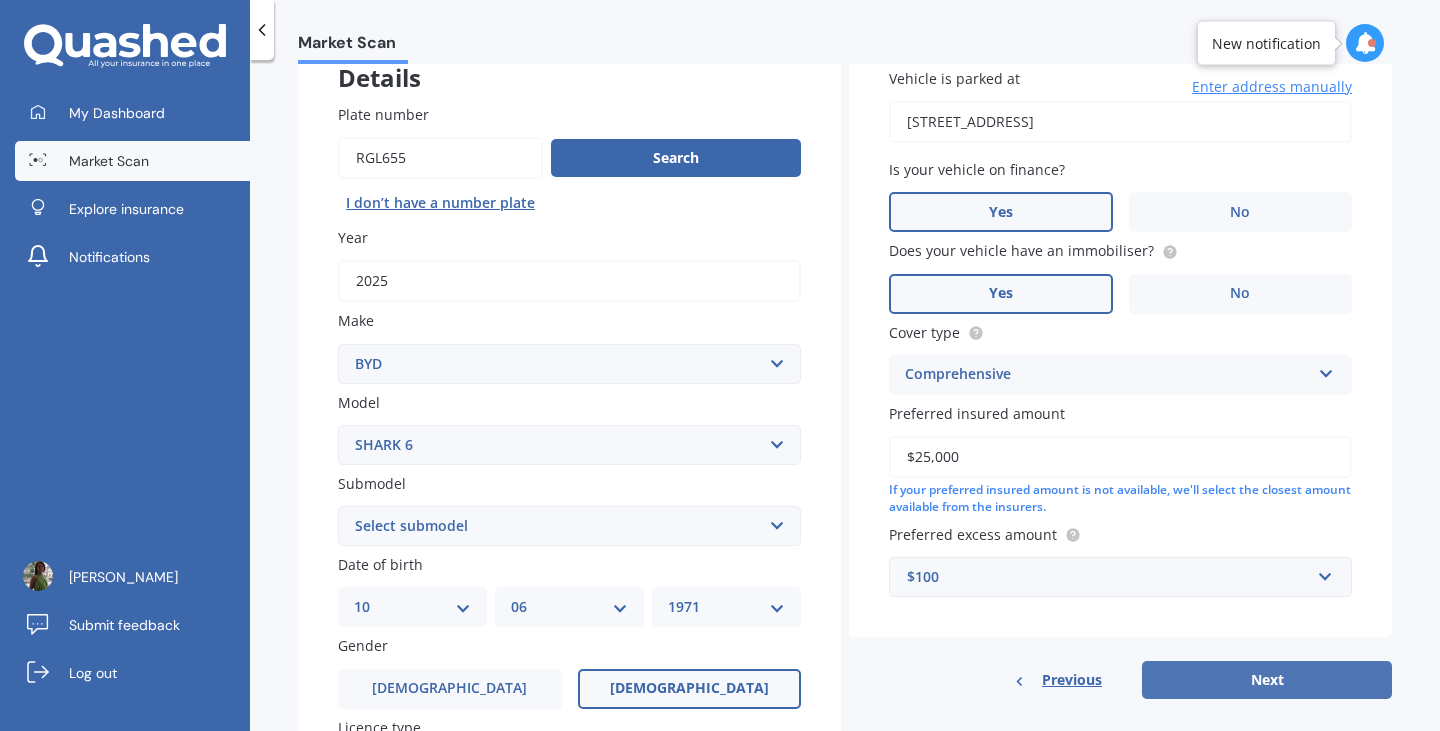 click on "Next" at bounding box center [1267, 680] 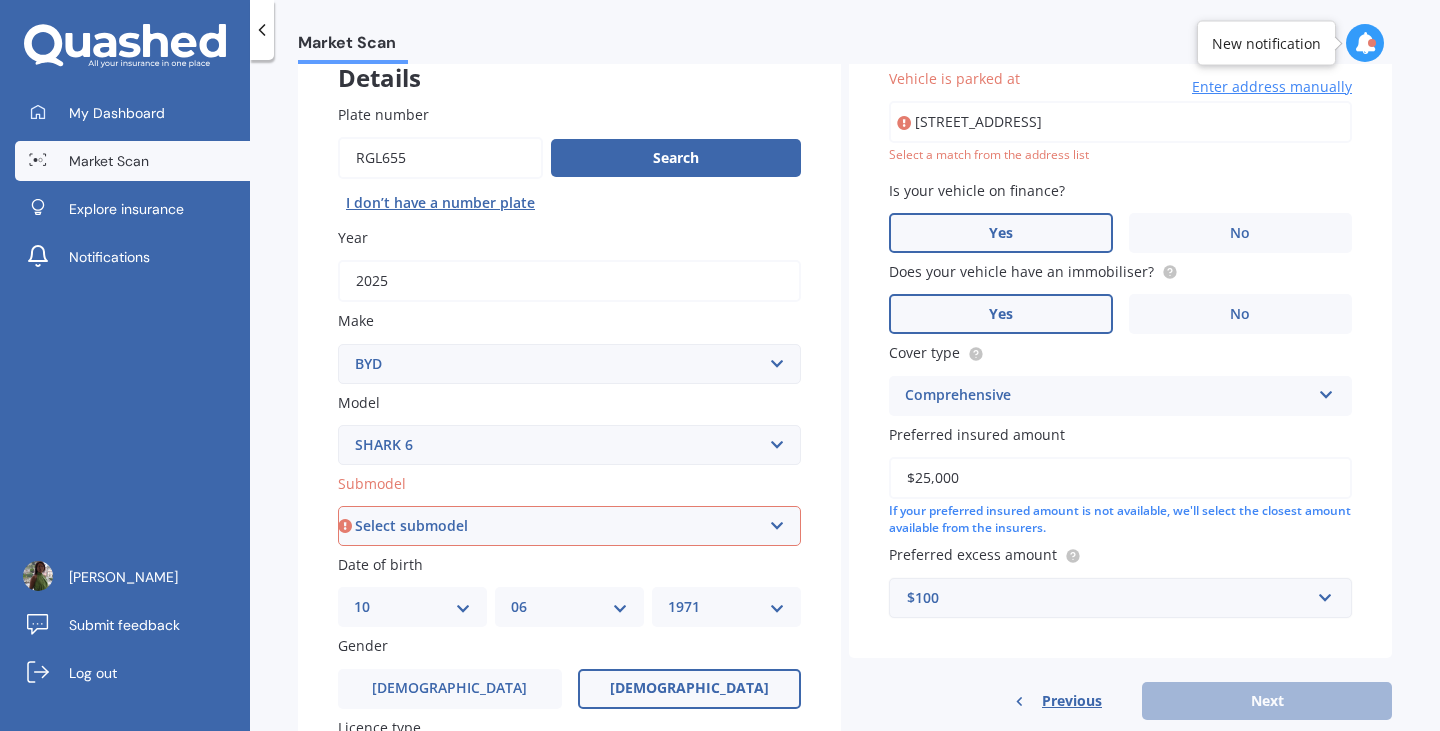click on "[STREET_ADDRESS]" at bounding box center (1120, 122) 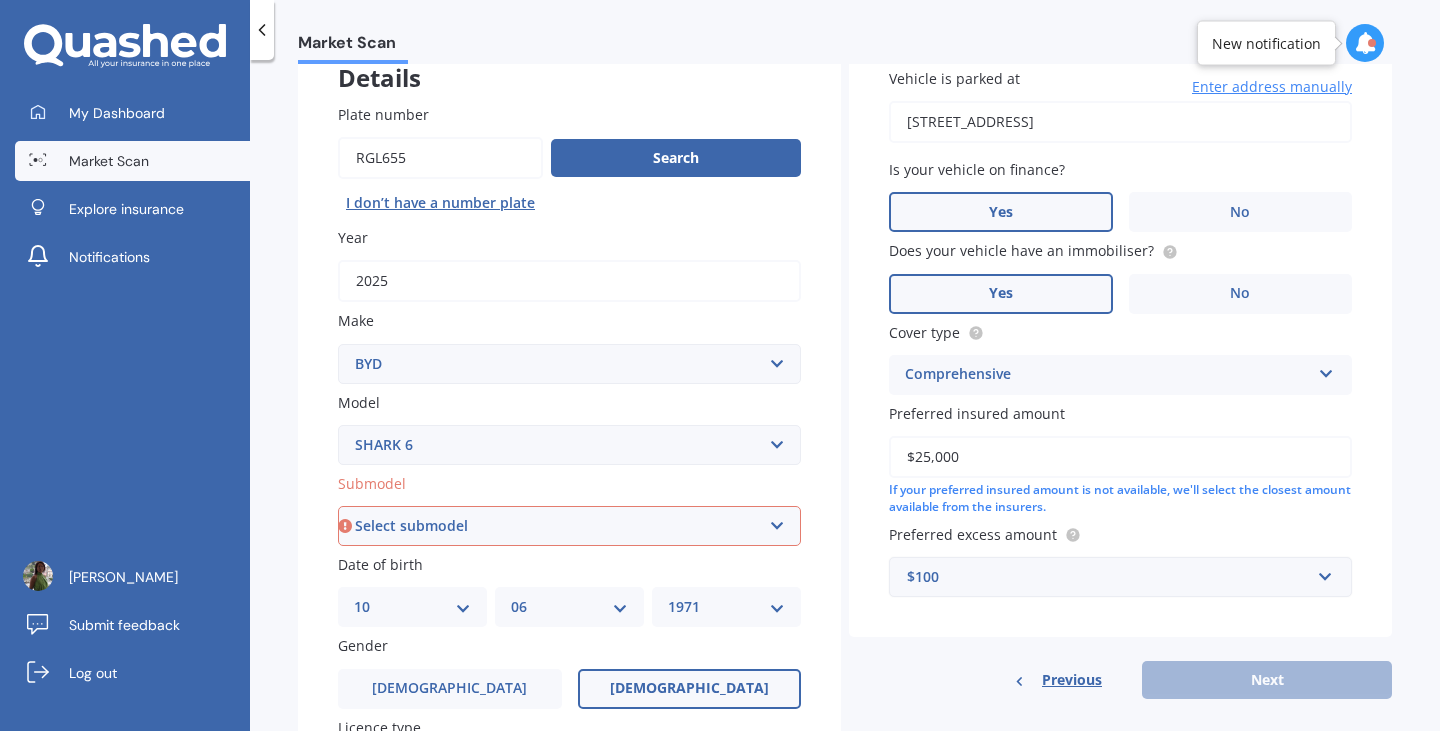 click on "Select submodel PREMIUM PHEV AWD UTE" at bounding box center [569, 526] 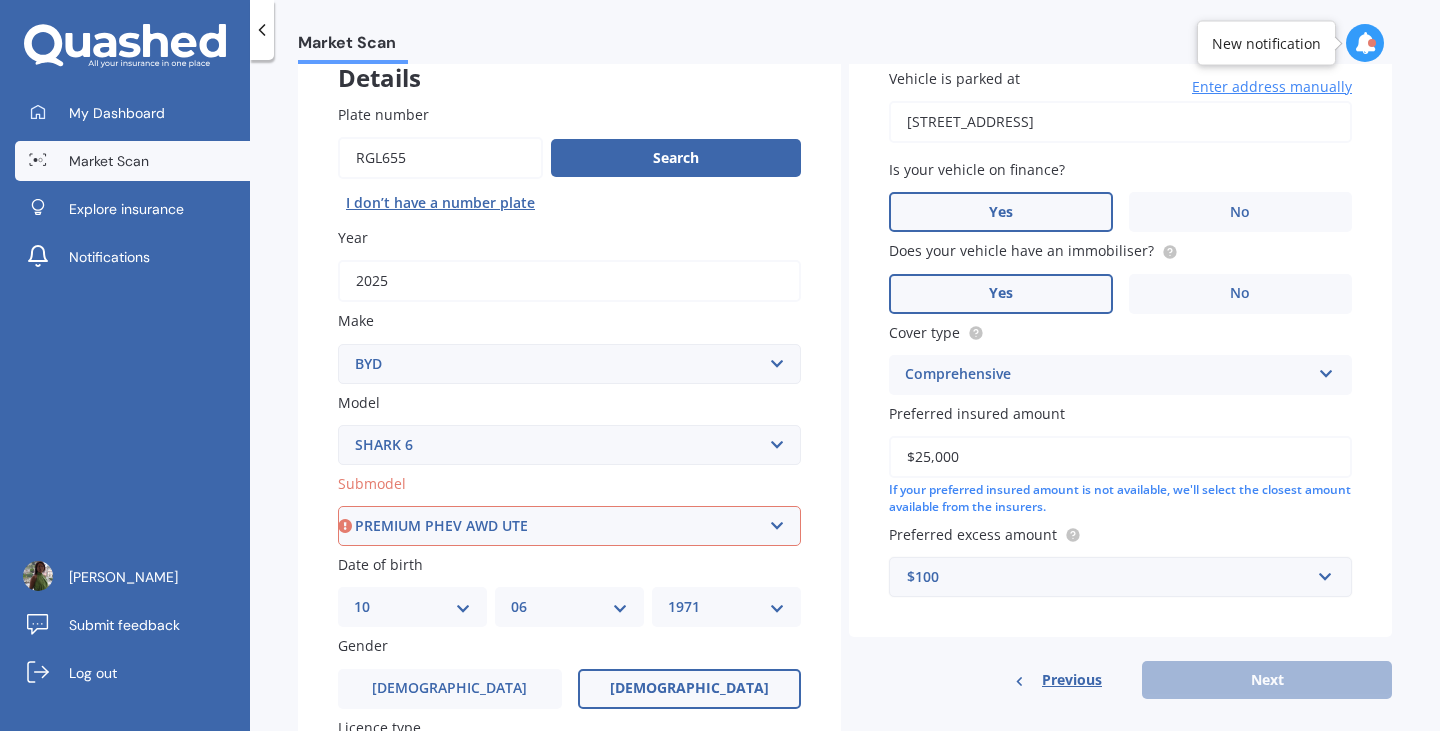 click on "Select submodel PREMIUM PHEV AWD UTE" at bounding box center (569, 526) 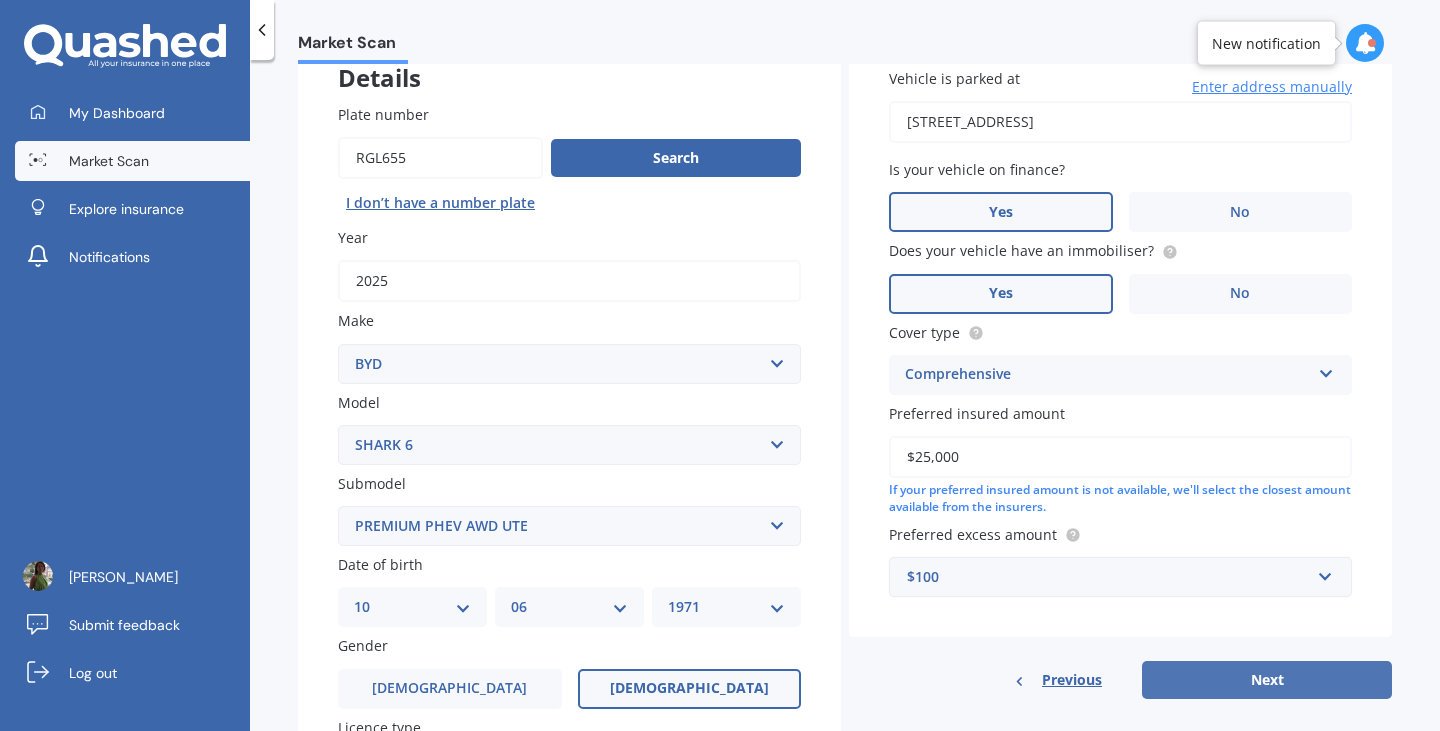click on "Next" at bounding box center (1267, 680) 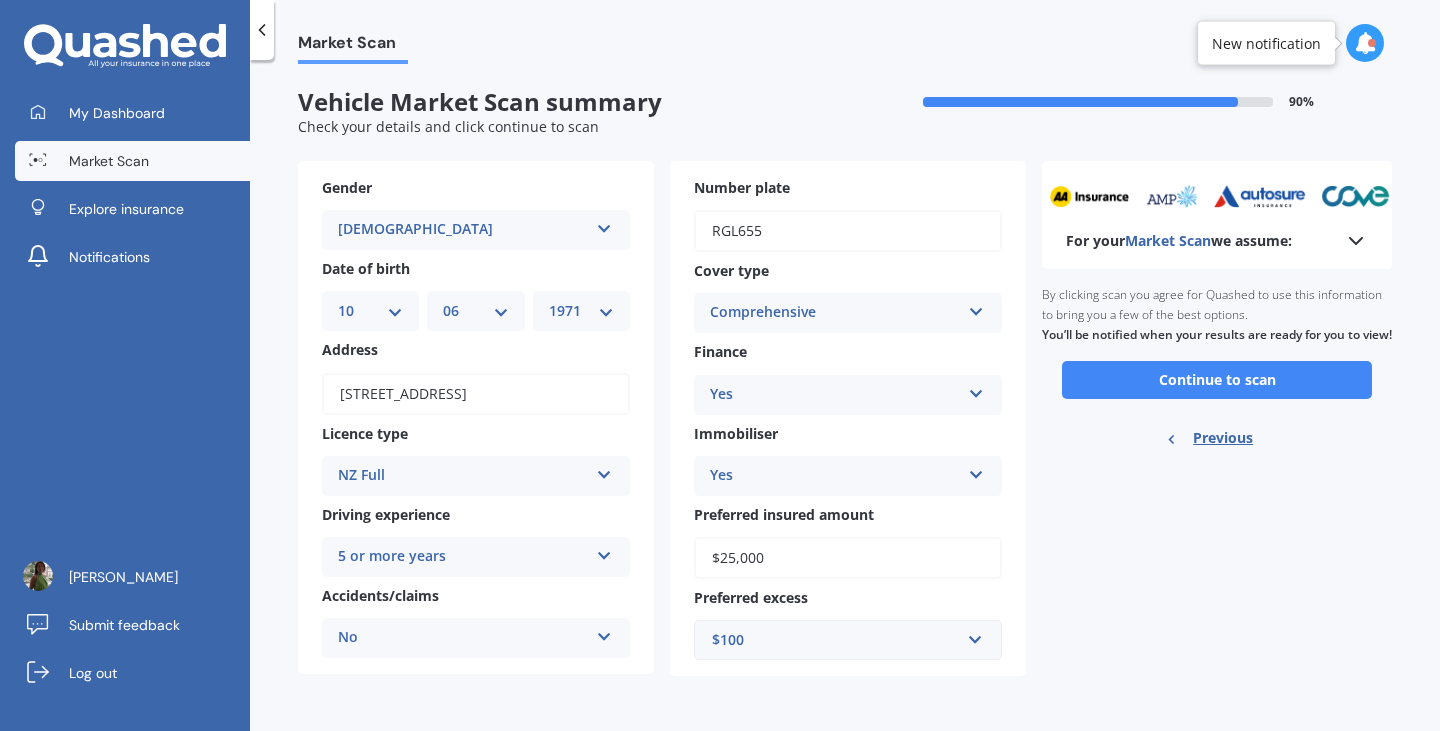 scroll, scrollTop: 0, scrollLeft: 0, axis: both 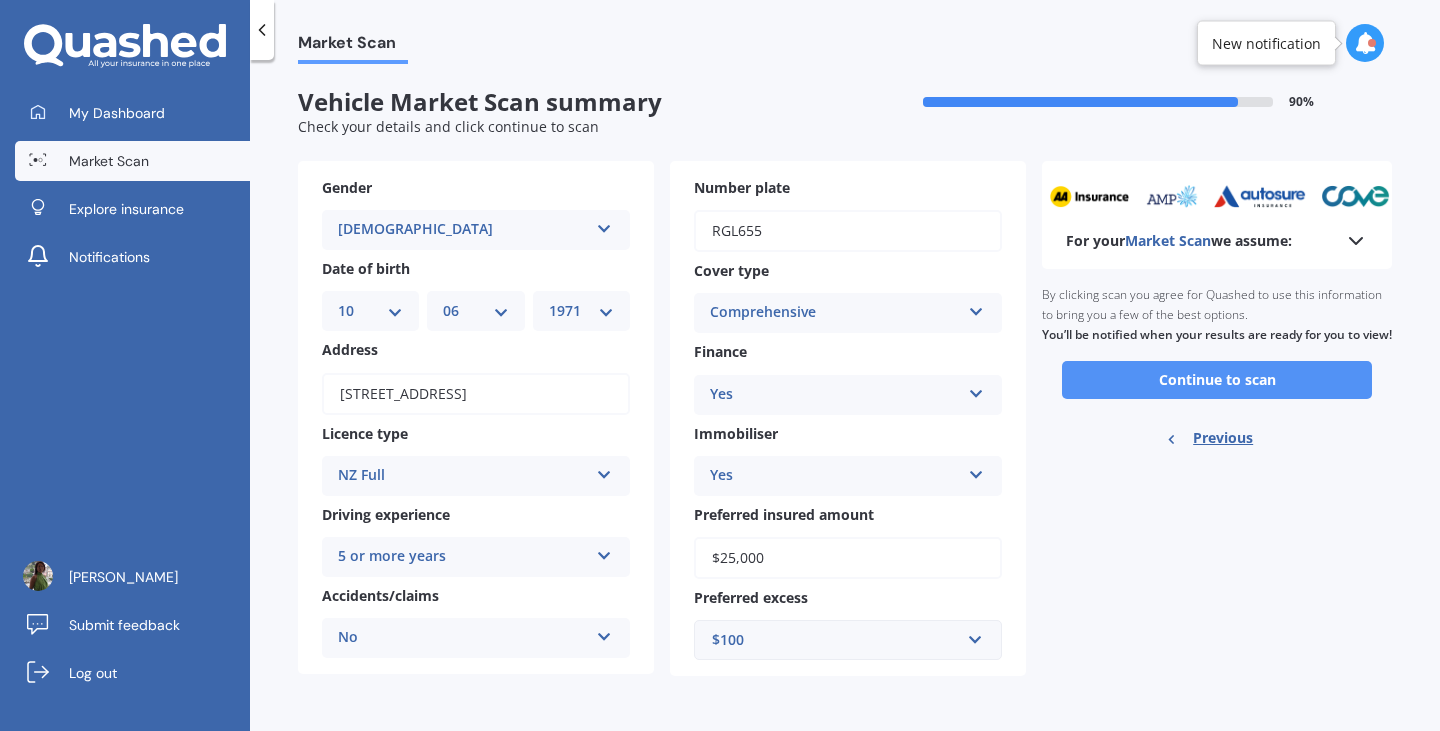 click on "Continue to scan" at bounding box center [1217, 380] 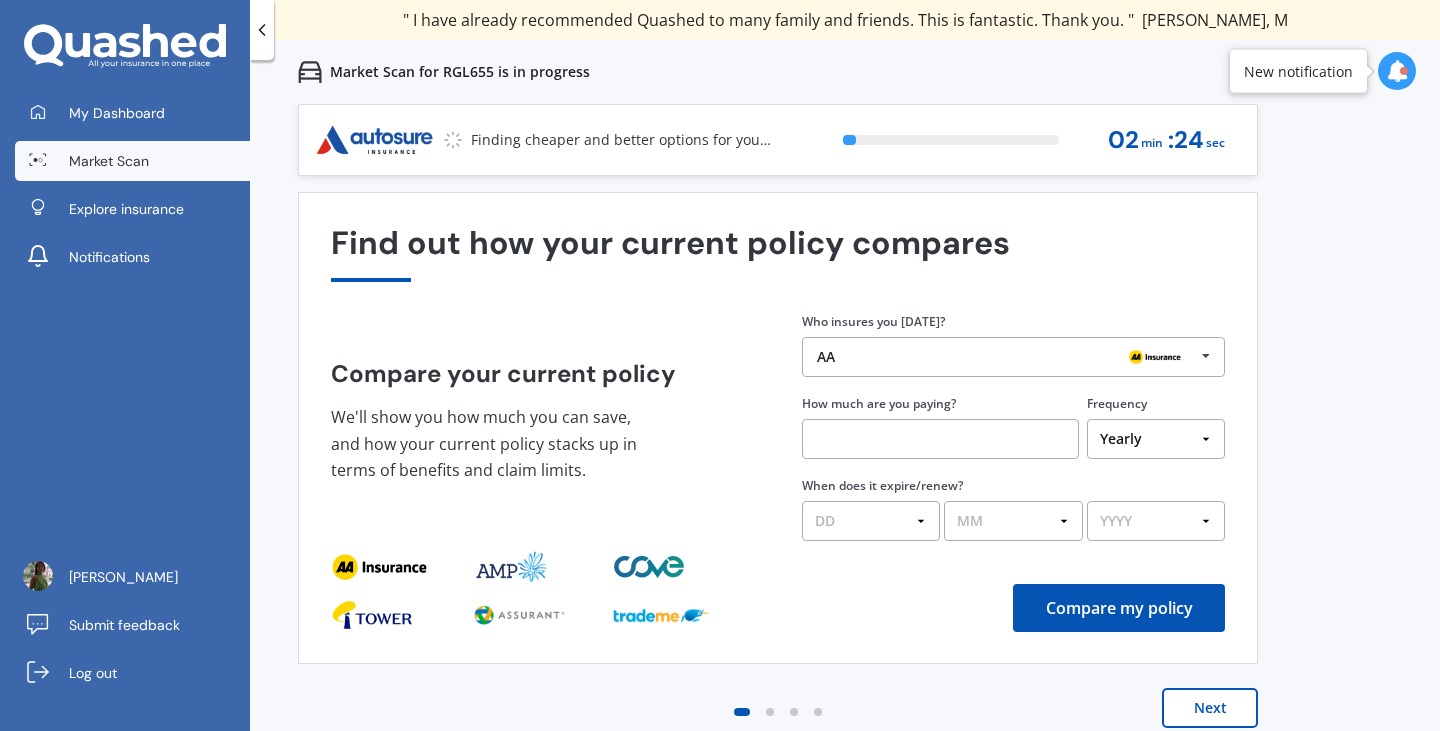 click on "Next" at bounding box center (1210, 708) 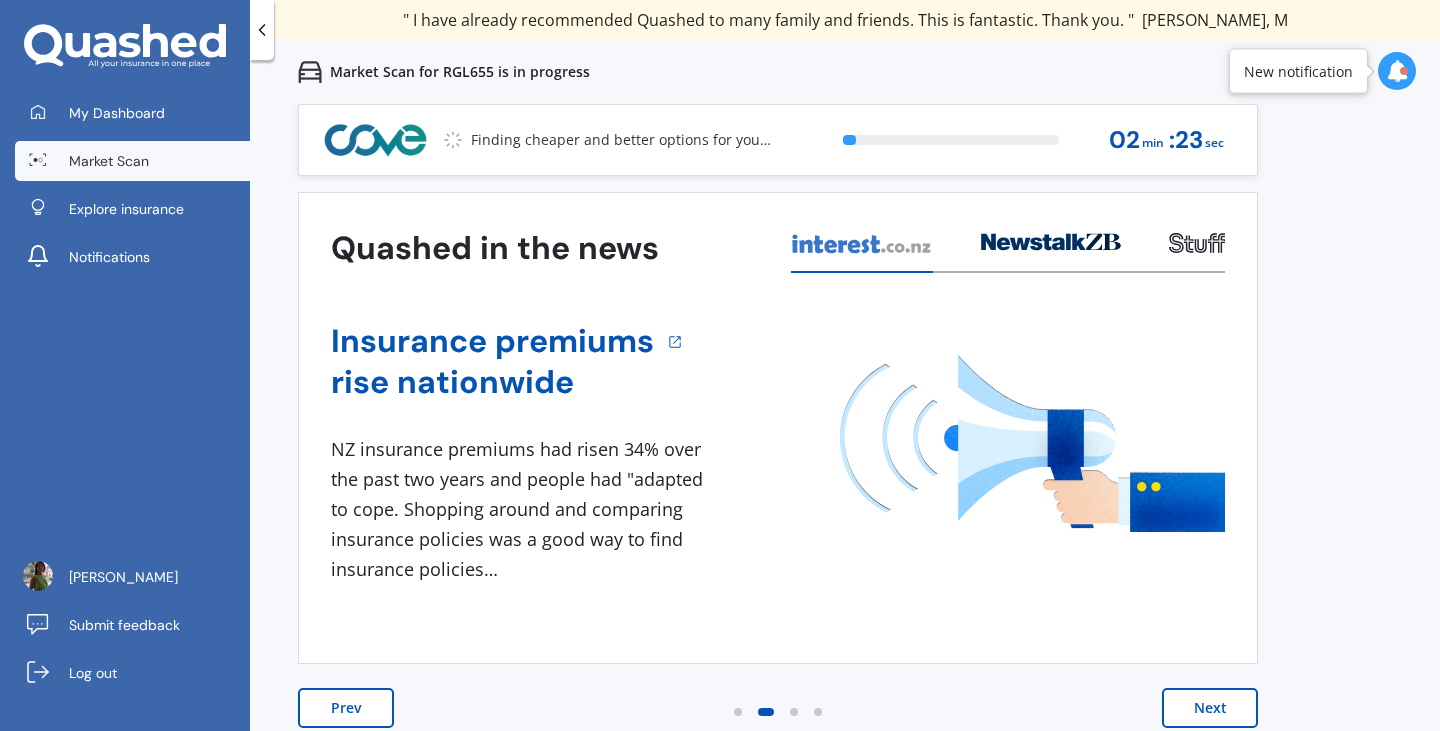 click on "Next" at bounding box center (1210, 708) 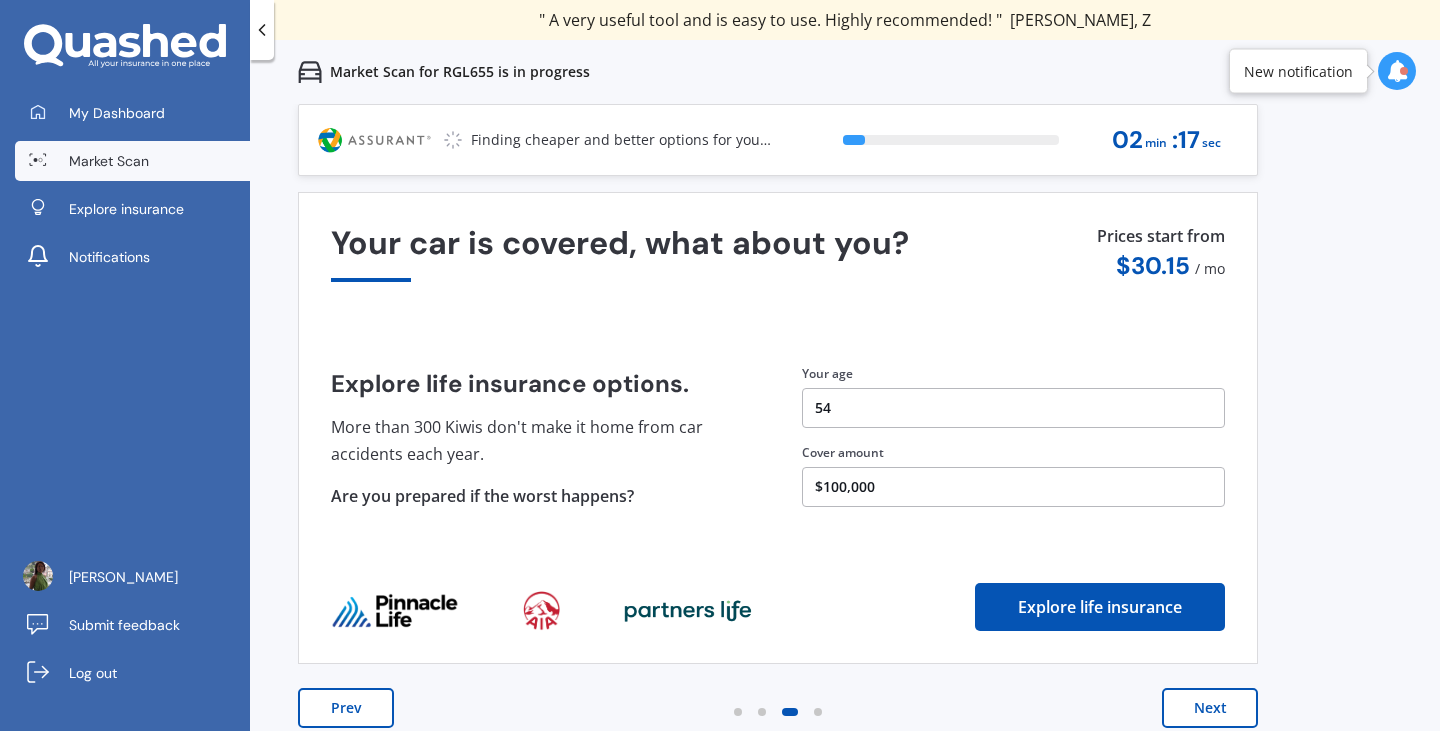 click on "Next" at bounding box center [1210, 708] 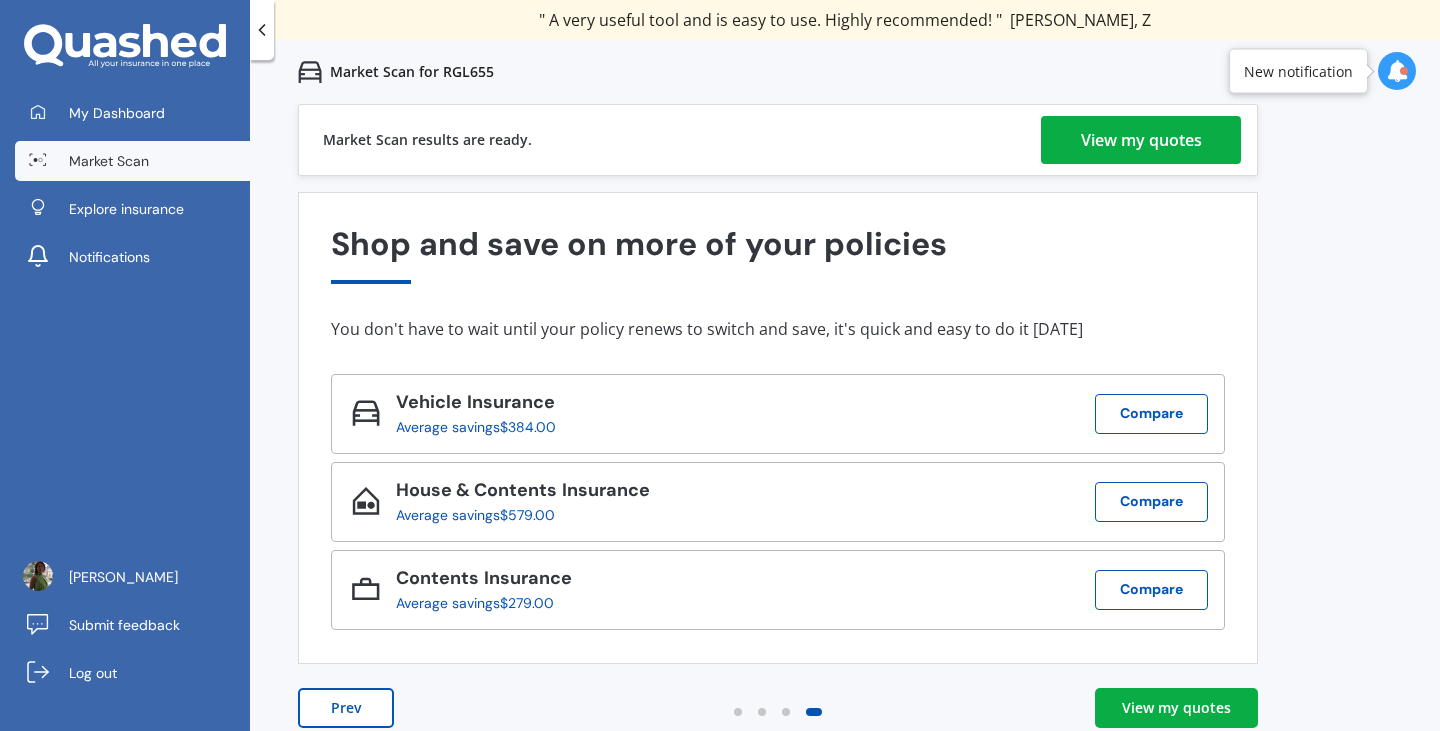 click on "View my quotes" at bounding box center (1141, 140) 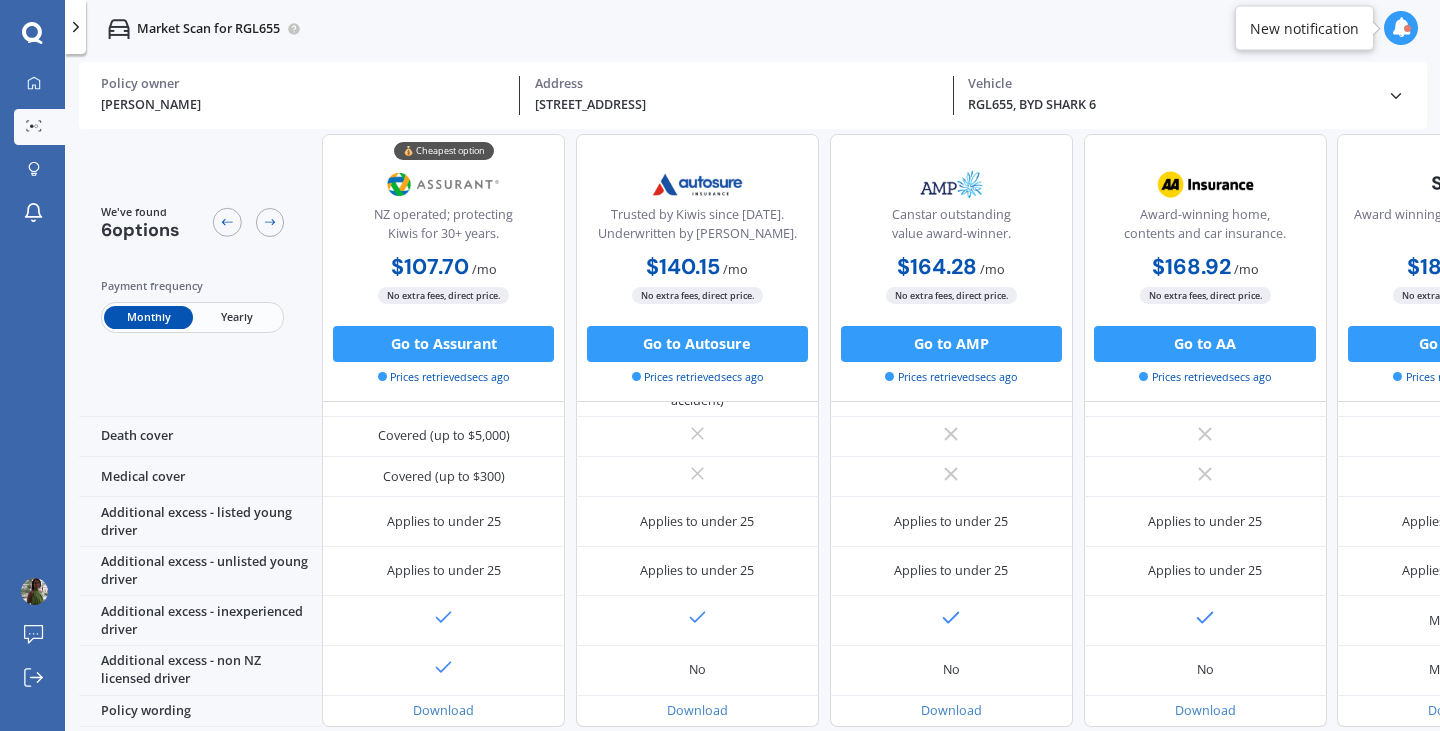 scroll, scrollTop: 902, scrollLeft: 0, axis: vertical 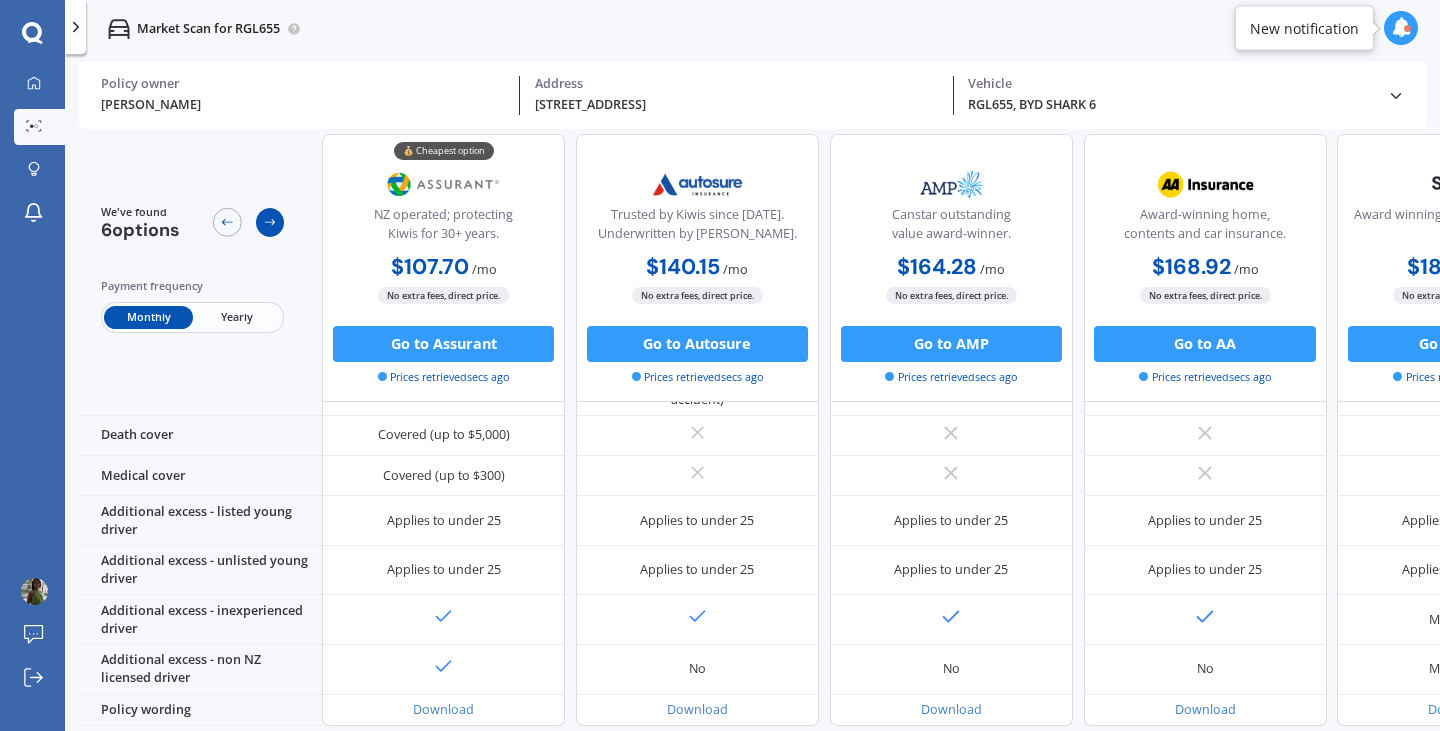 click 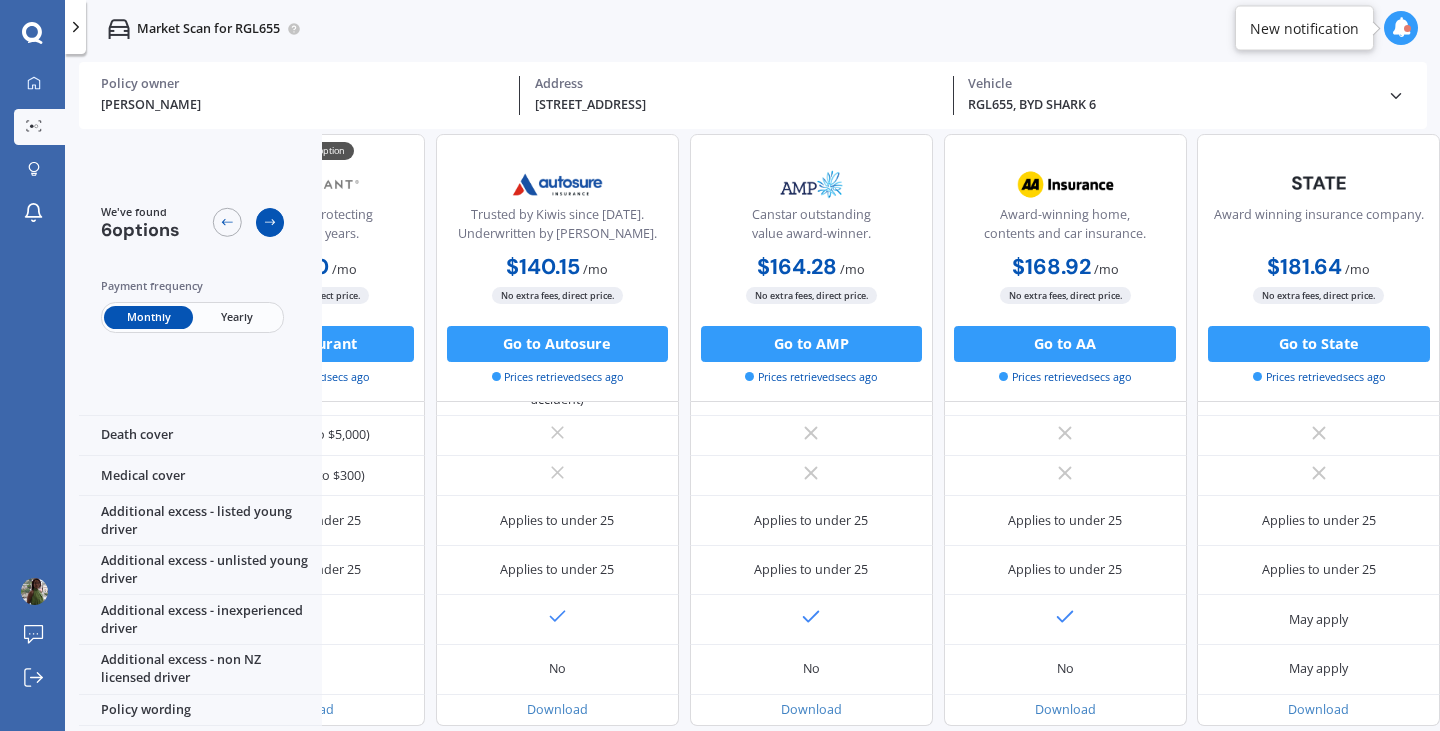 scroll, scrollTop: 902, scrollLeft: 270, axis: both 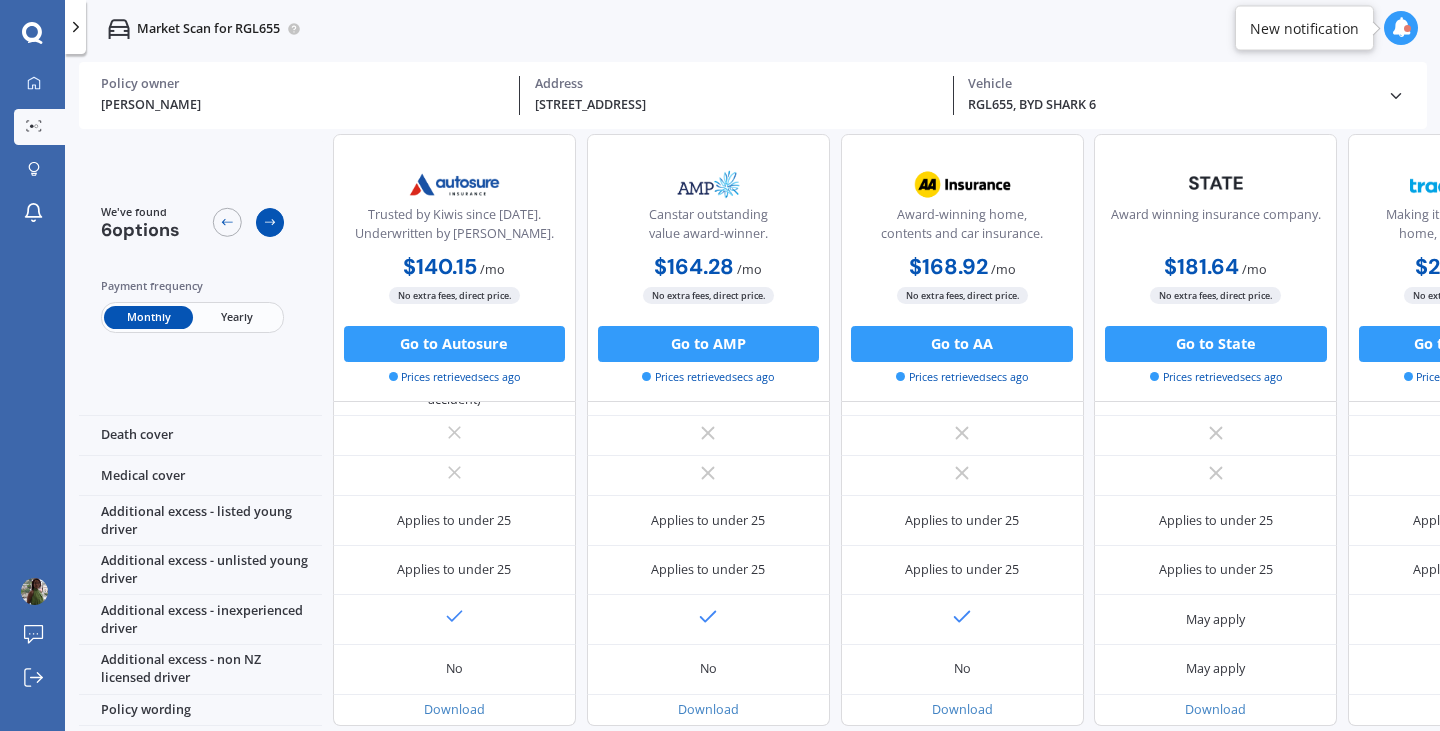 click 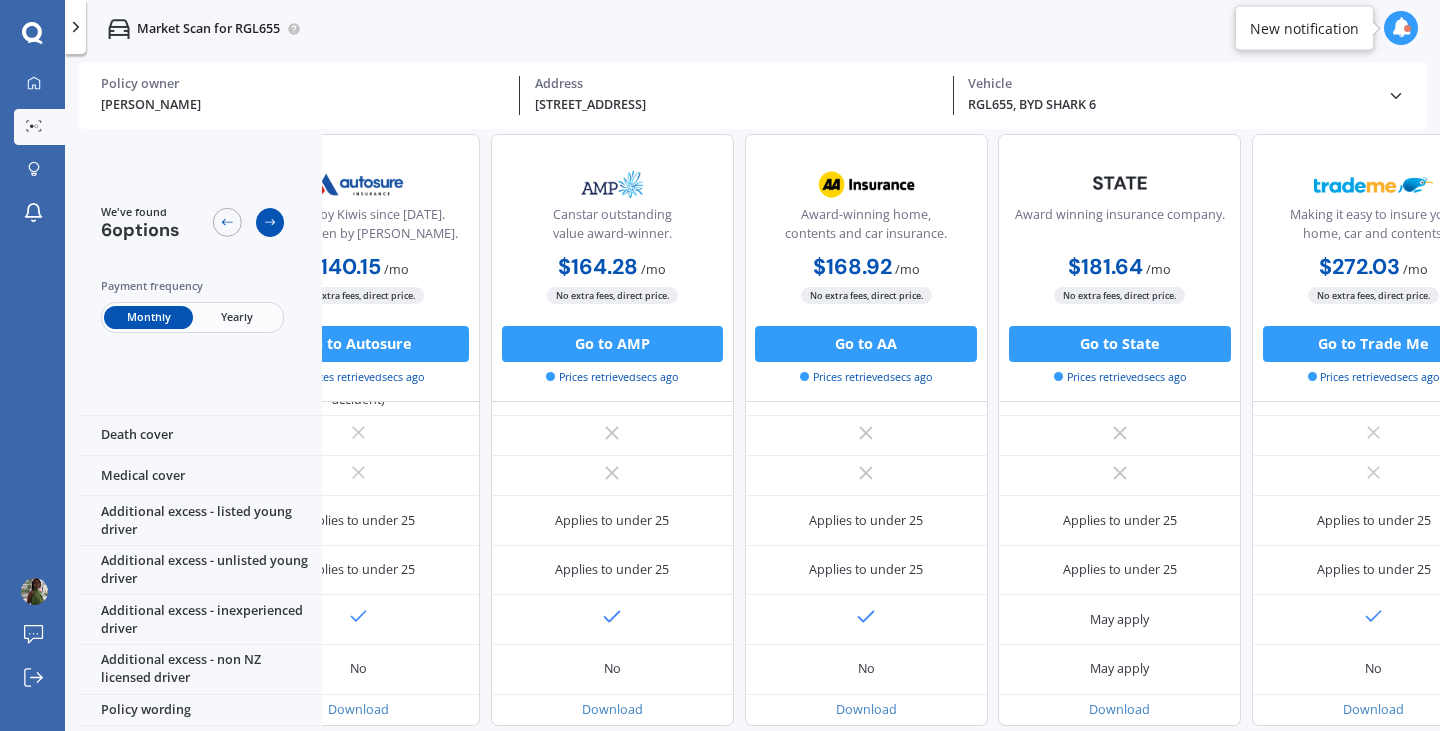 scroll, scrollTop: 902, scrollLeft: 447, axis: both 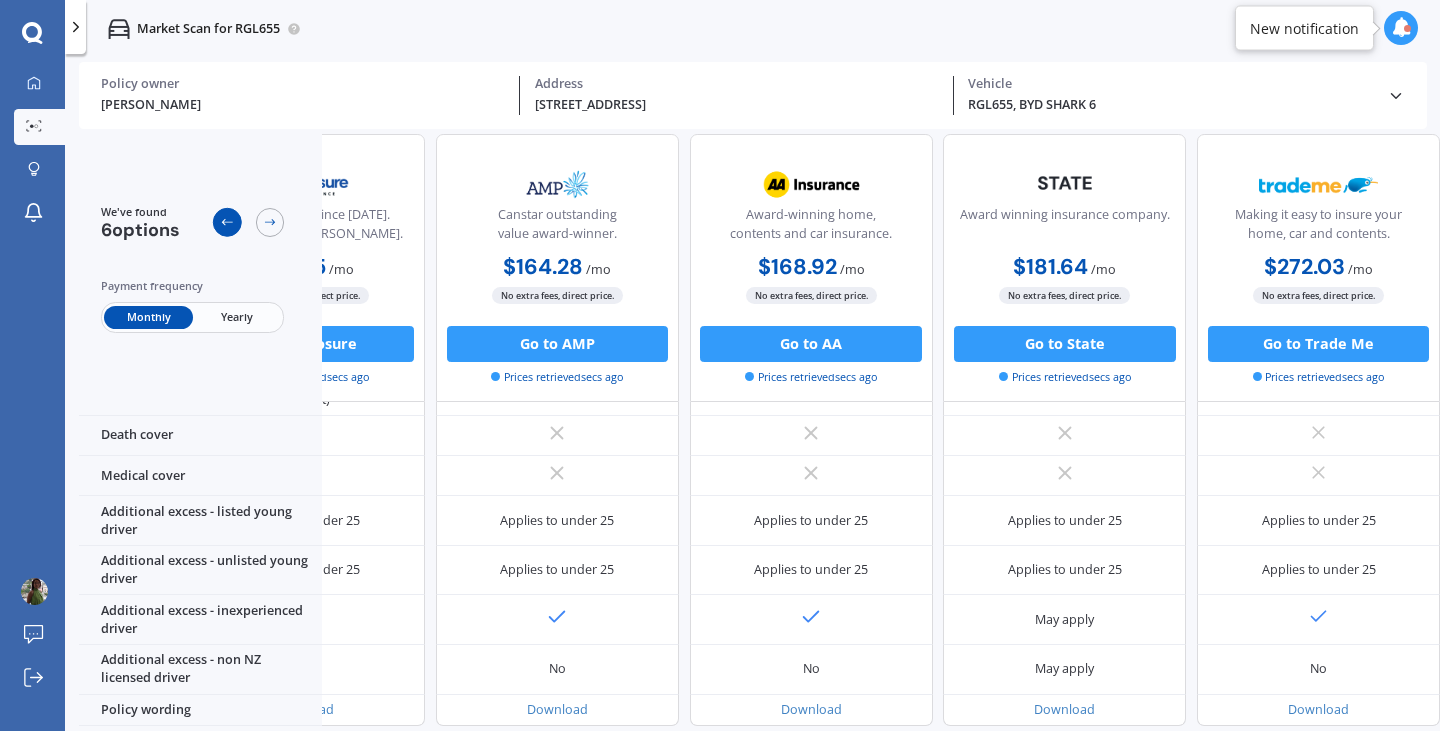 click 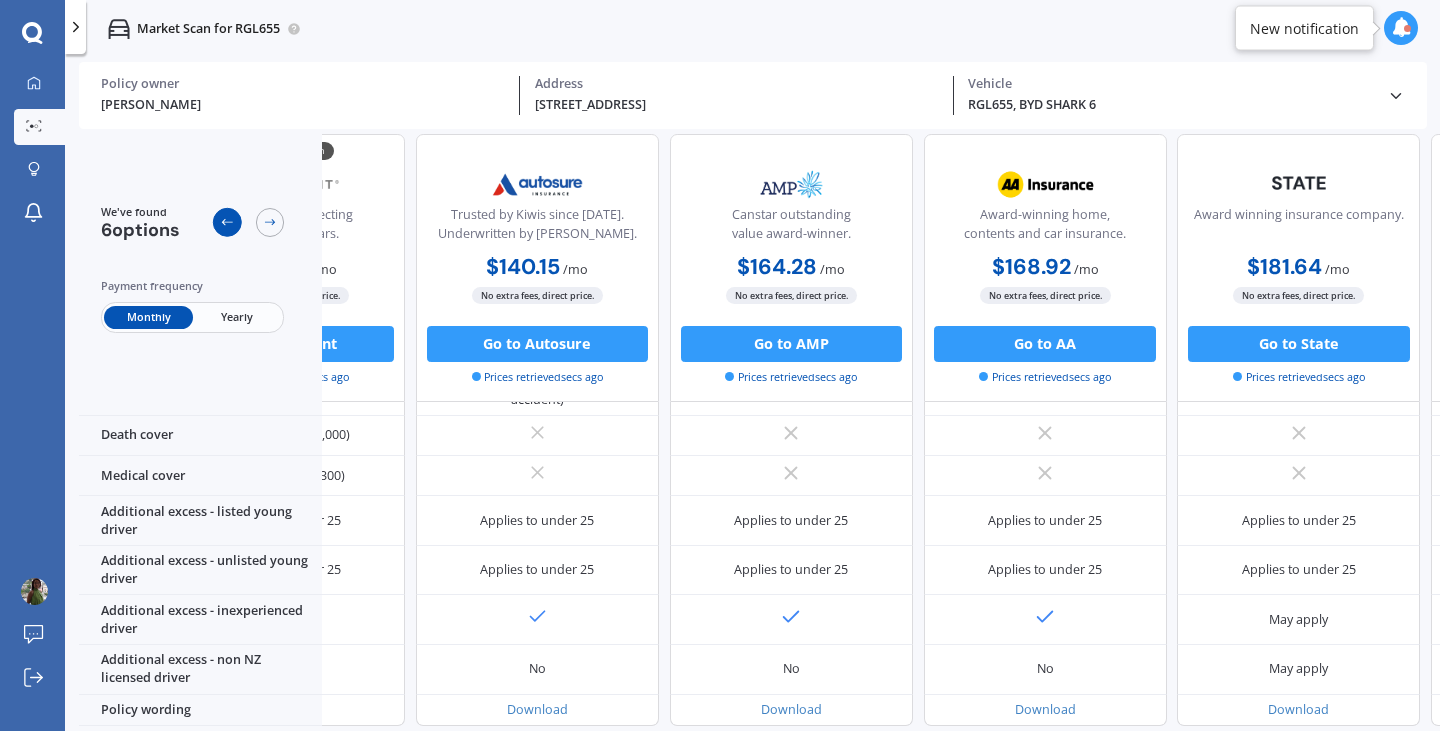 click 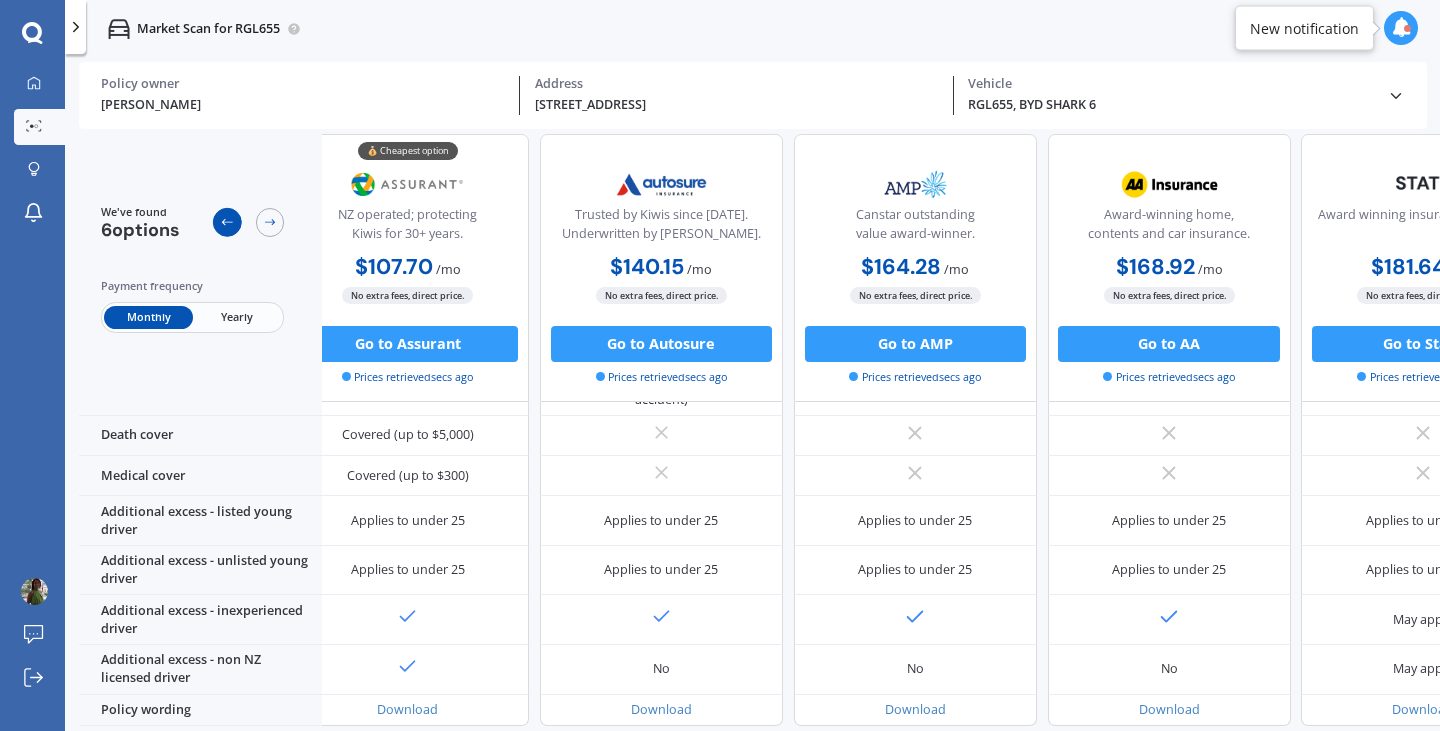 scroll, scrollTop: 902, scrollLeft: 0, axis: vertical 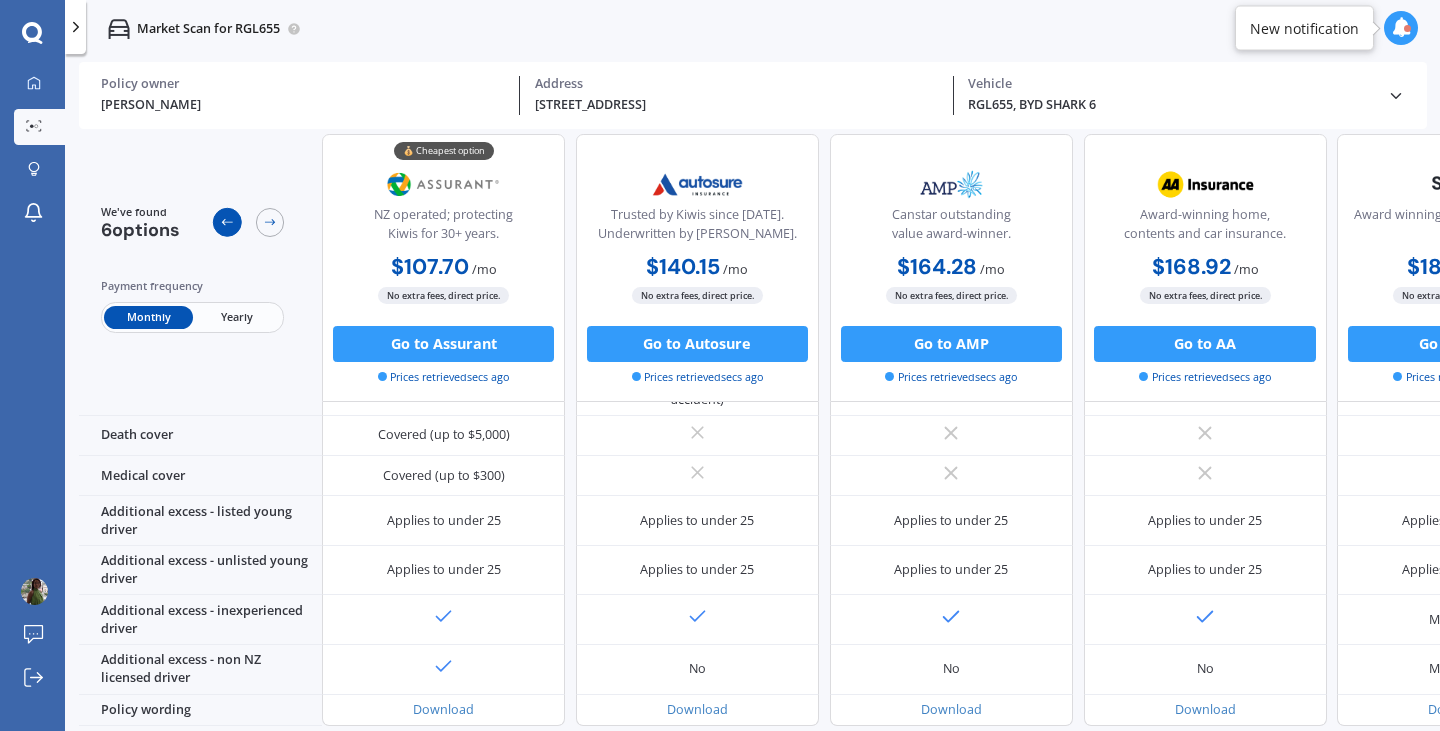 click 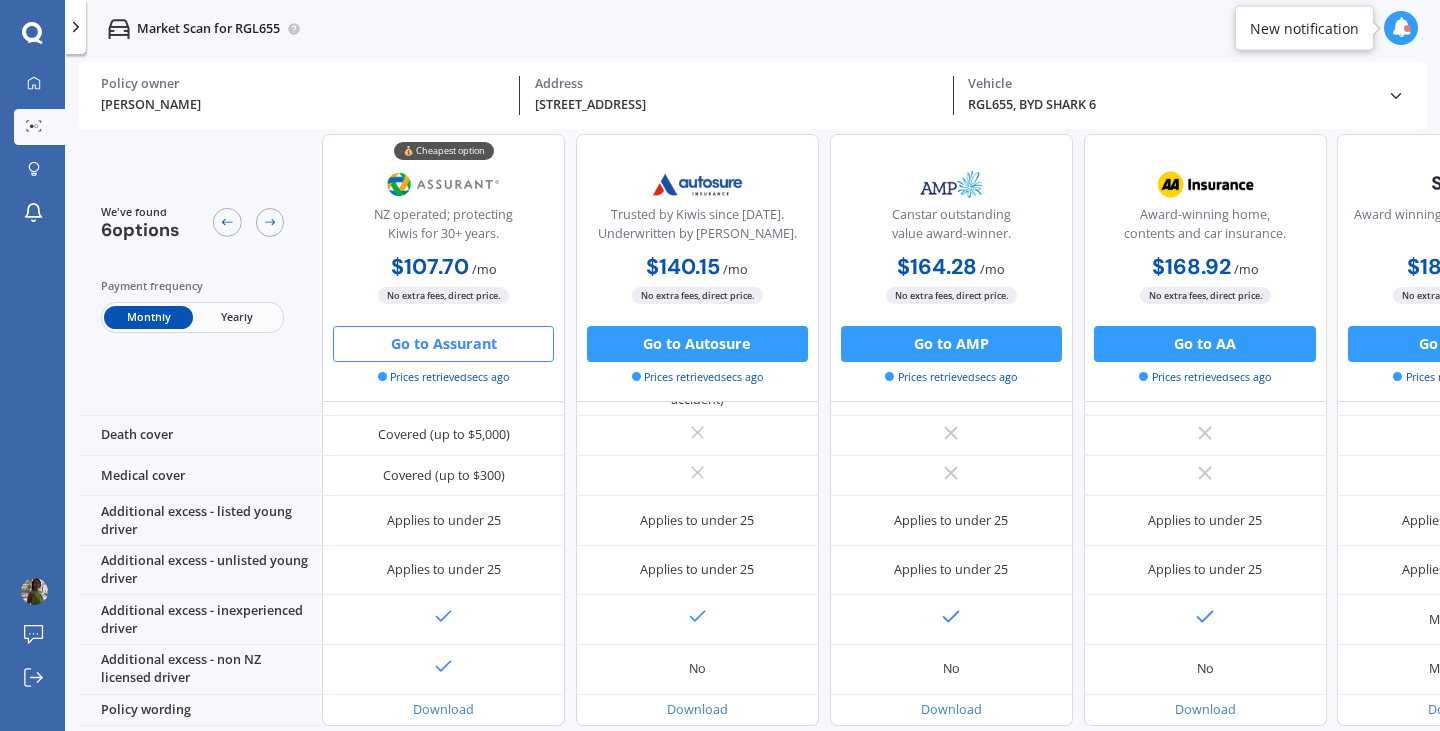 click on "Go to Assurant" at bounding box center (443, 343) 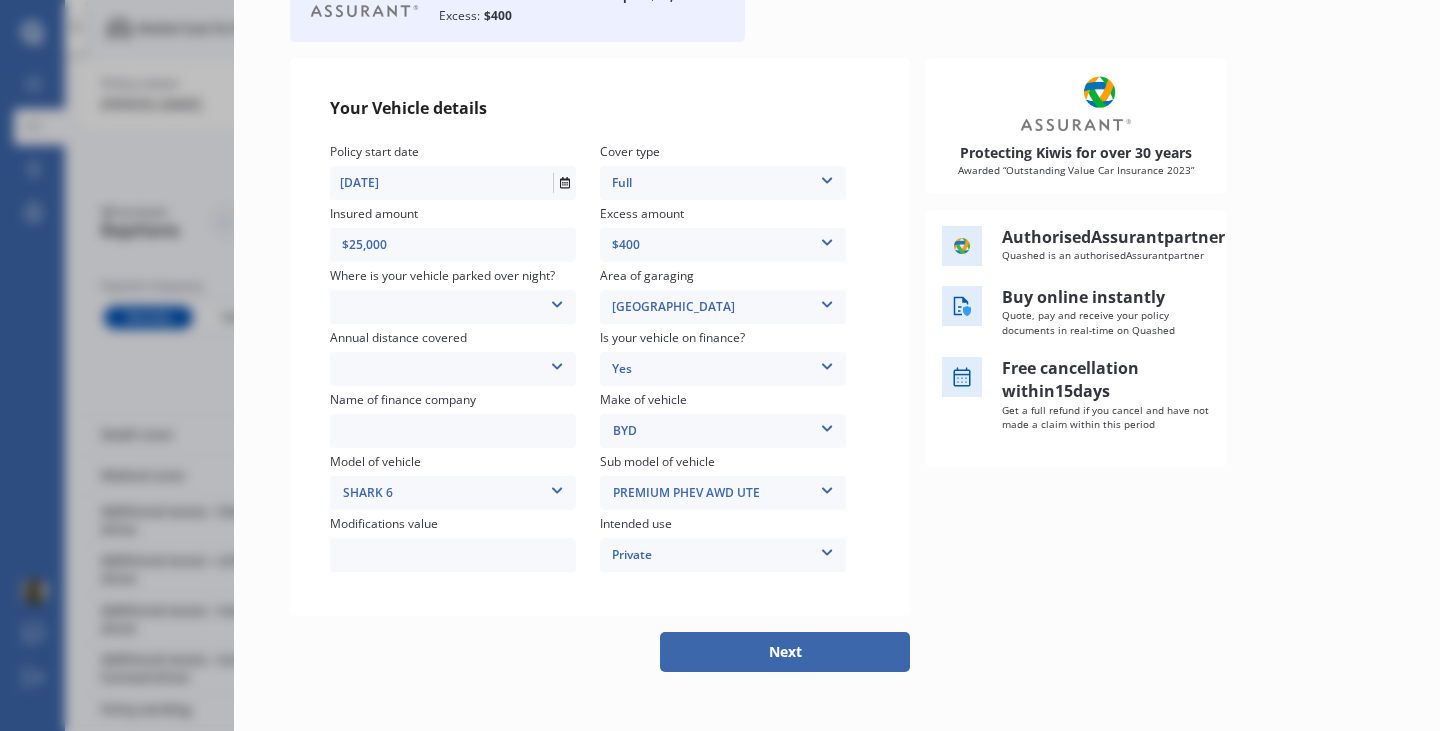 scroll, scrollTop: 184, scrollLeft: 0, axis: vertical 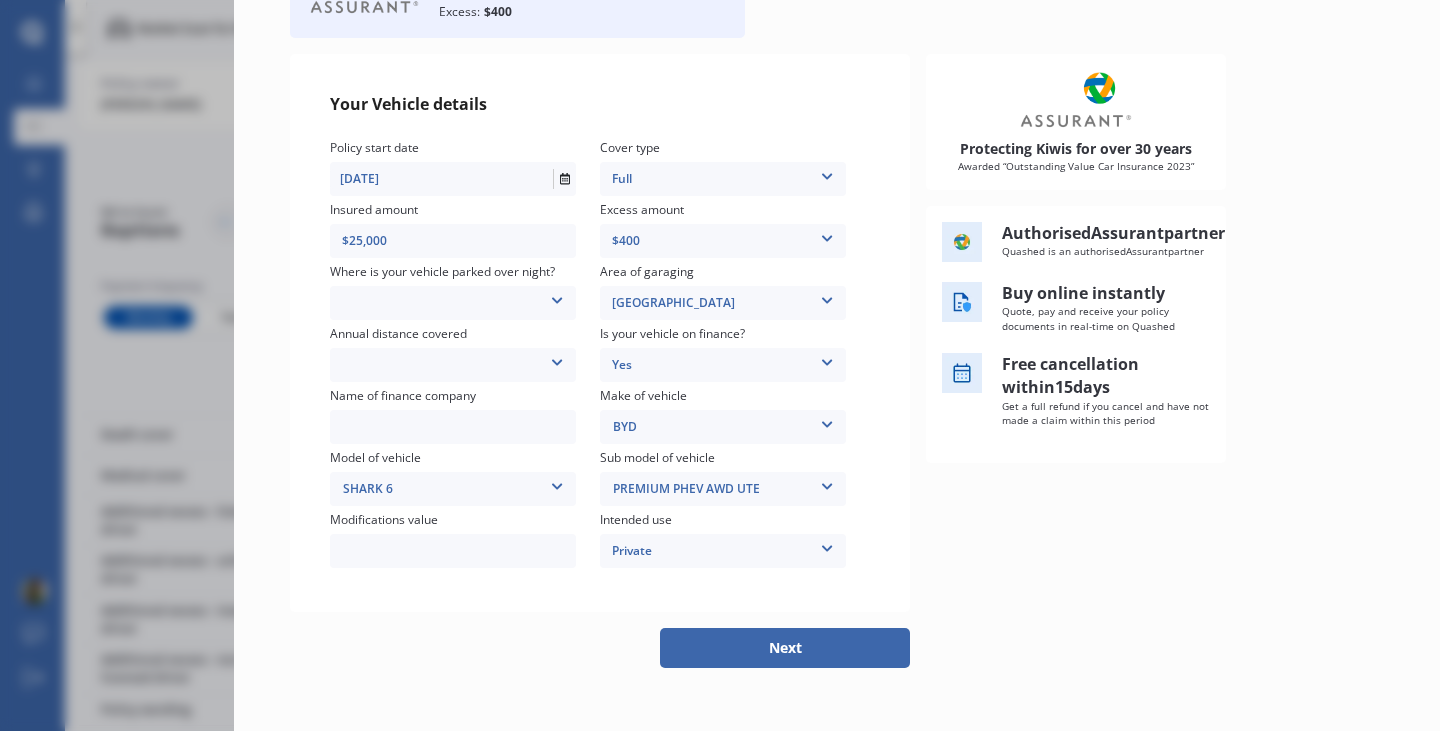 click on "Next" at bounding box center [785, 648] 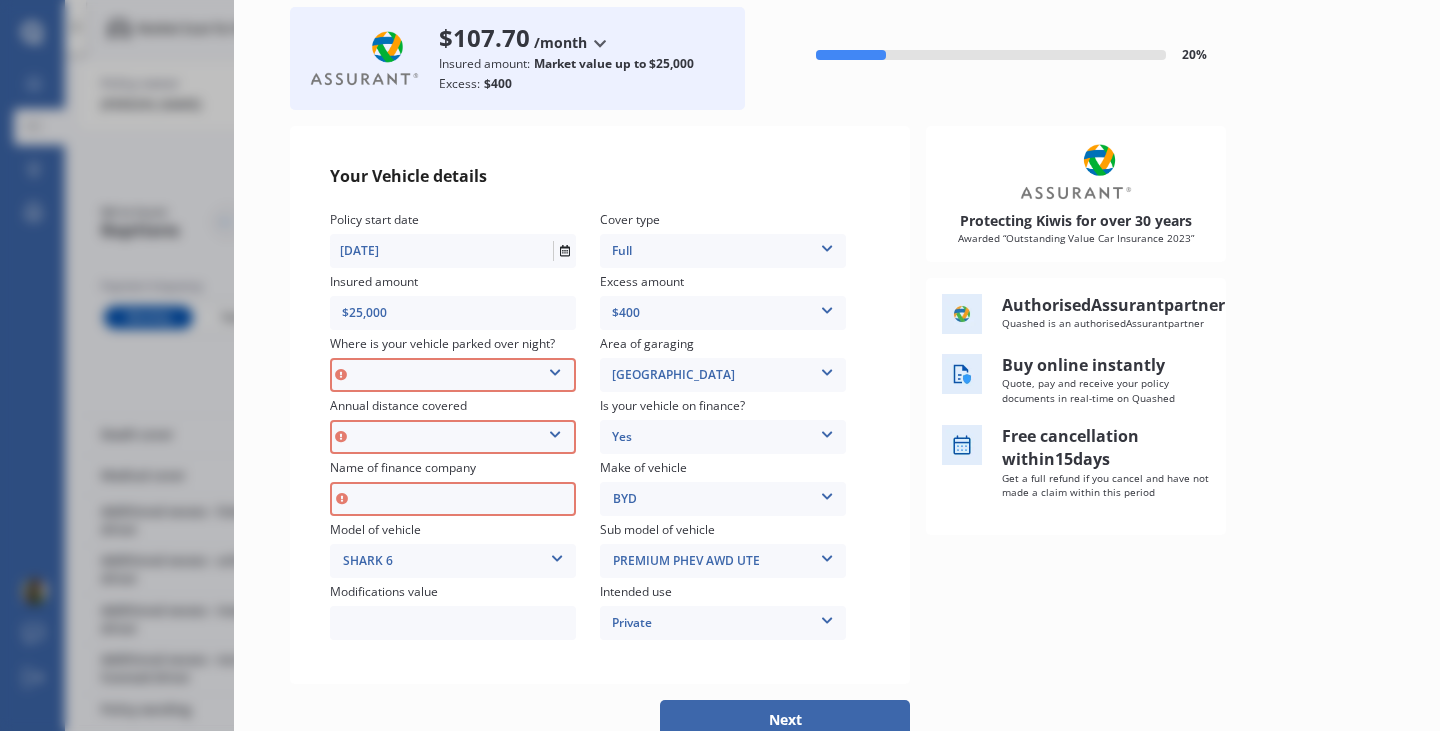 scroll, scrollTop: 111, scrollLeft: 0, axis: vertical 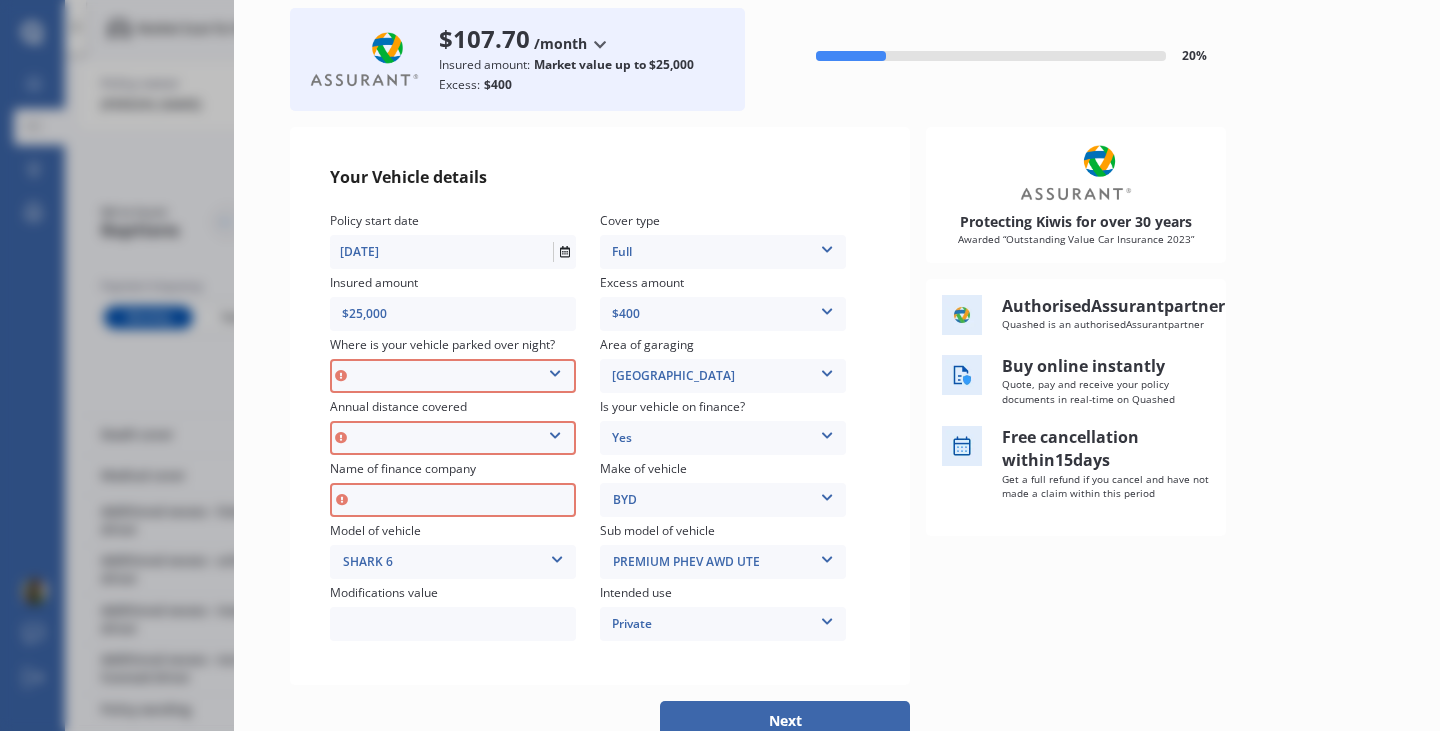 click on "In a garage On own property On street or road" at bounding box center (453, 376) 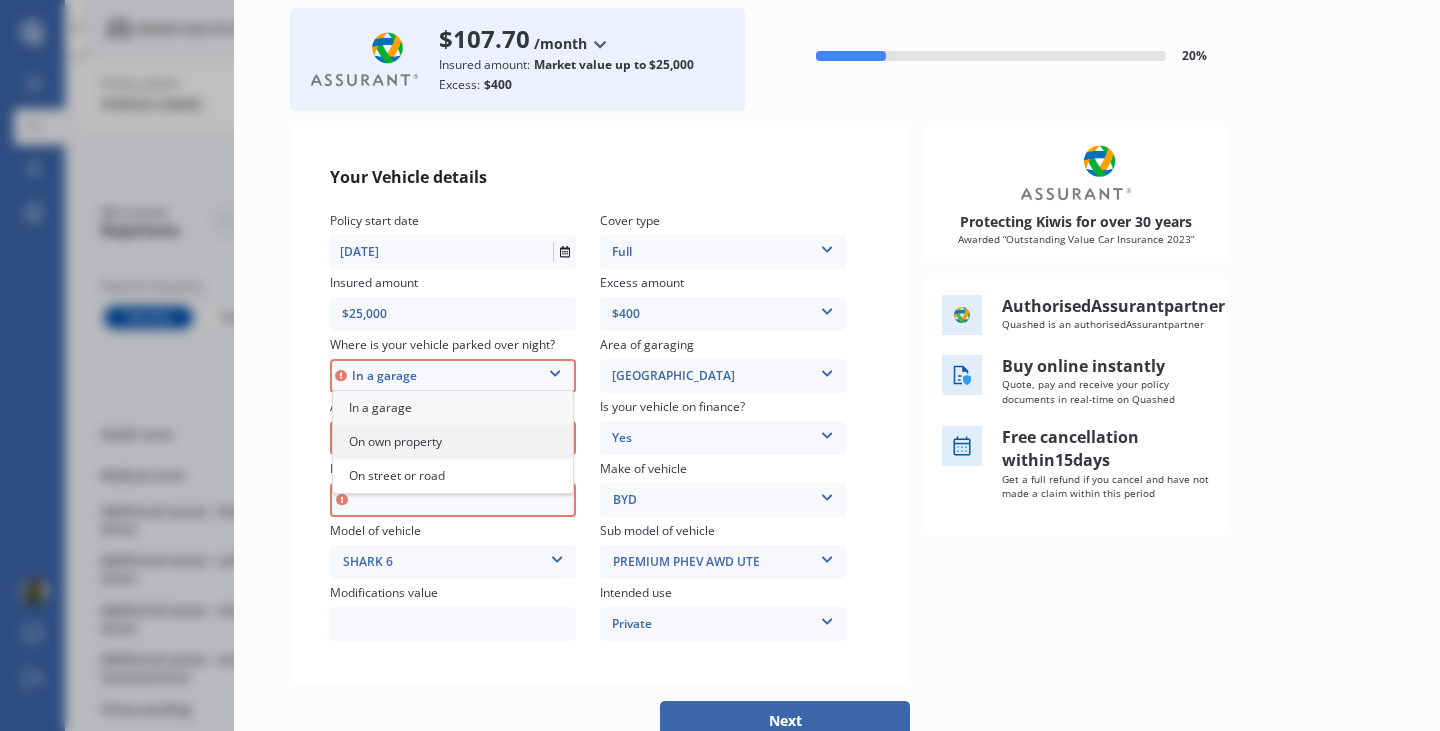 click on "On own property" at bounding box center (395, 441) 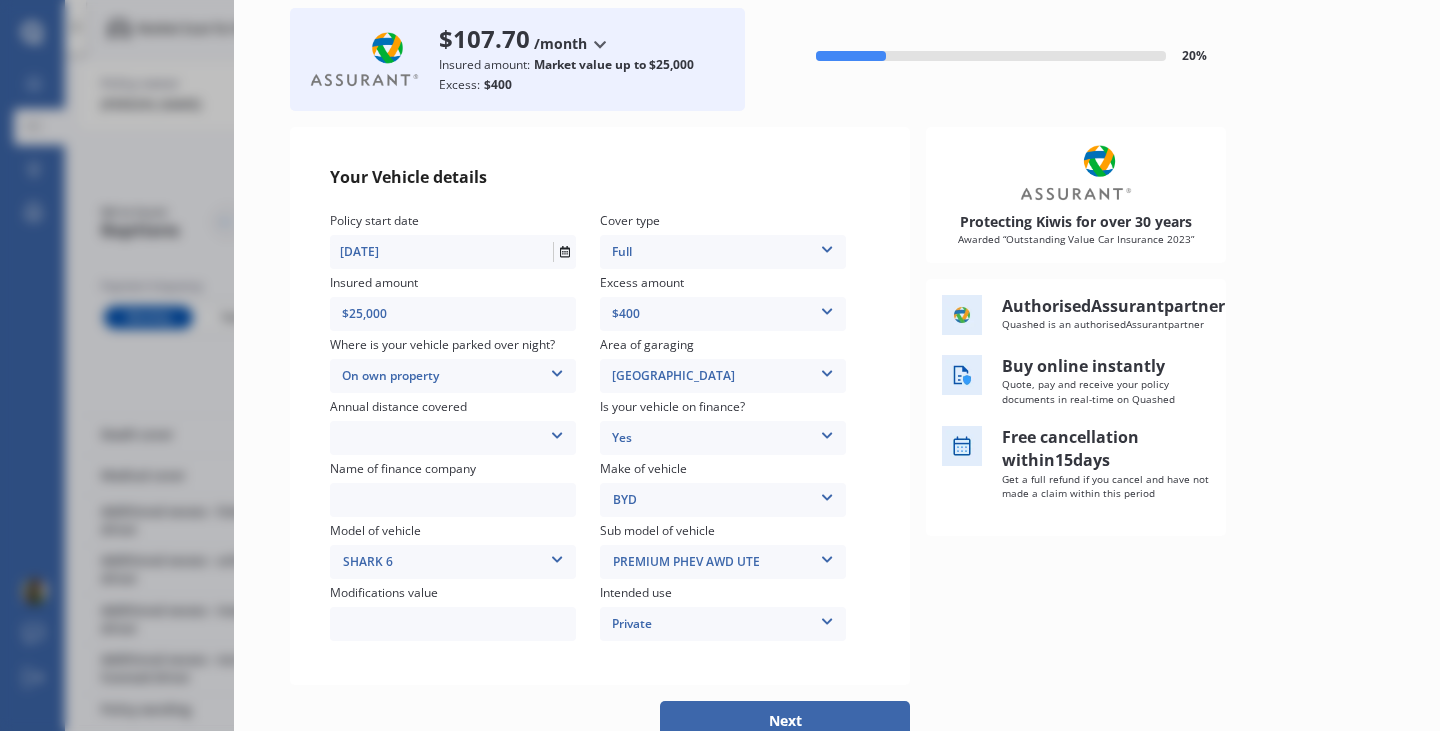 click at bounding box center (557, 370) 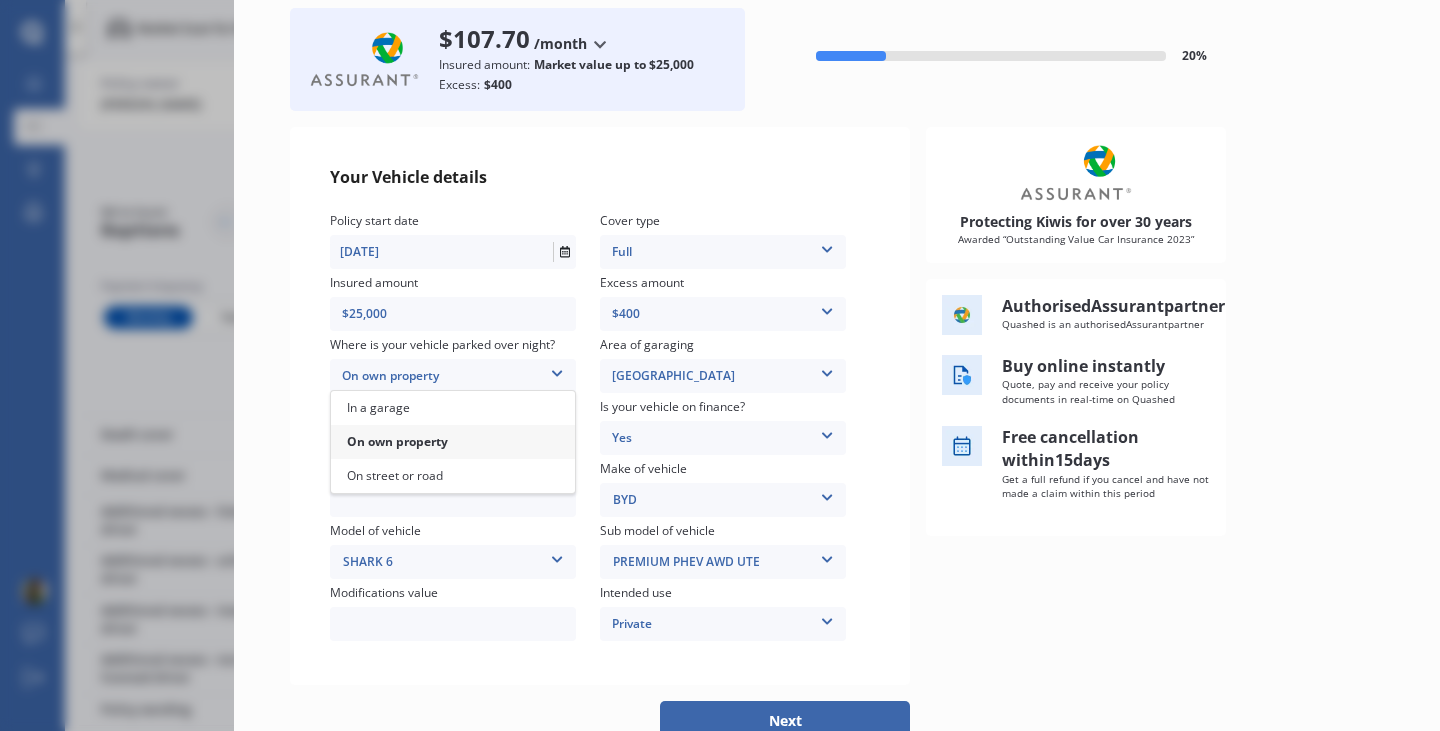 click at bounding box center (557, 370) 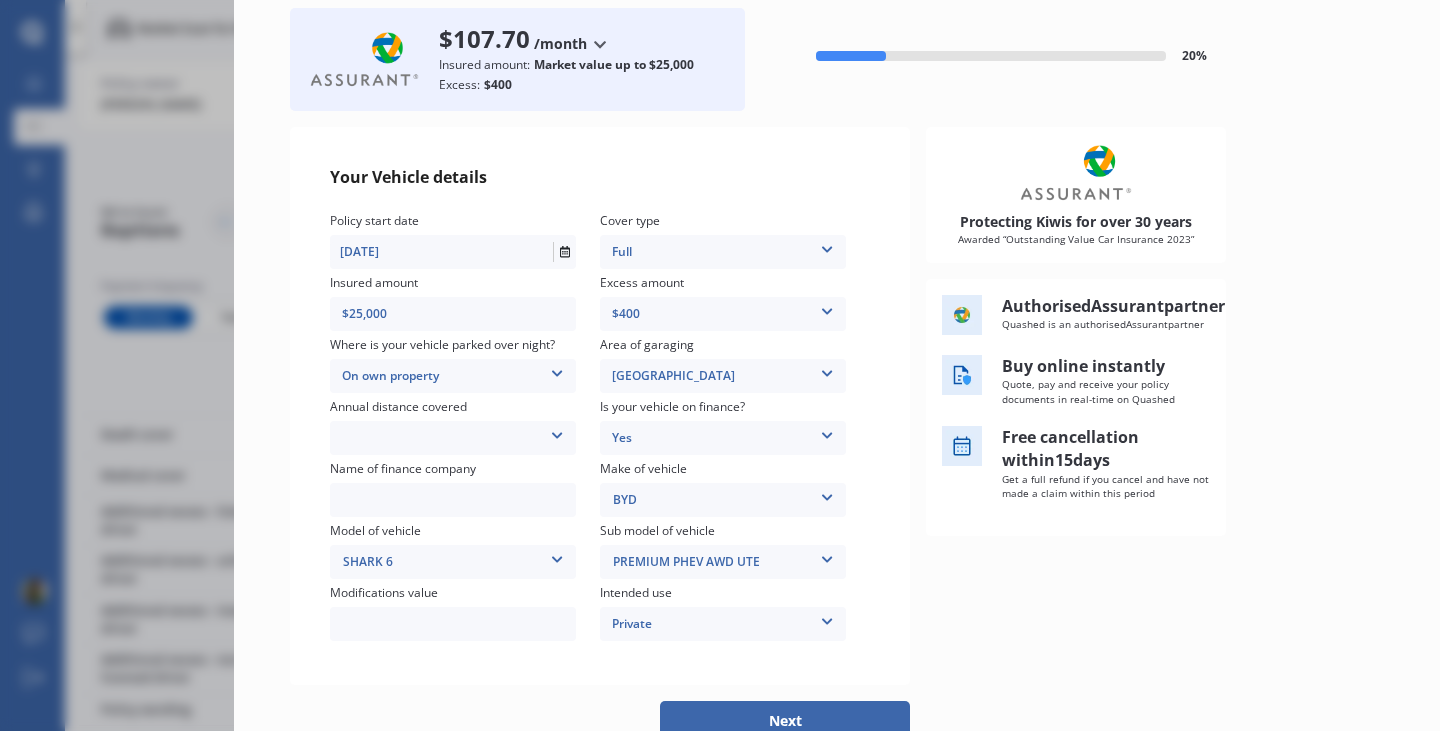 click at bounding box center [557, 432] 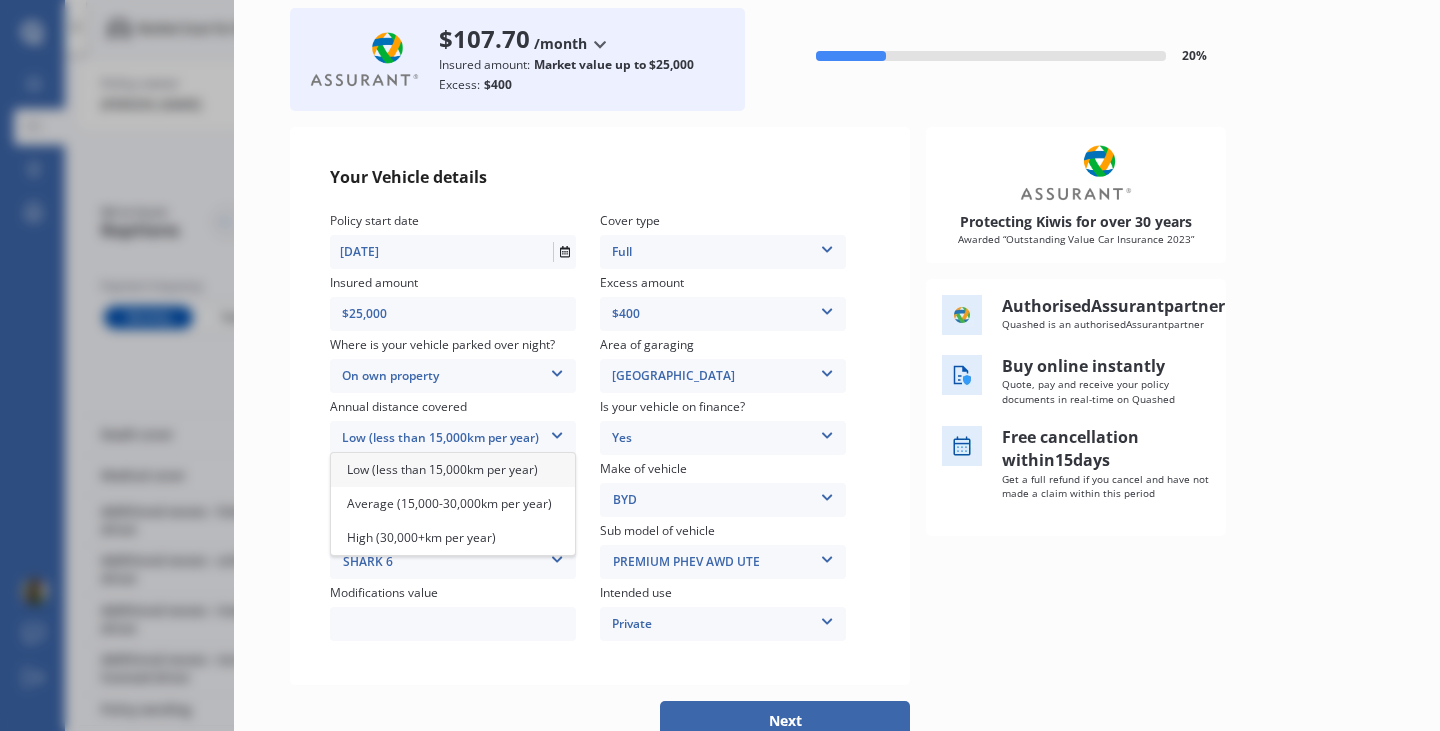 click on "Low (less than 15,000km per year)" at bounding box center (442, 469) 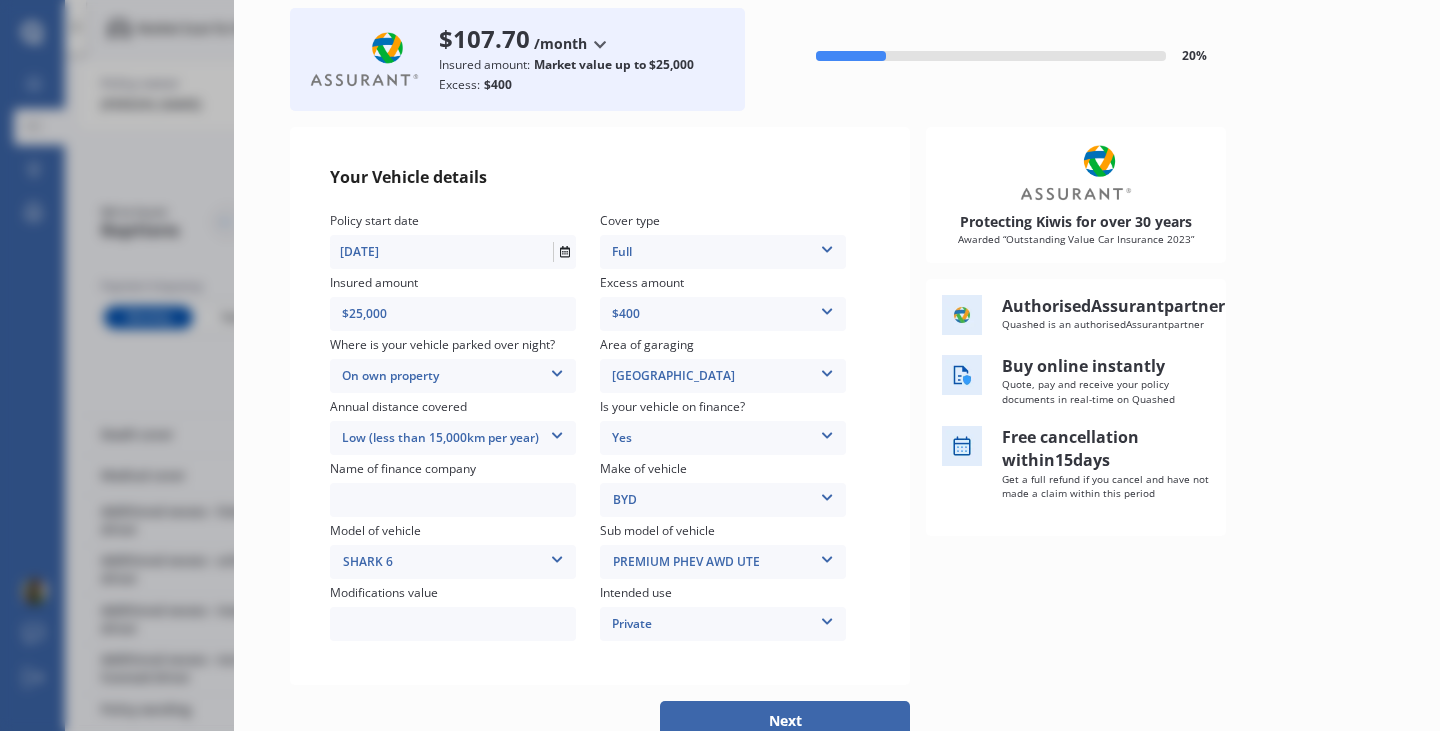 click at bounding box center [453, 500] 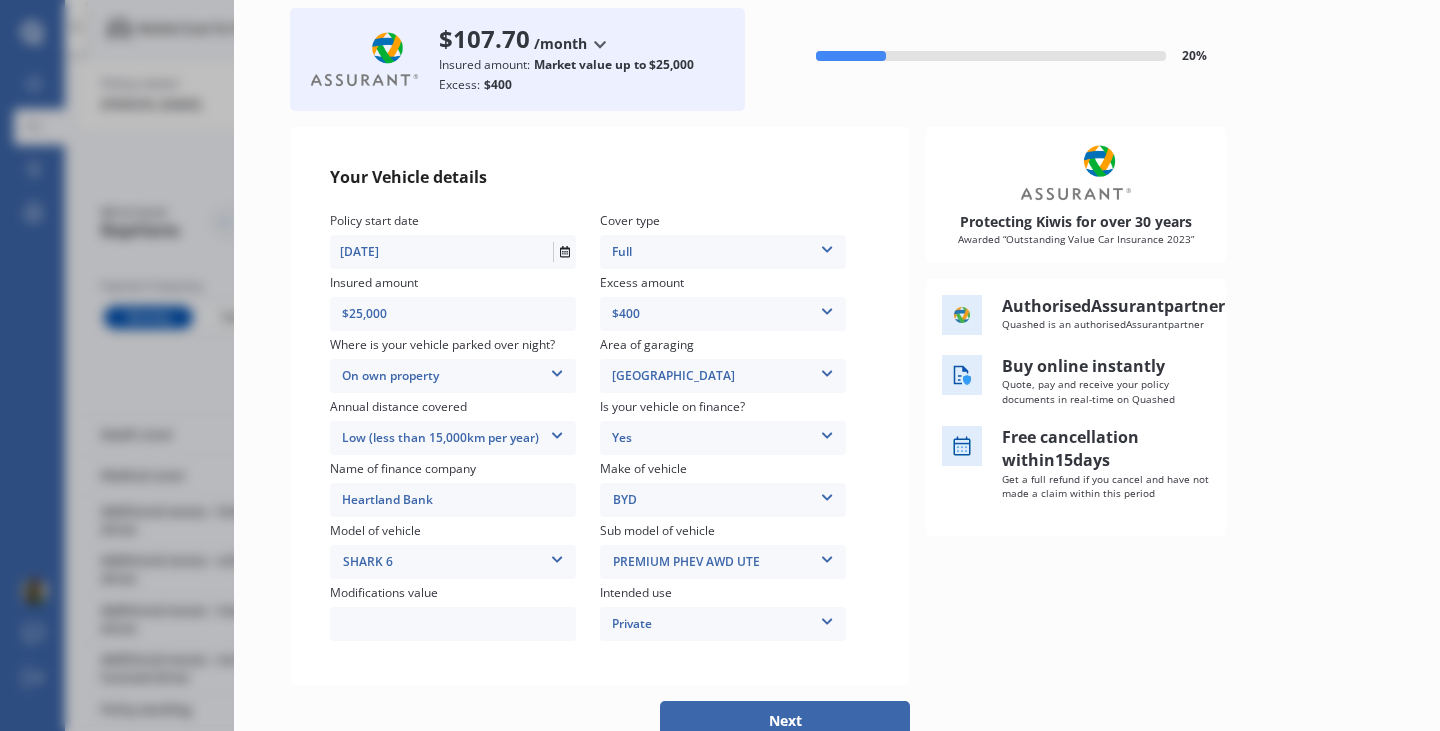 type on "Heartland Bank" 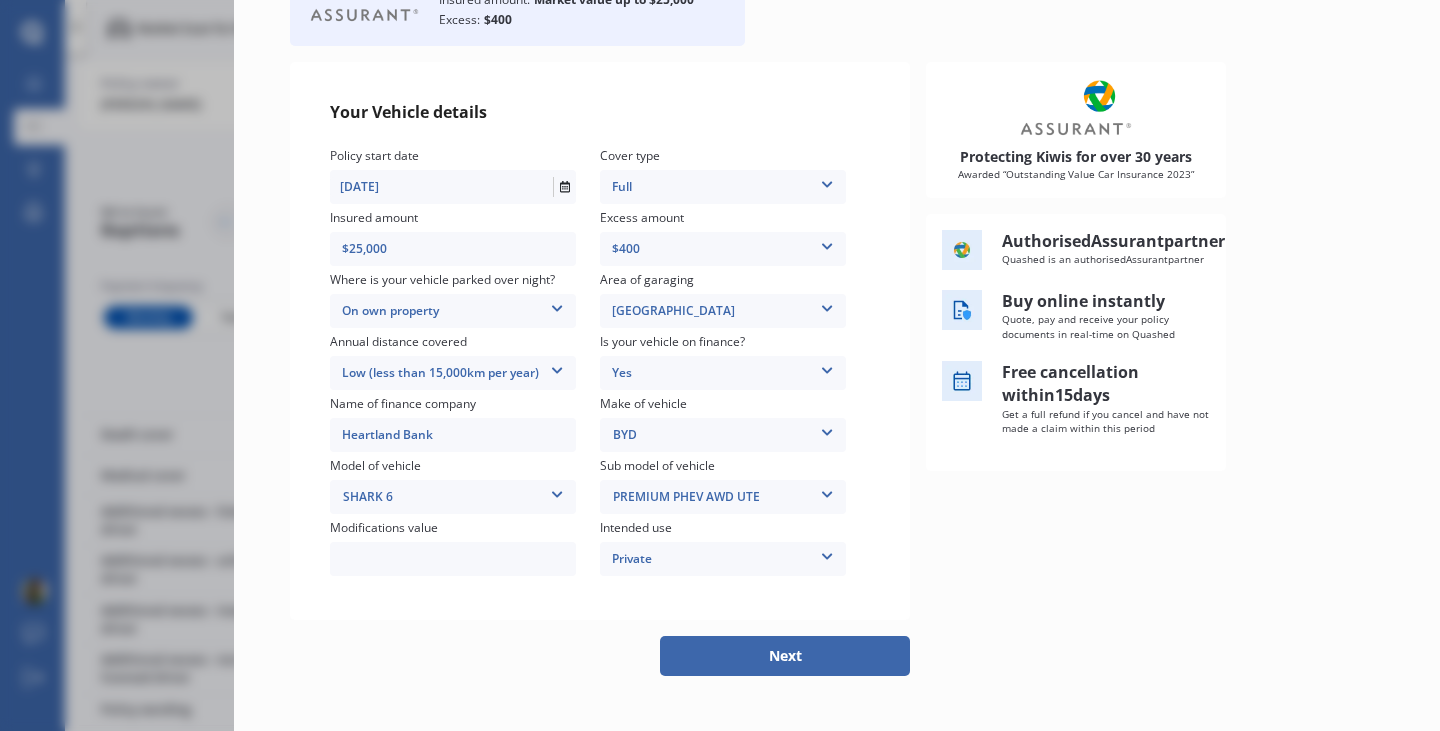scroll, scrollTop: 201, scrollLeft: 0, axis: vertical 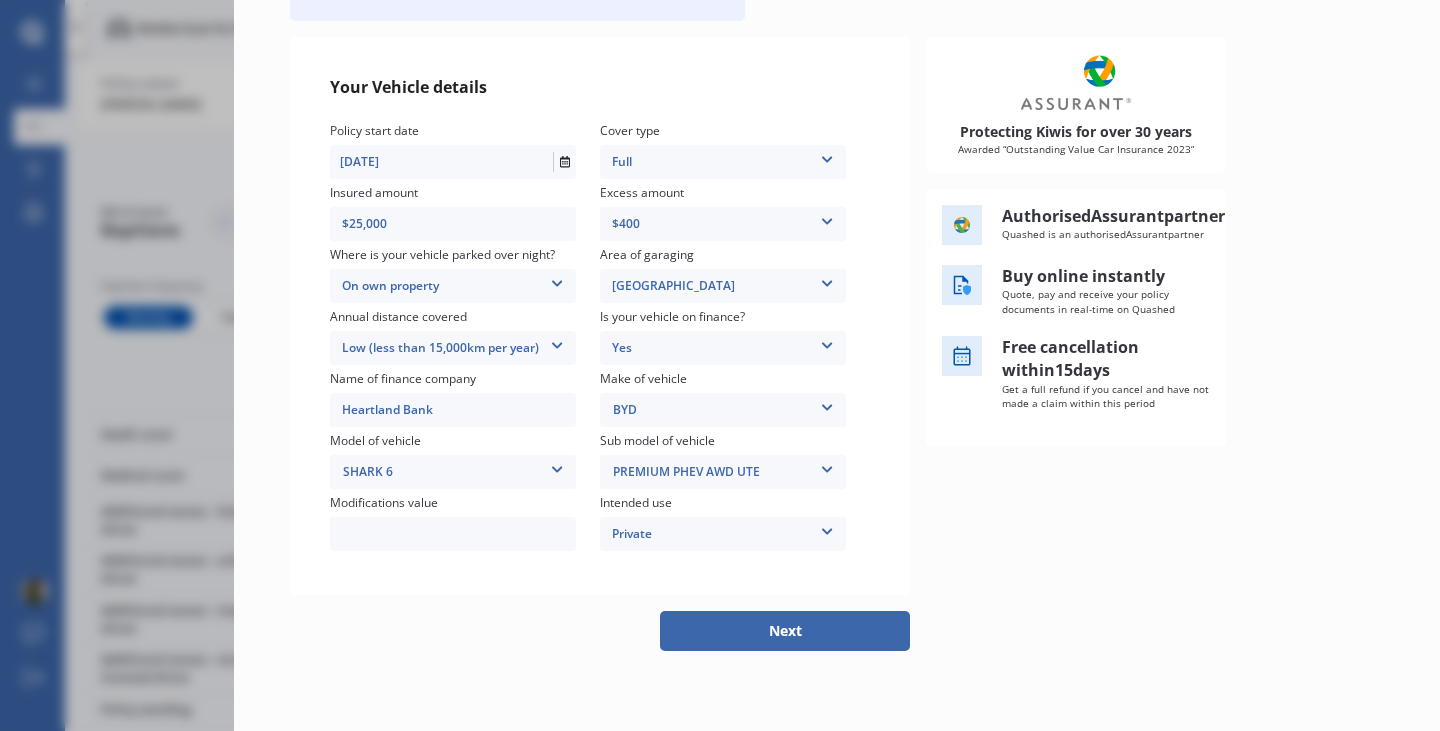 click at bounding box center (827, 528) 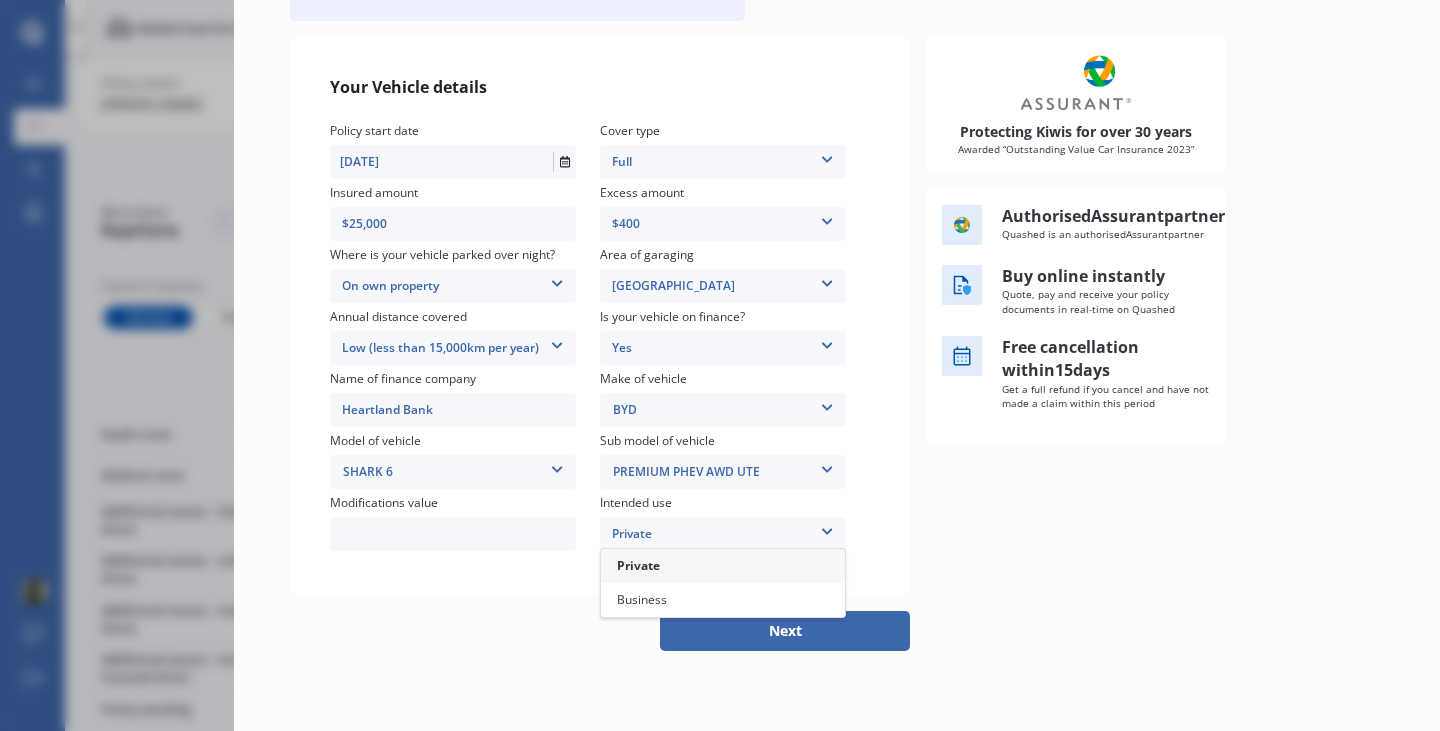click on "Private" at bounding box center [723, 566] 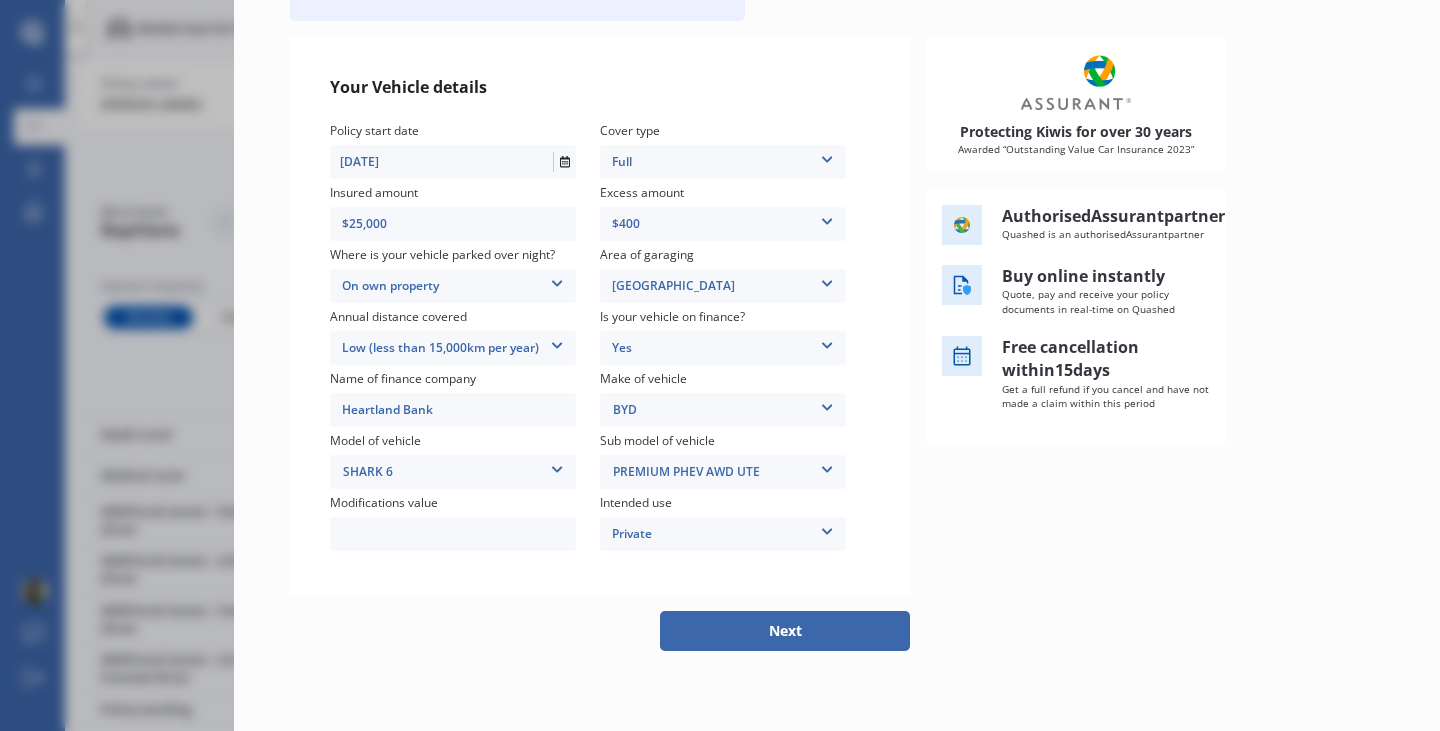 click on "Next" at bounding box center [785, 631] 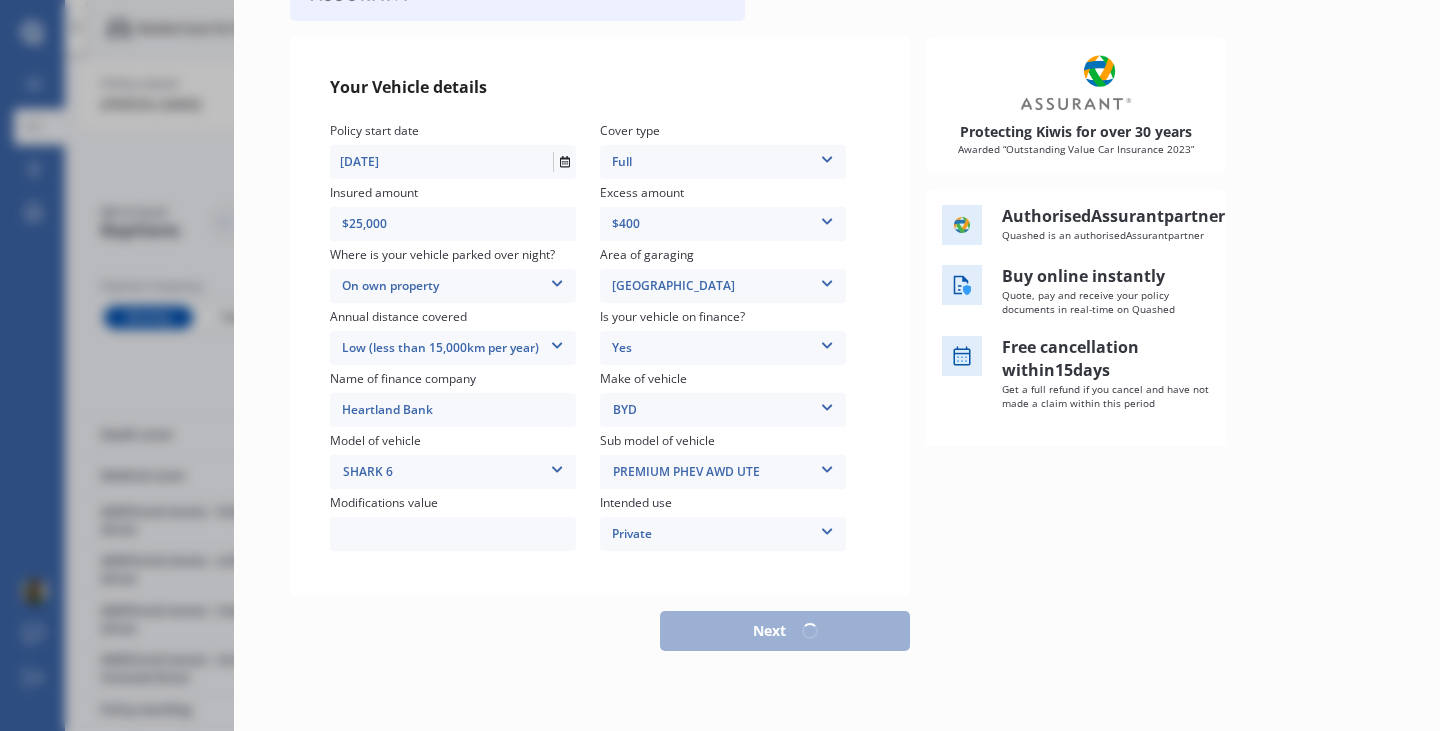 scroll, scrollTop: 190, scrollLeft: 0, axis: vertical 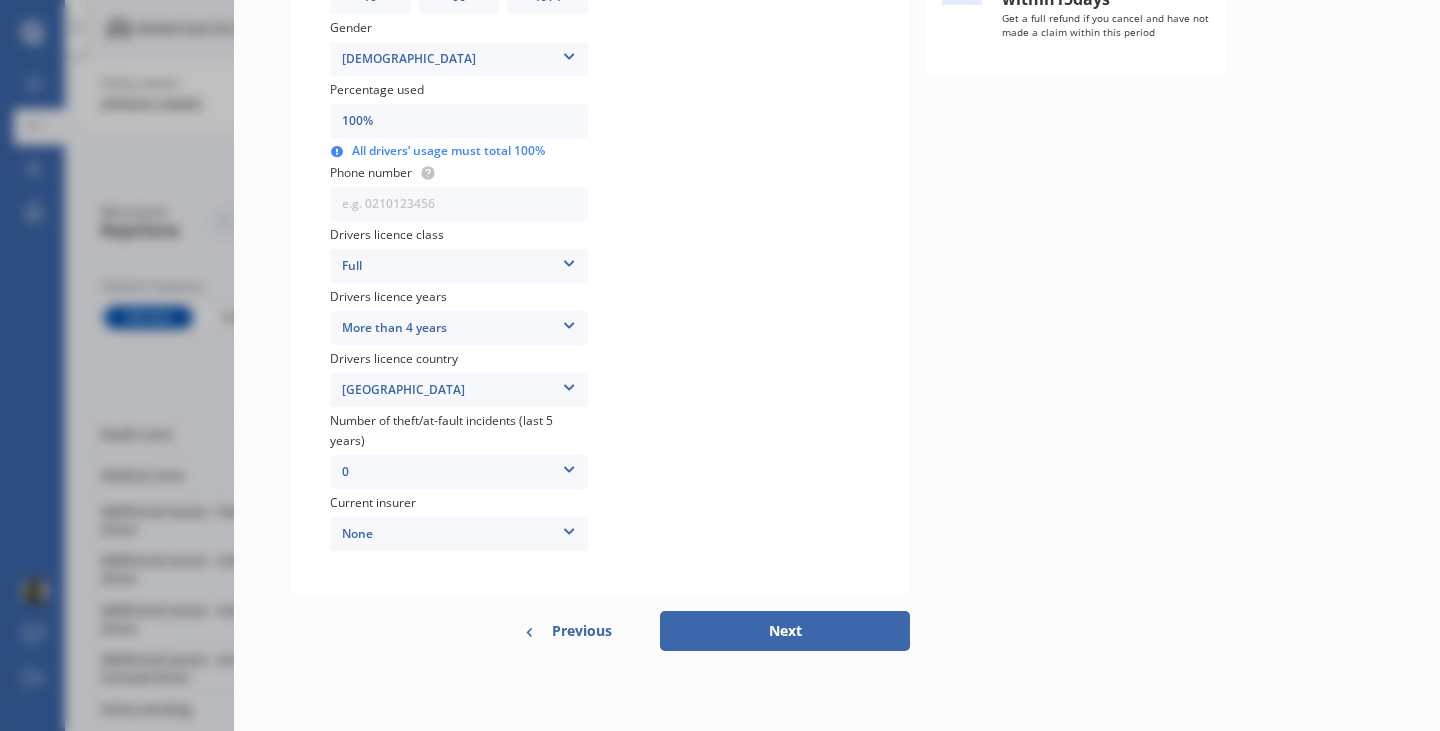 click on "Next" at bounding box center [785, 631] 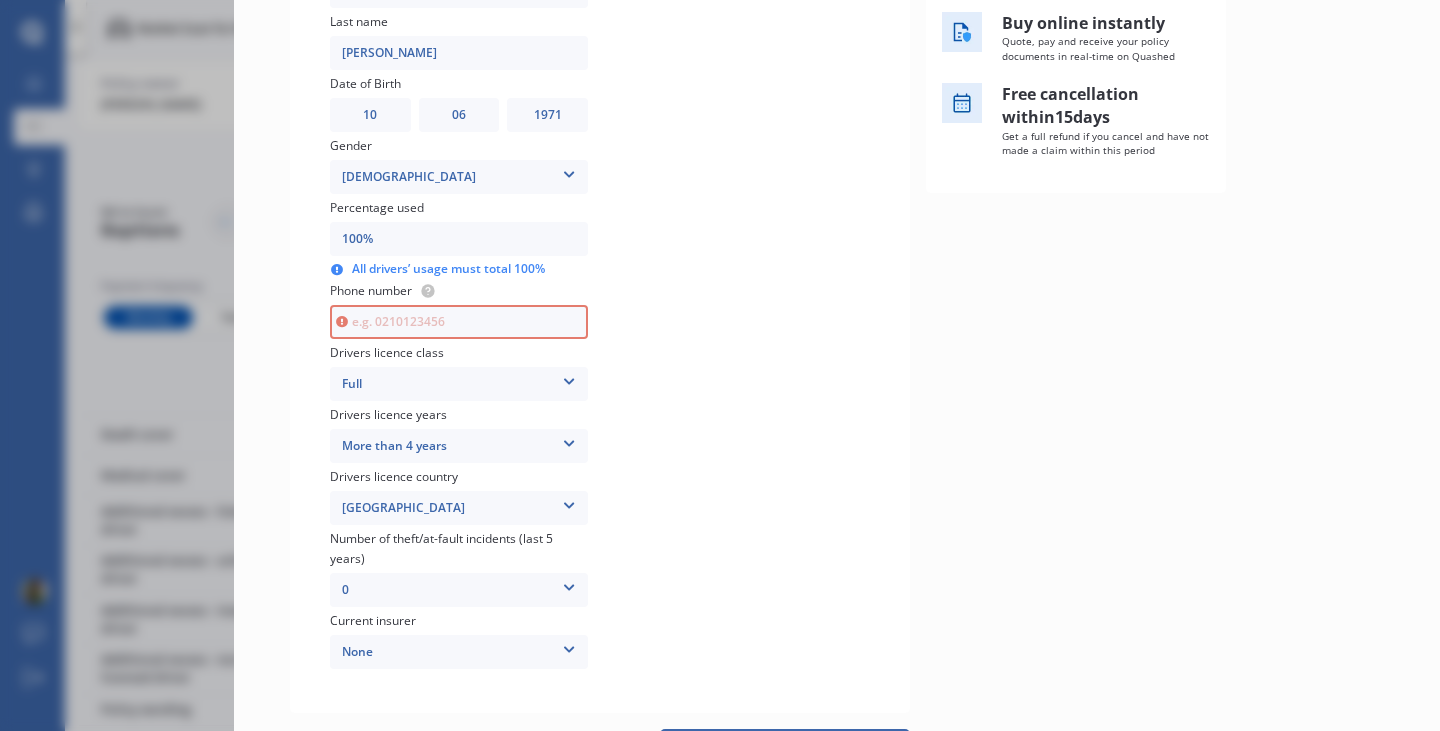 scroll, scrollTop: 400, scrollLeft: 0, axis: vertical 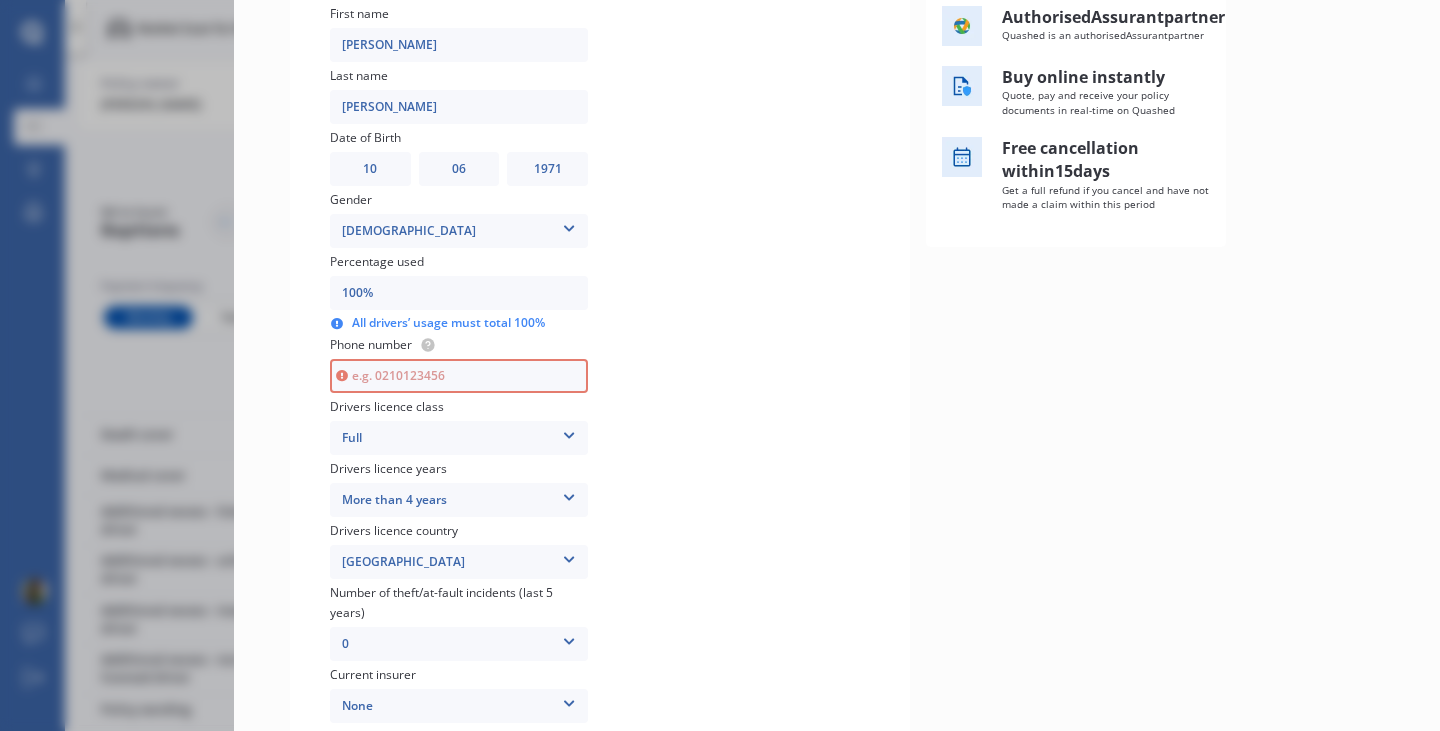 click at bounding box center [459, 376] 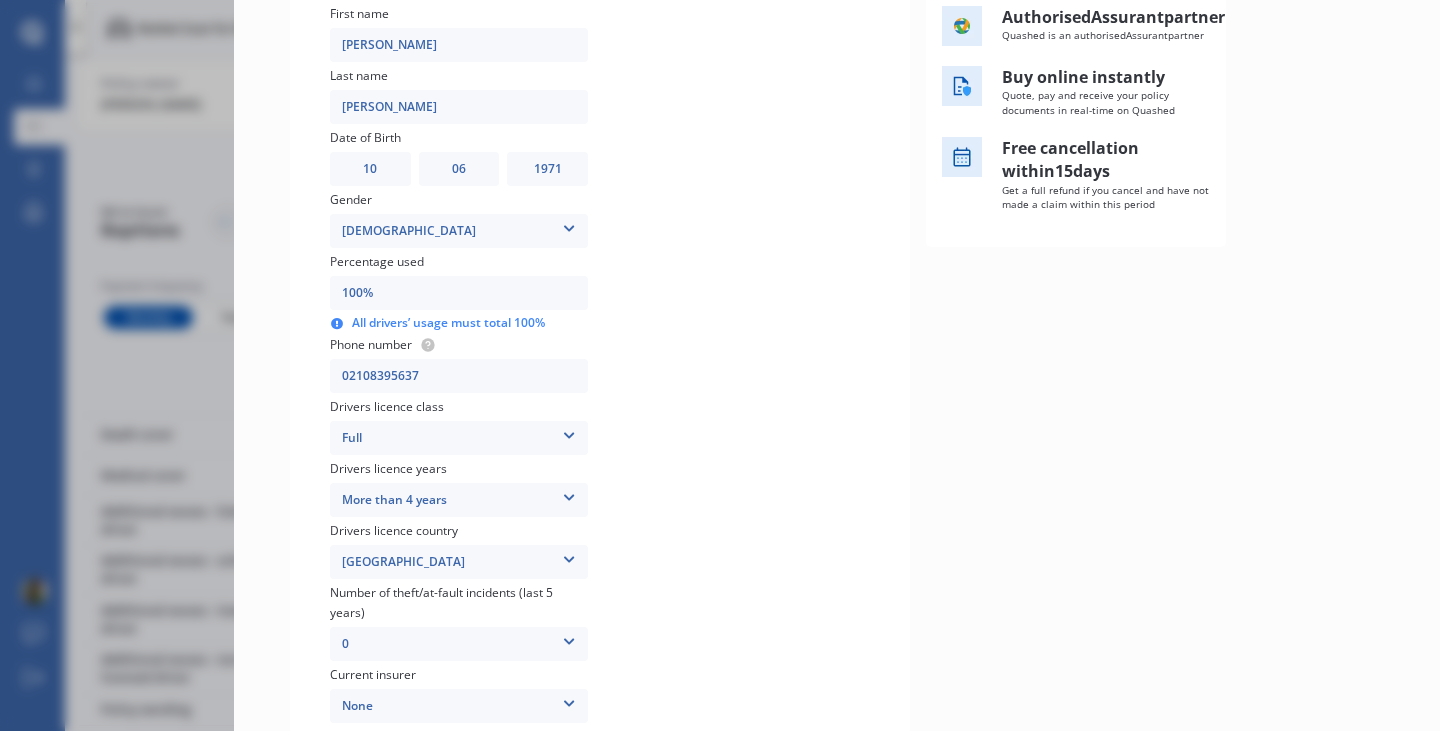 scroll, scrollTop: 572, scrollLeft: 0, axis: vertical 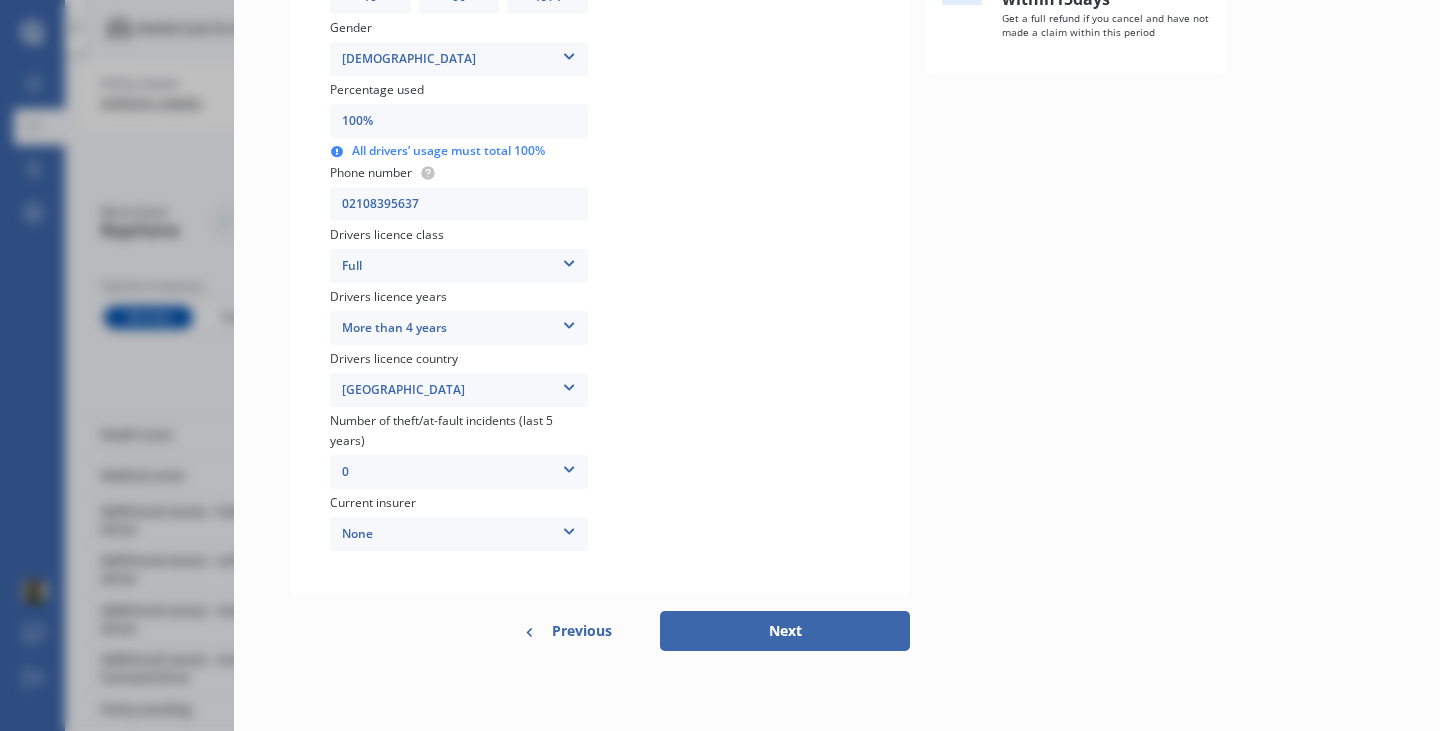 click on "Next" at bounding box center [785, 631] 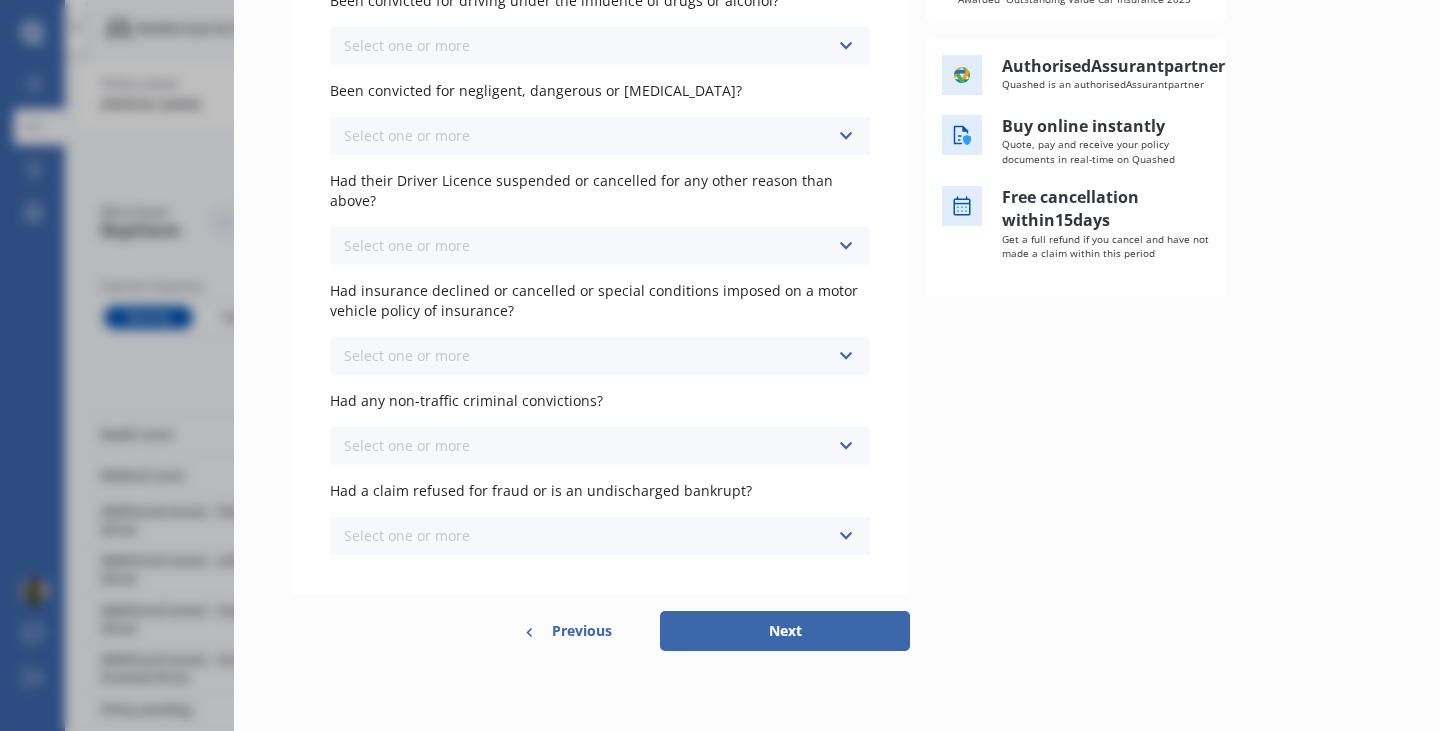 scroll, scrollTop: 0, scrollLeft: 0, axis: both 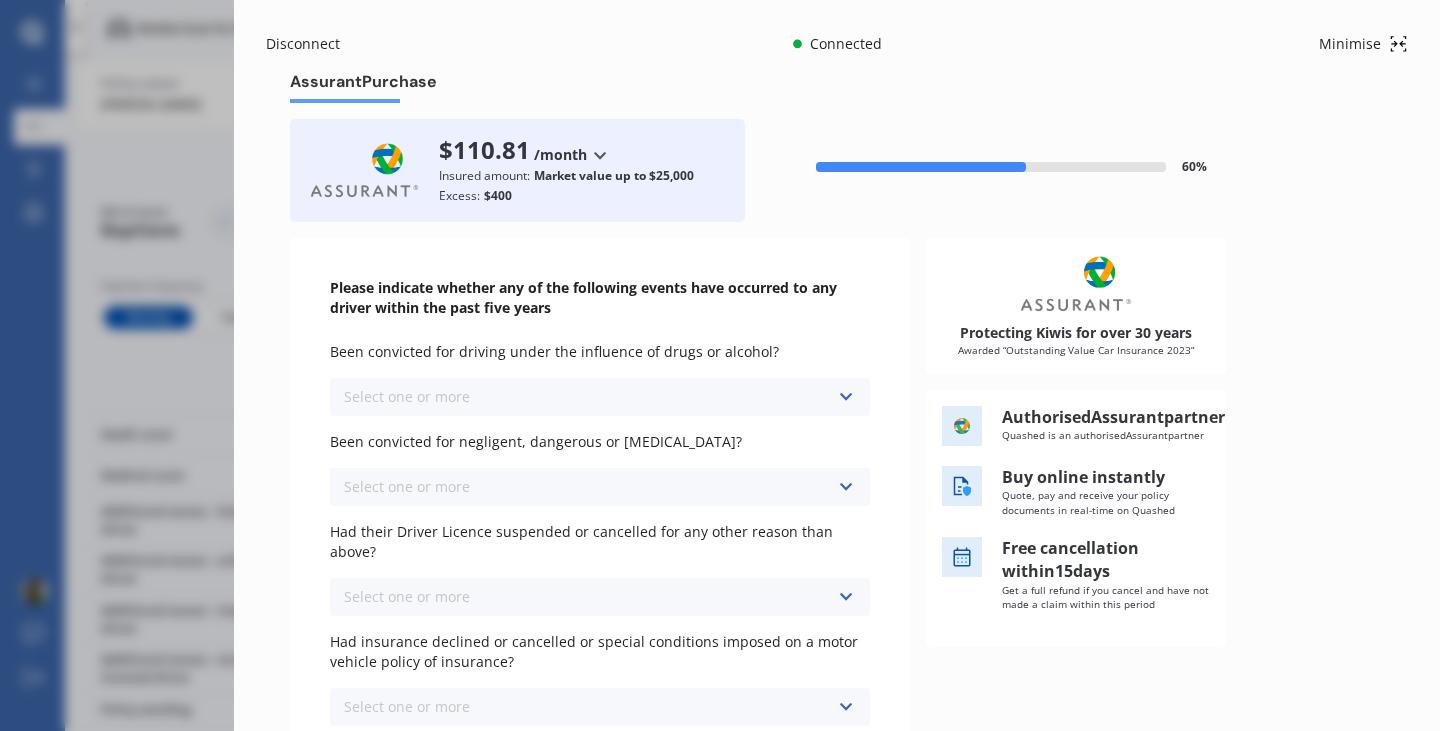 click at bounding box center (845, 397) 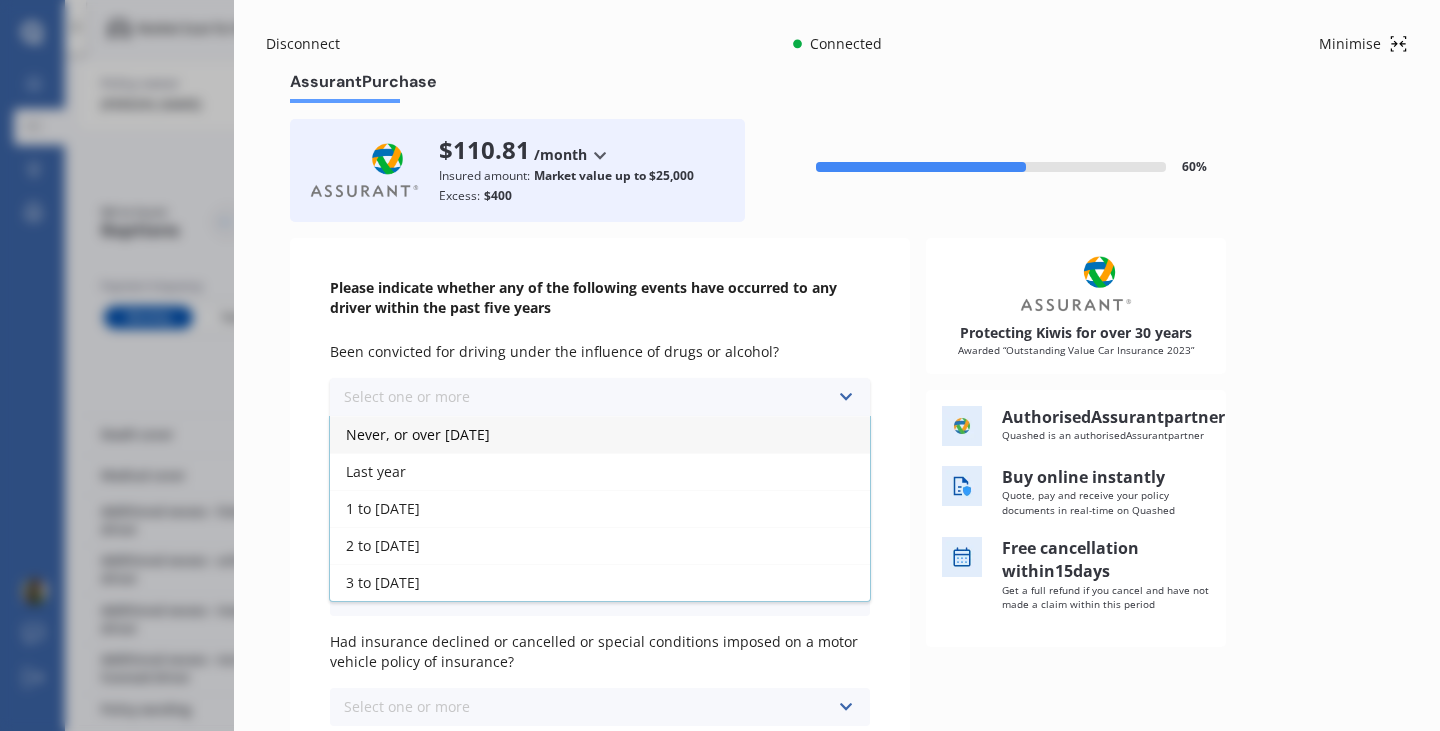 click on "Never, or over [DATE]" at bounding box center (600, 434) 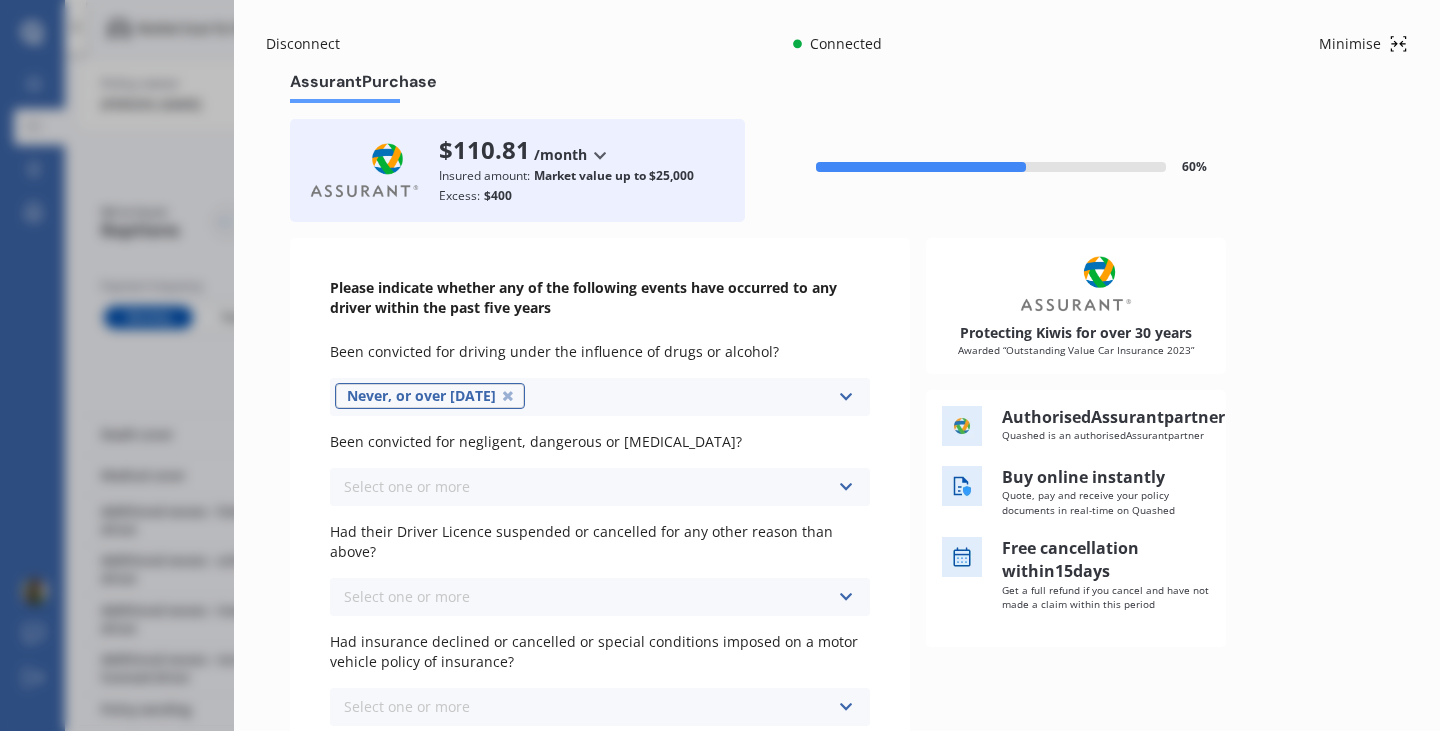 click at bounding box center [845, 487] 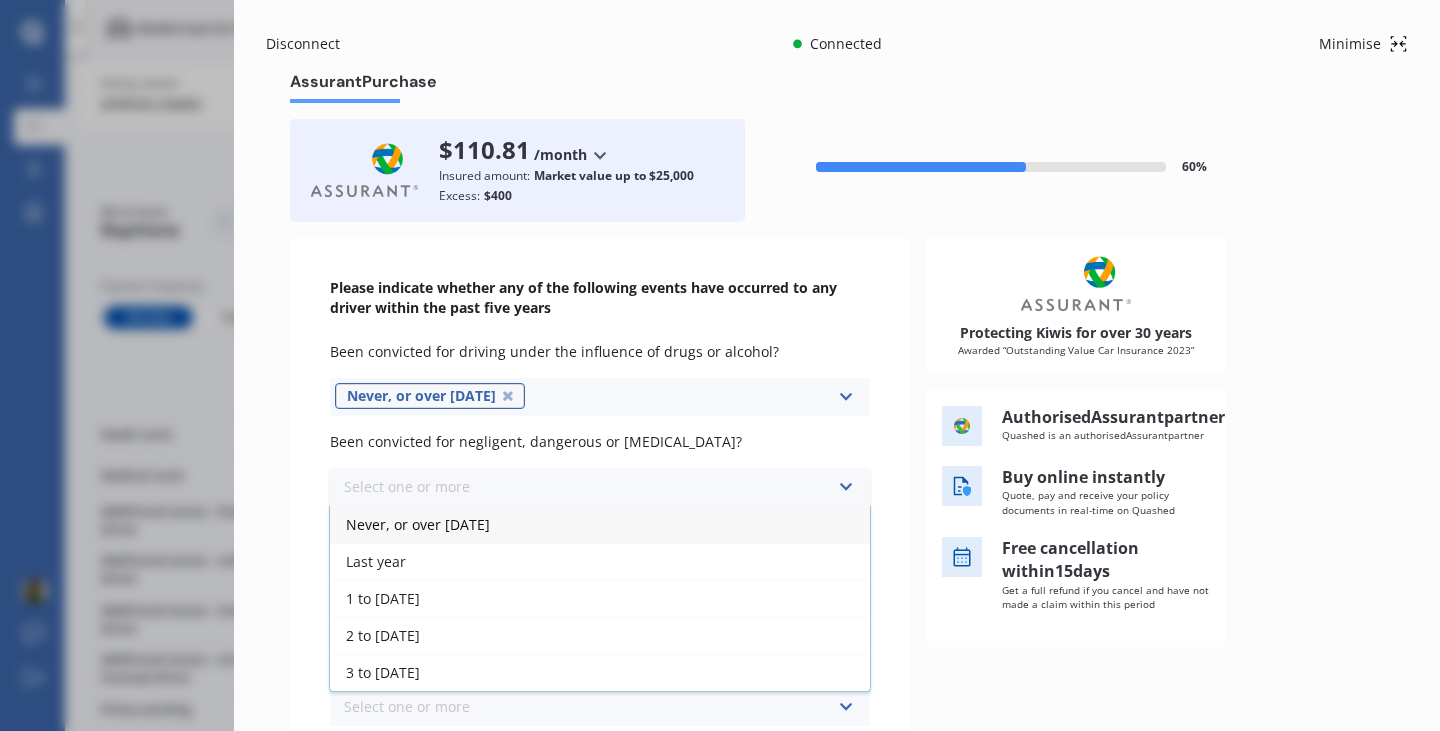 click on "Never, or over [DATE]" at bounding box center (600, 524) 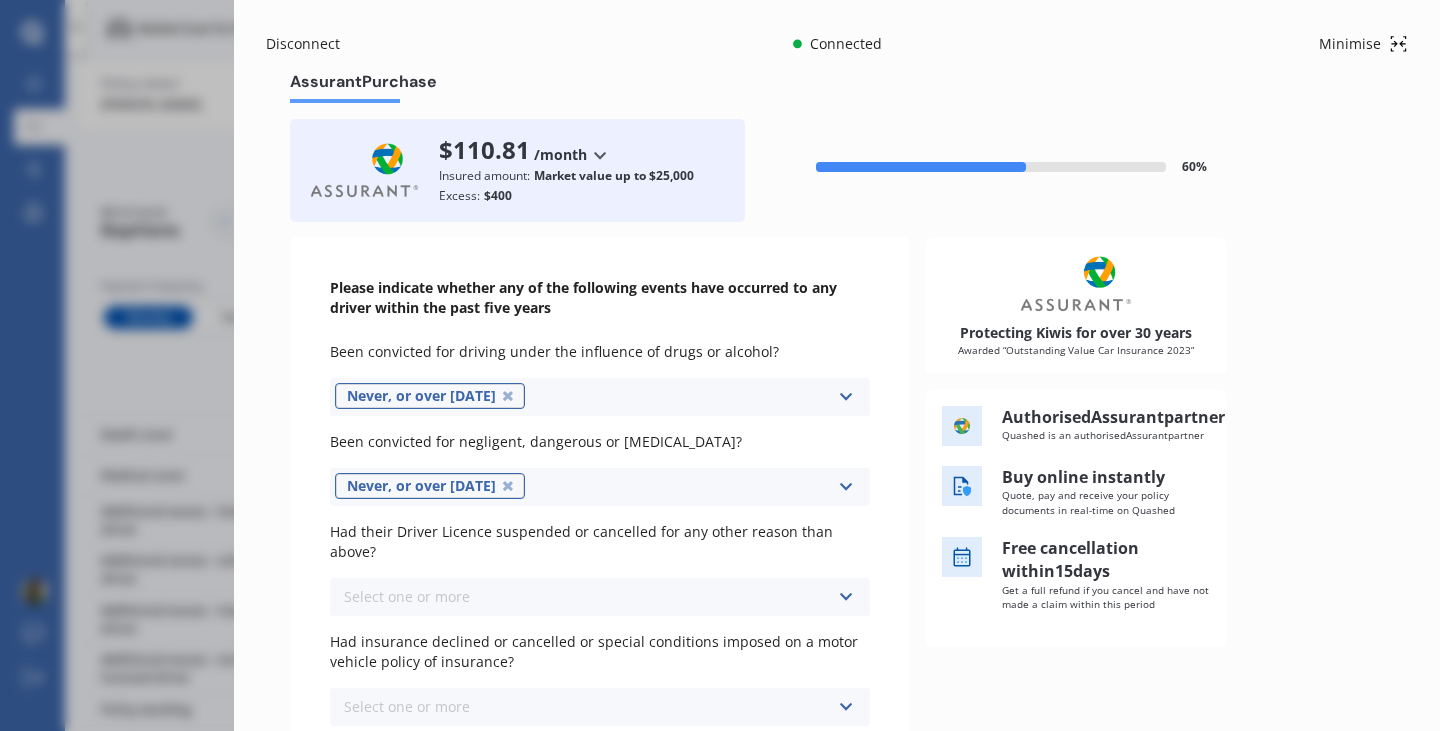 click at bounding box center (845, 597) 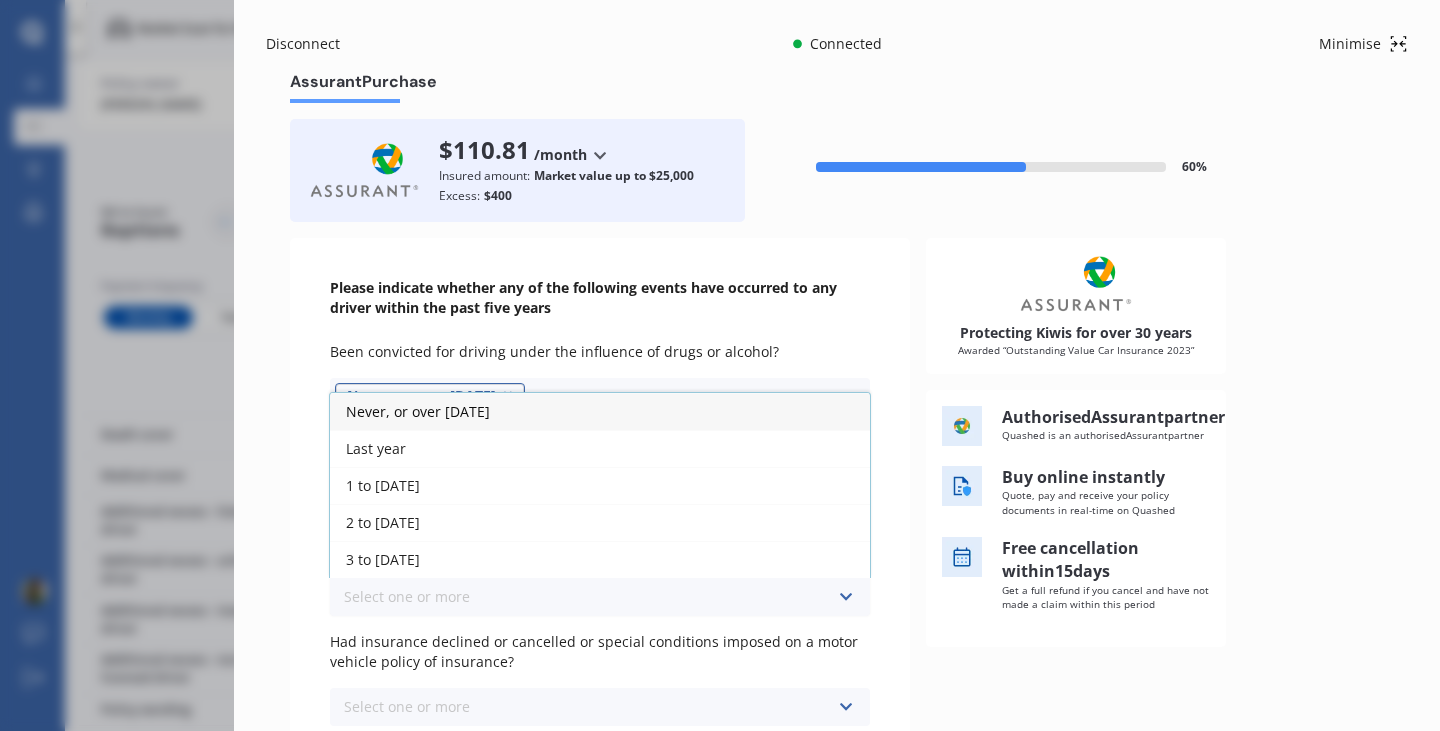 click on "Never, or over [DATE]" at bounding box center (600, 411) 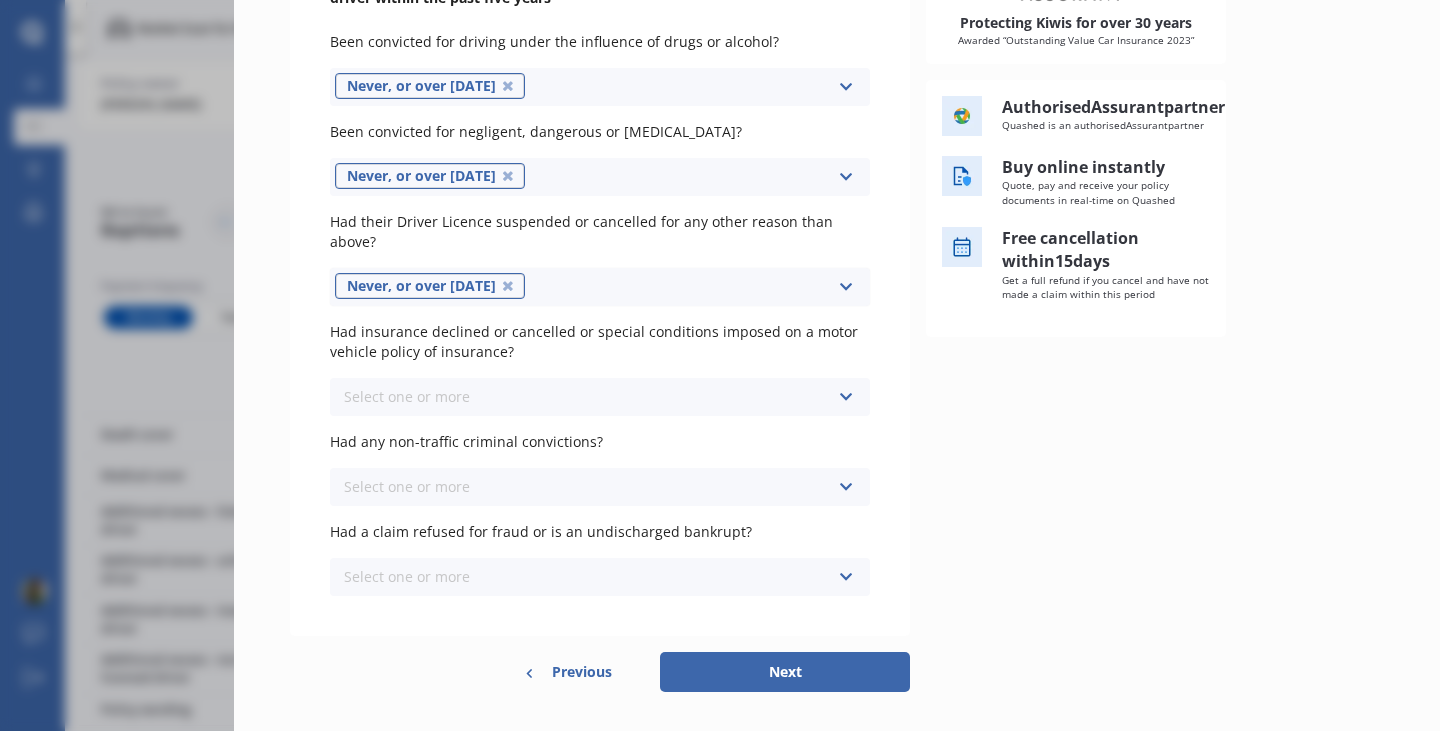 scroll, scrollTop: 331, scrollLeft: 0, axis: vertical 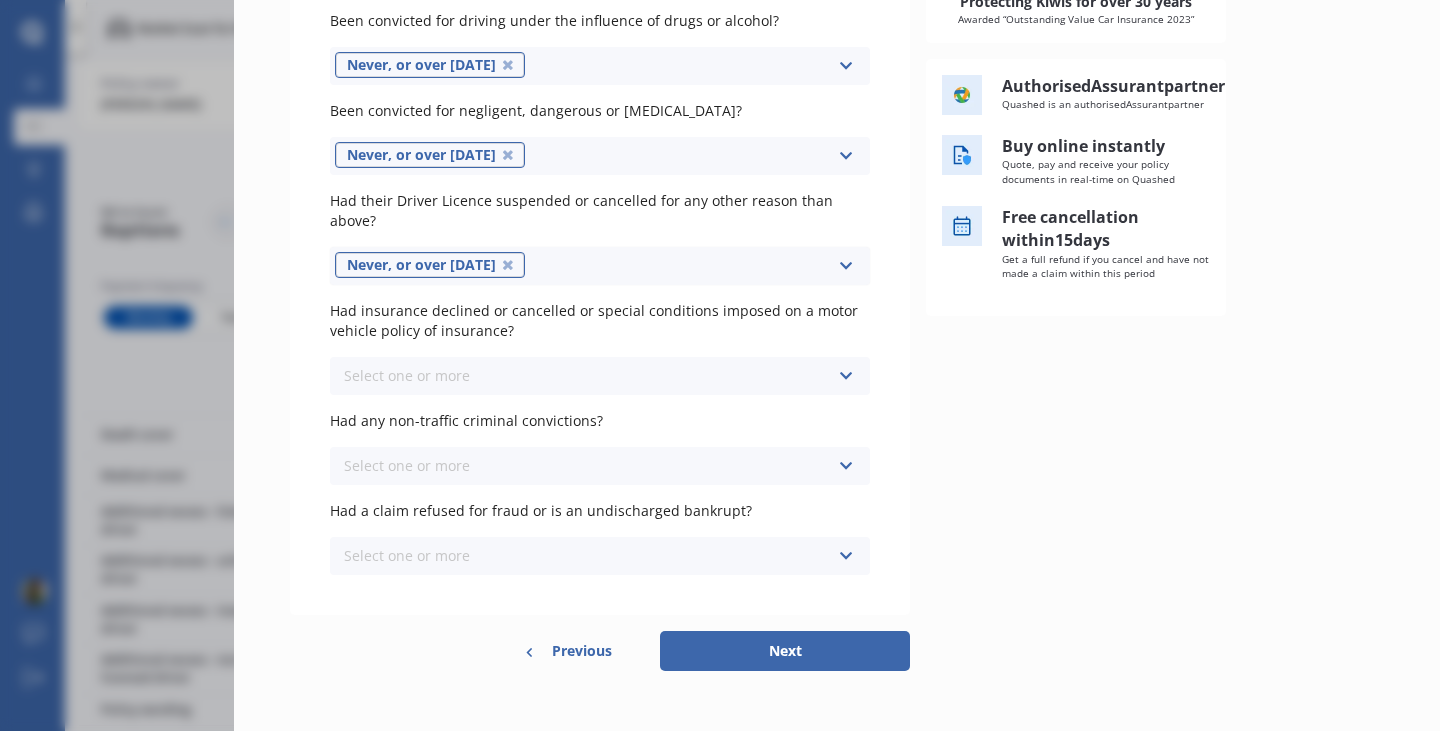 click at bounding box center [845, 376] 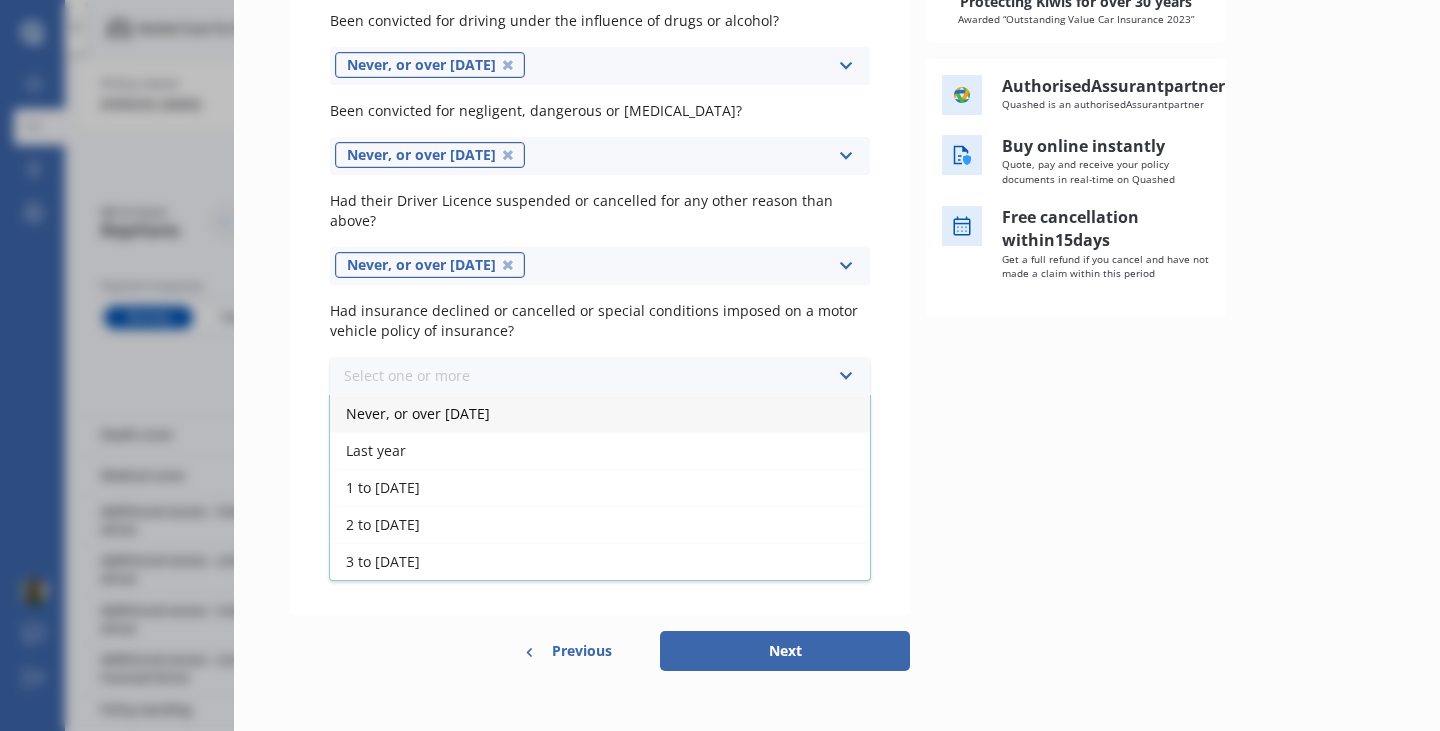 click on "Never, or over [DATE]" at bounding box center [600, 413] 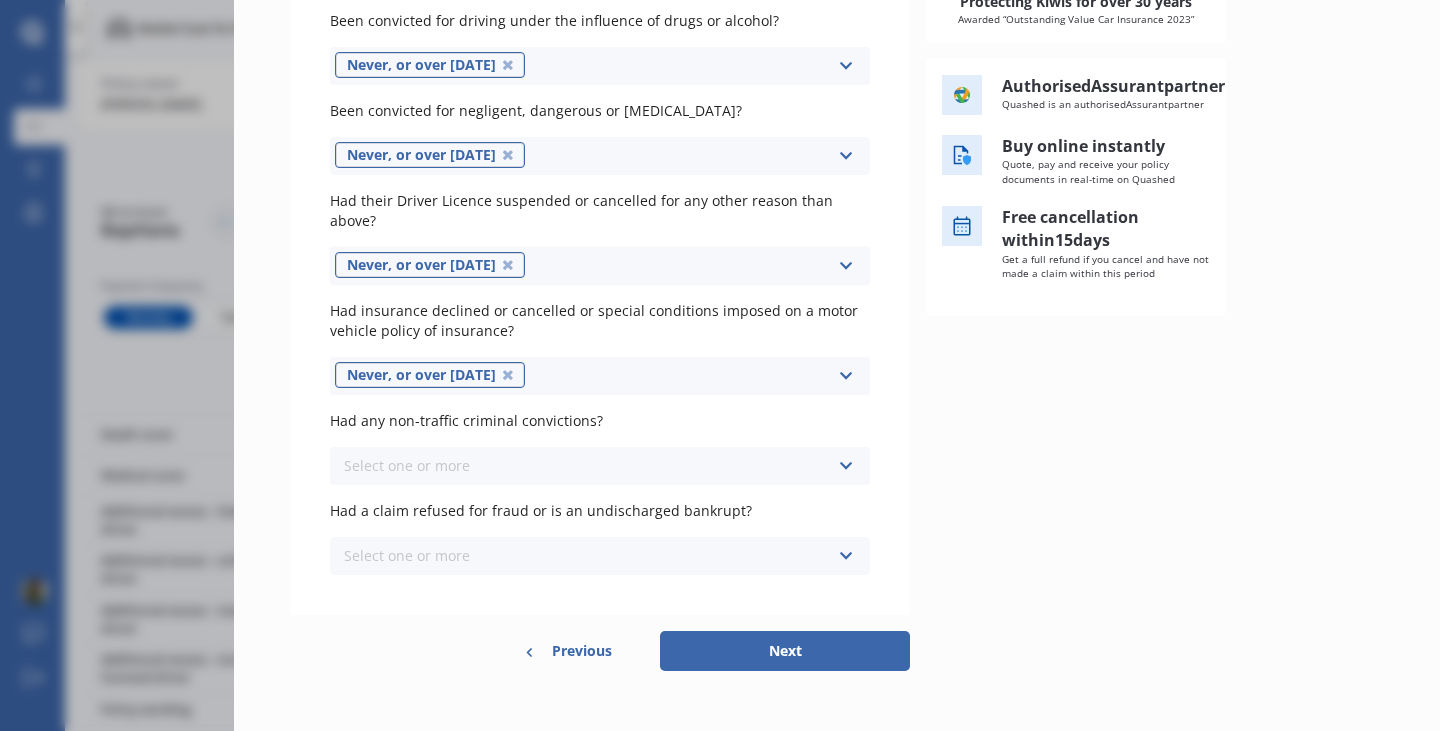 click at bounding box center (845, 466) 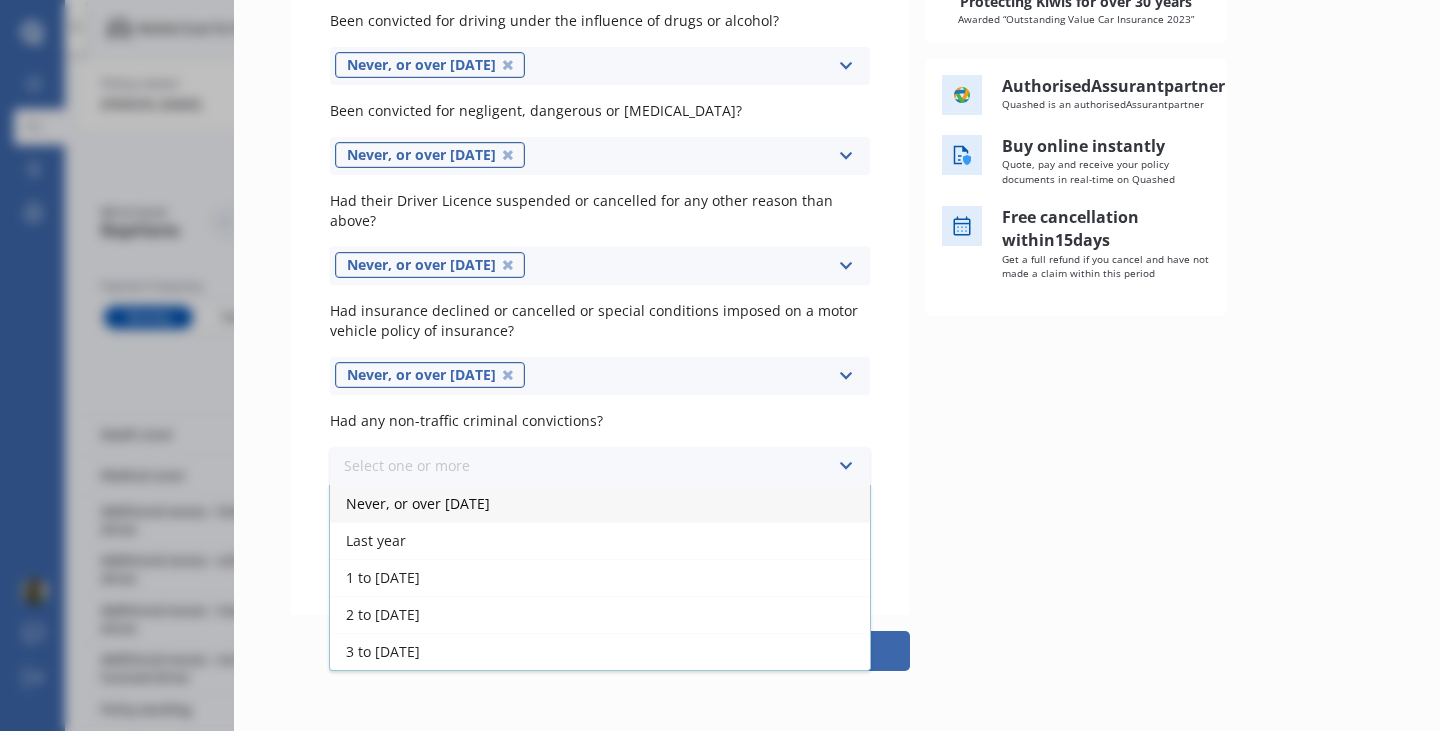 click on "Never, or over [DATE]" at bounding box center [600, 503] 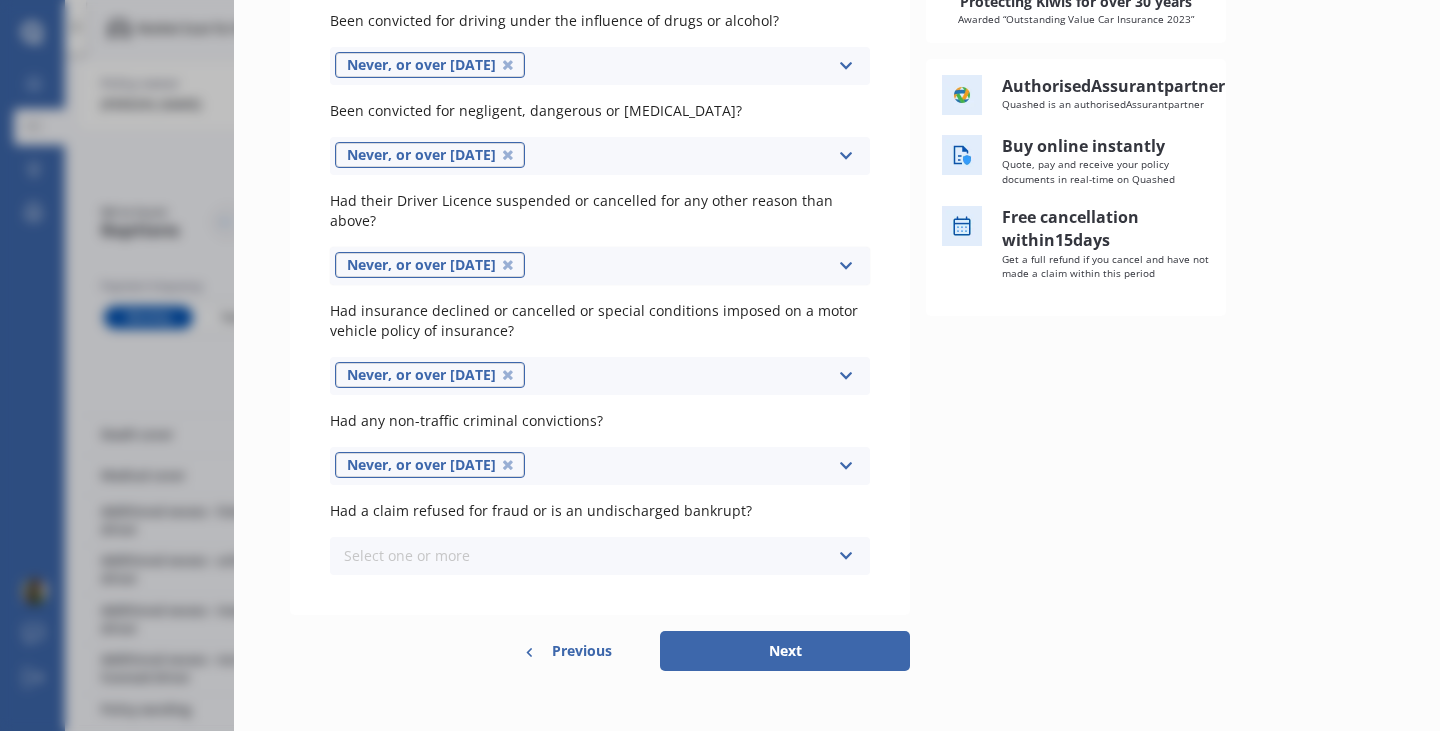 click at bounding box center [845, 556] 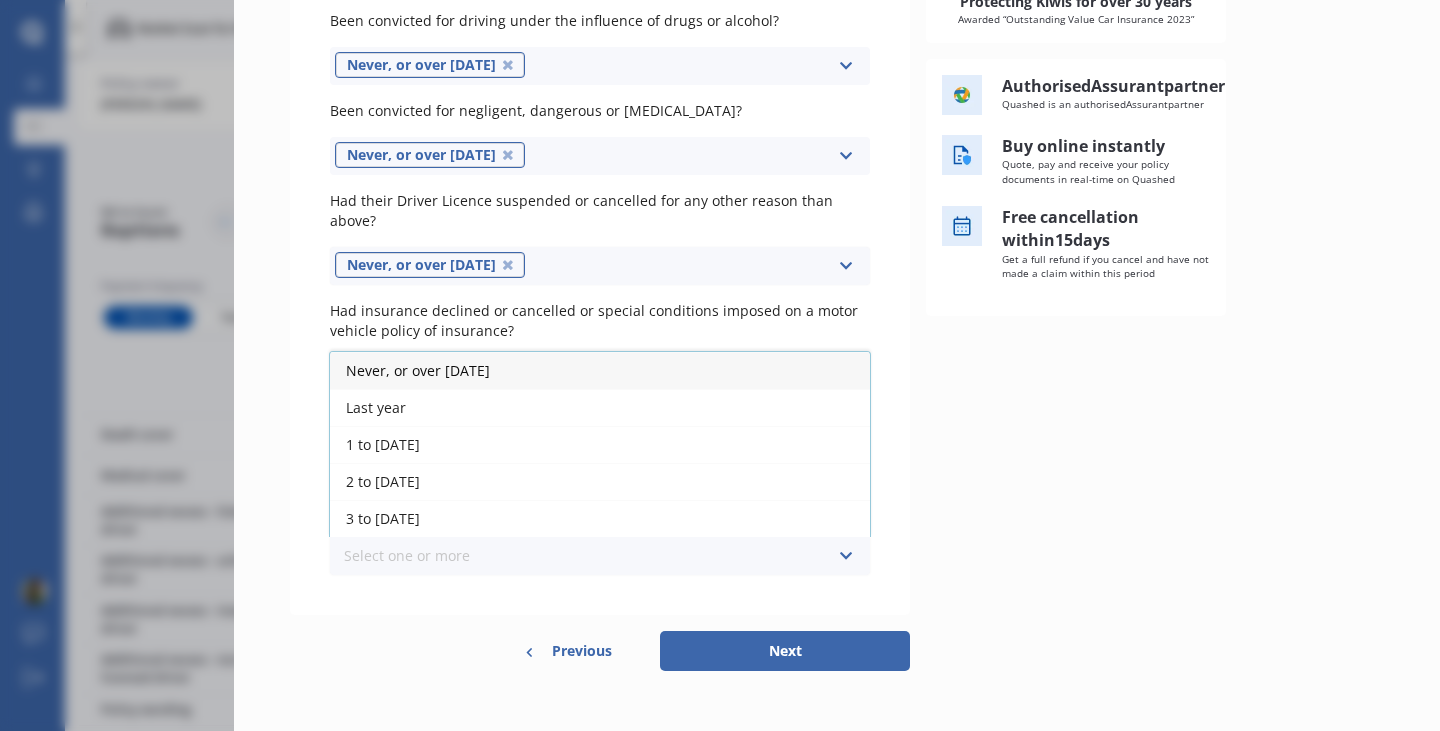 click on "Never, or over [DATE]" at bounding box center [600, 370] 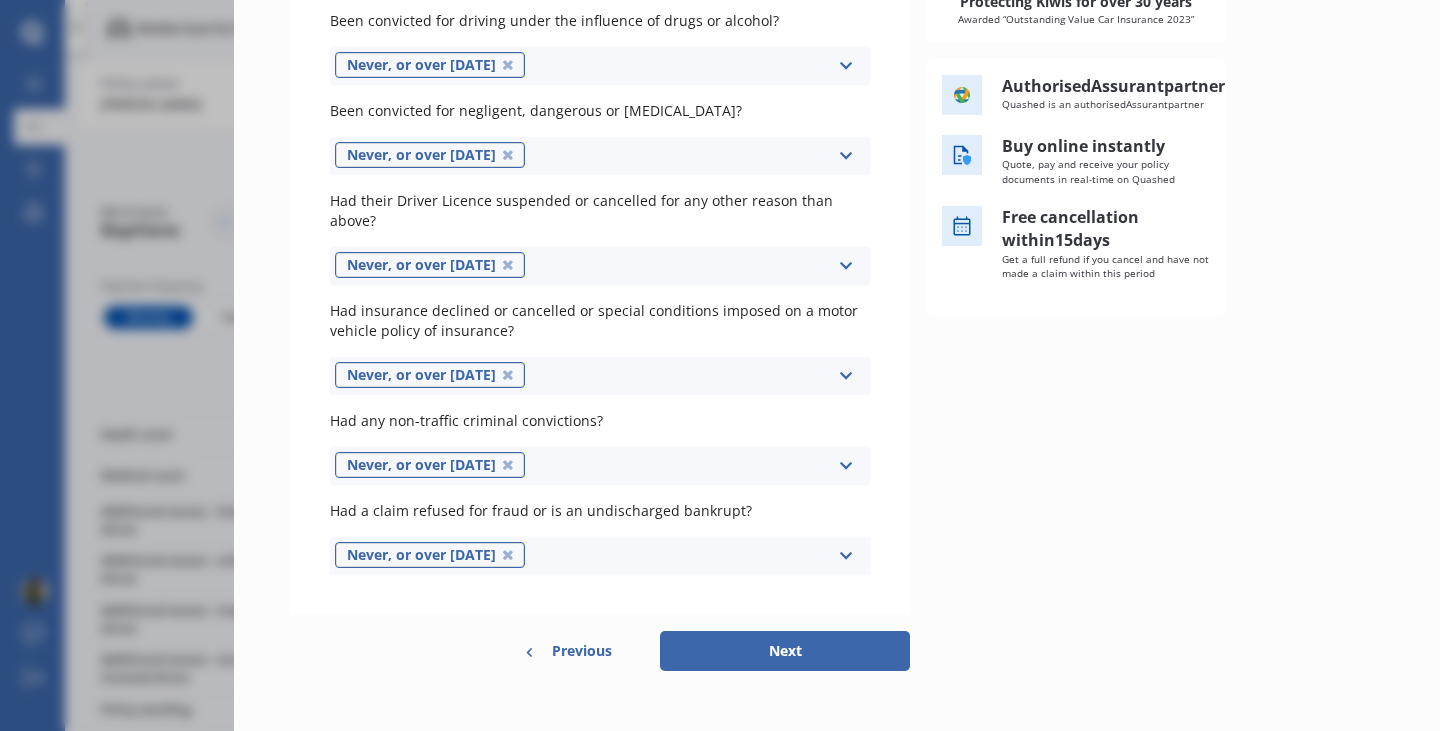 click on "Next" at bounding box center [785, 651] 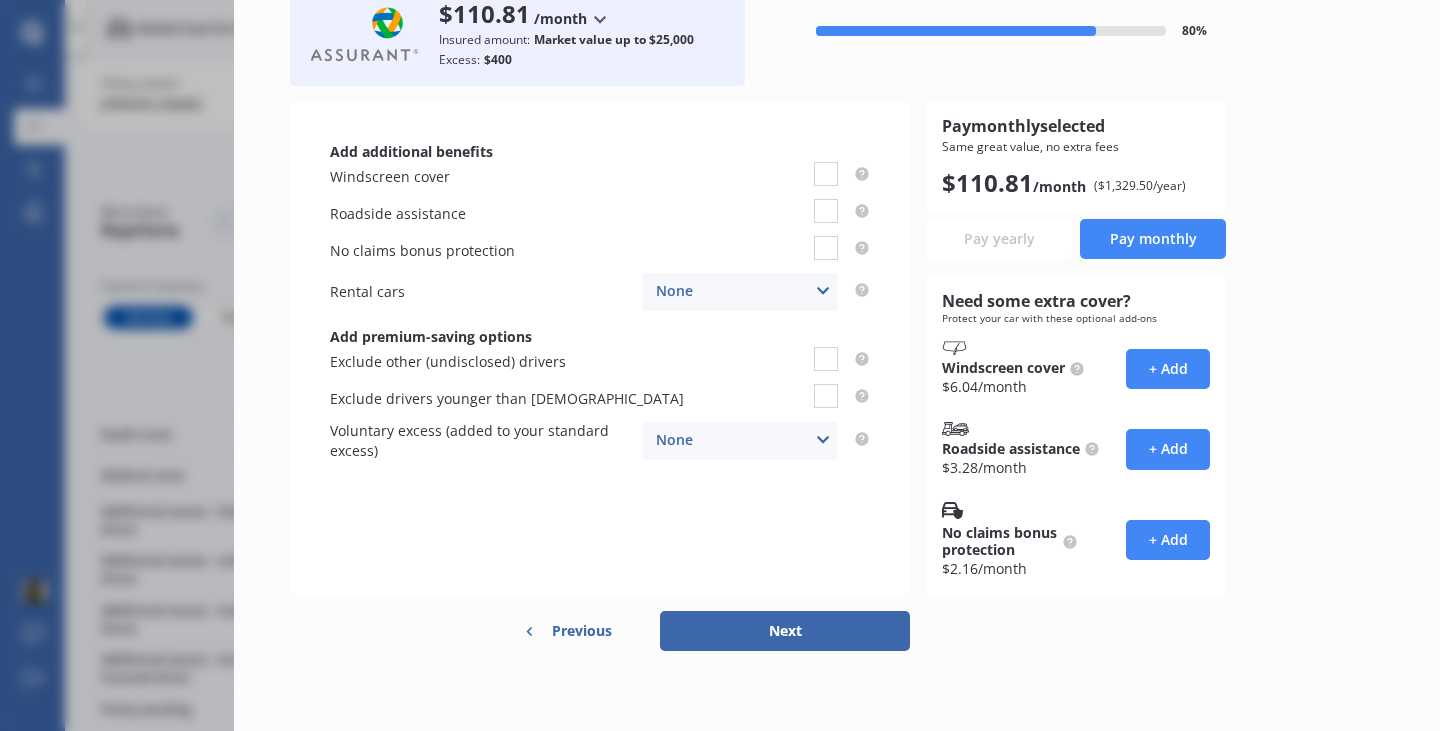 scroll, scrollTop: 0, scrollLeft: 0, axis: both 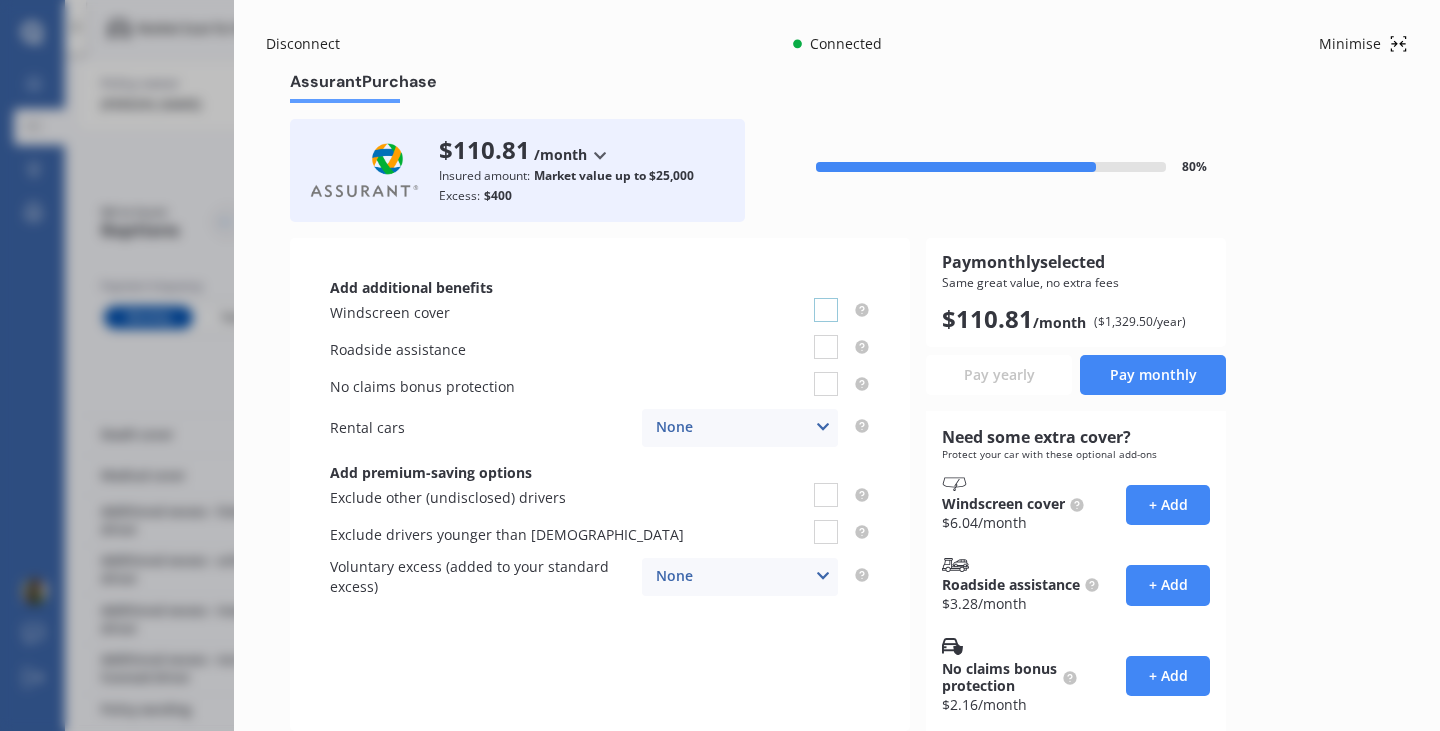 click at bounding box center [826, 298] 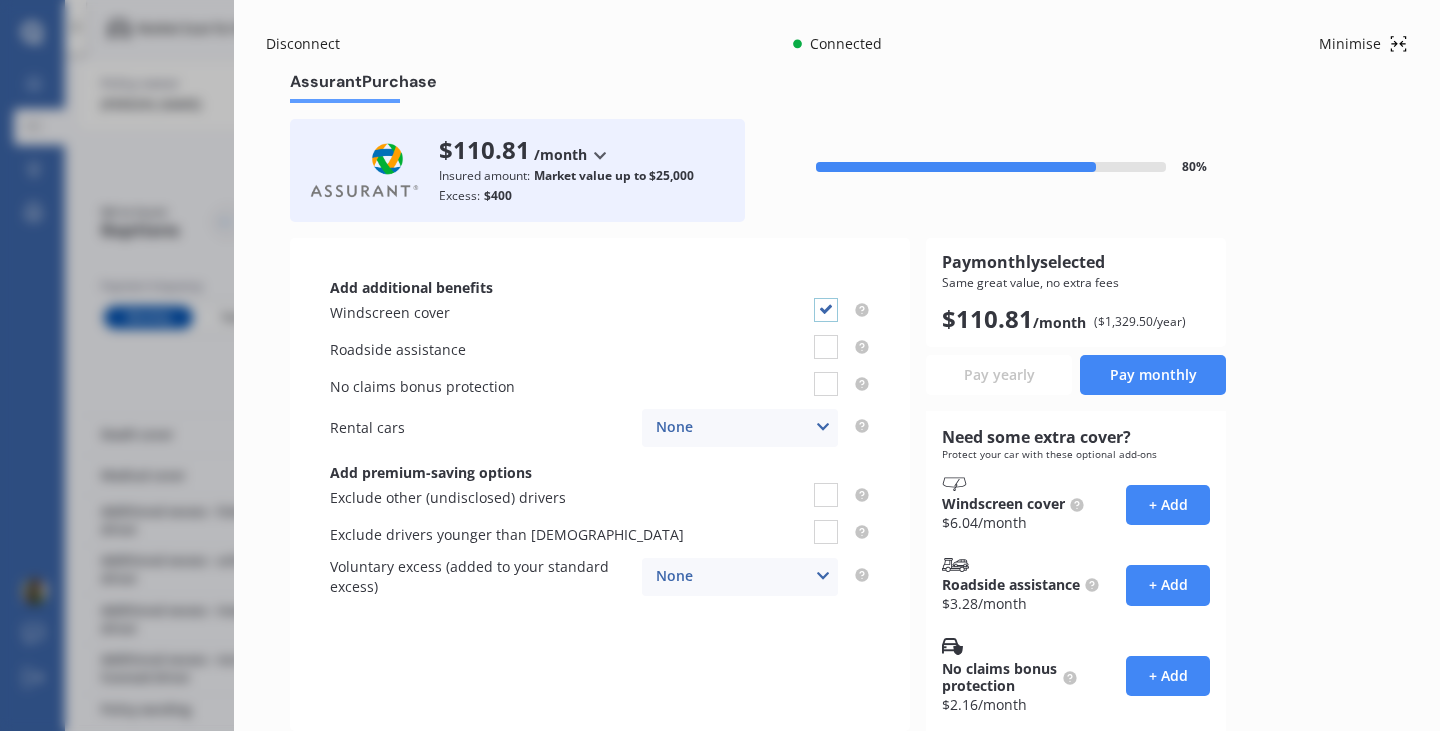 checkbox on "true" 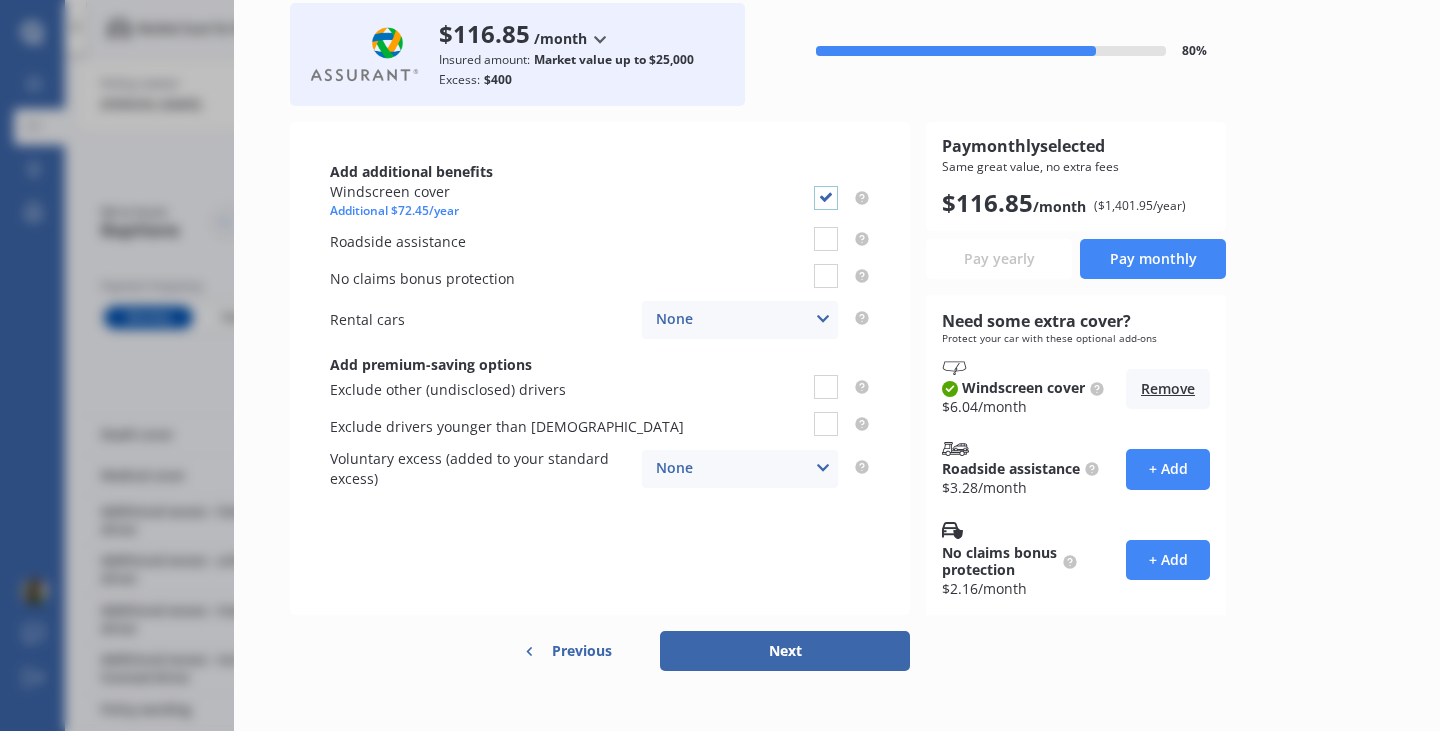 scroll, scrollTop: 134, scrollLeft: 0, axis: vertical 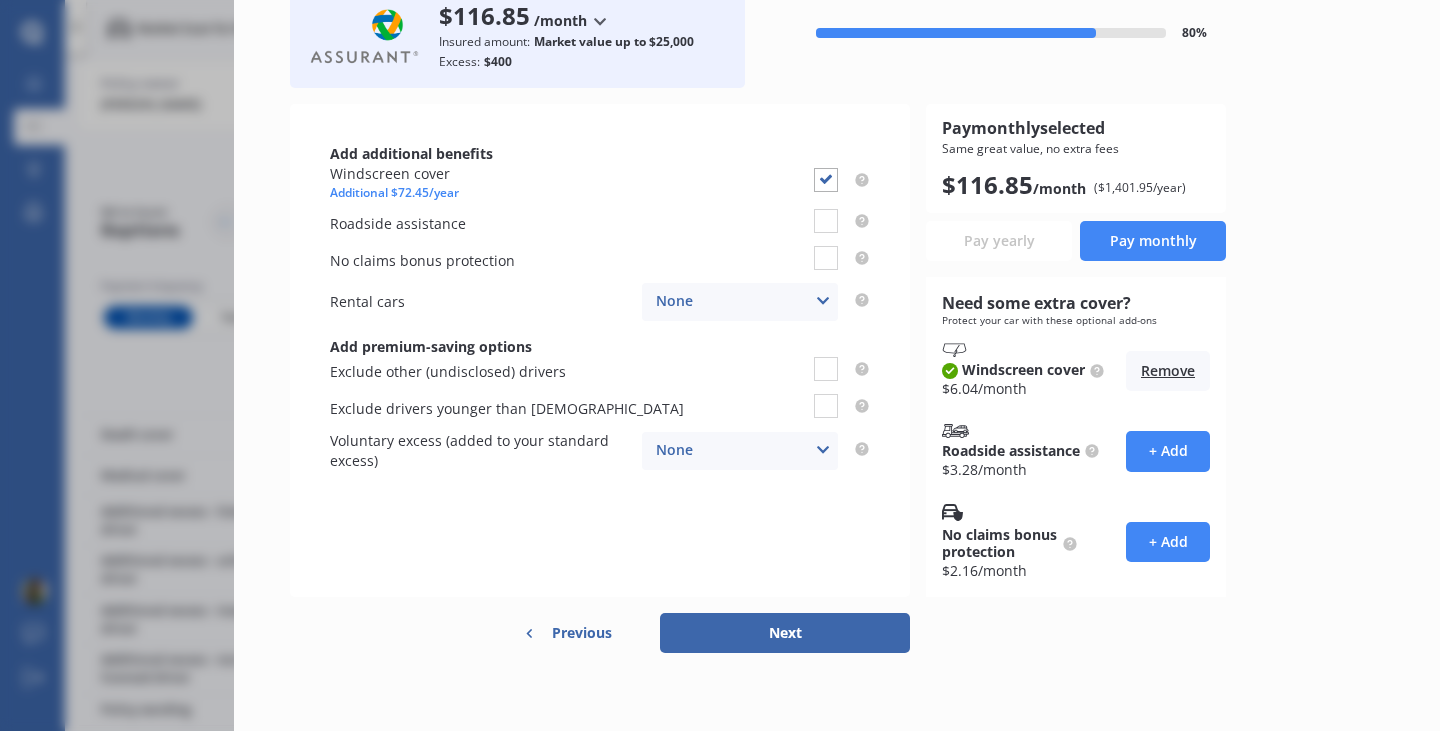click on "Next" at bounding box center (785, 633) 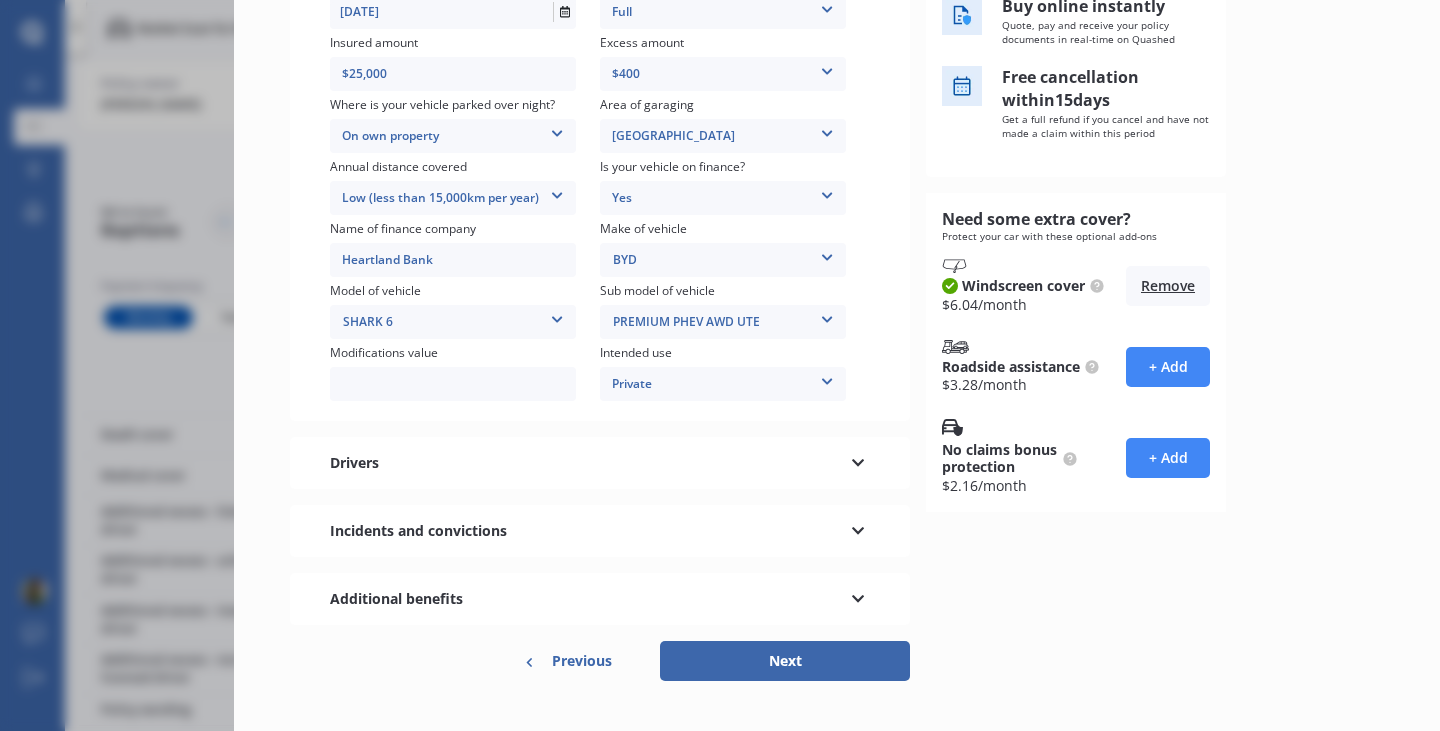 scroll, scrollTop: 349, scrollLeft: 0, axis: vertical 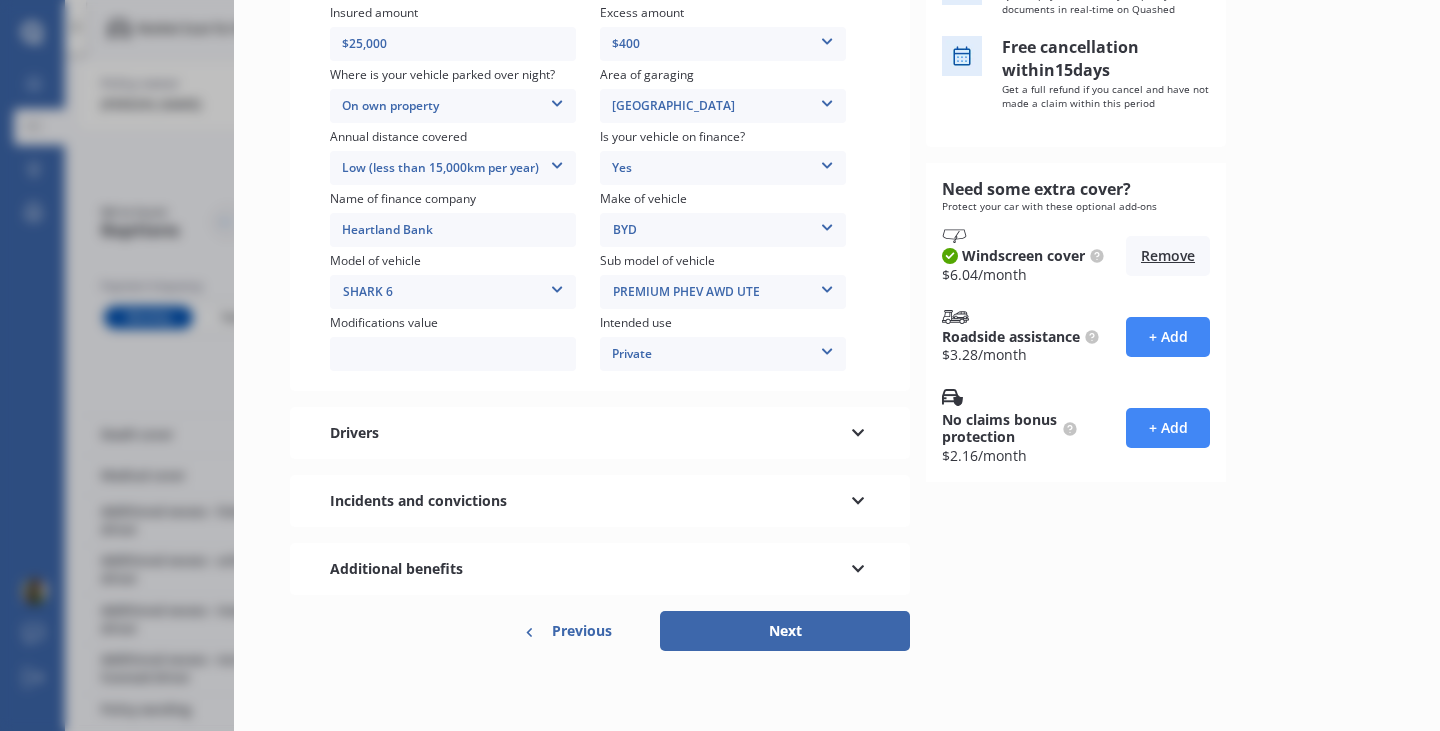 click on "Next" at bounding box center (785, 631) 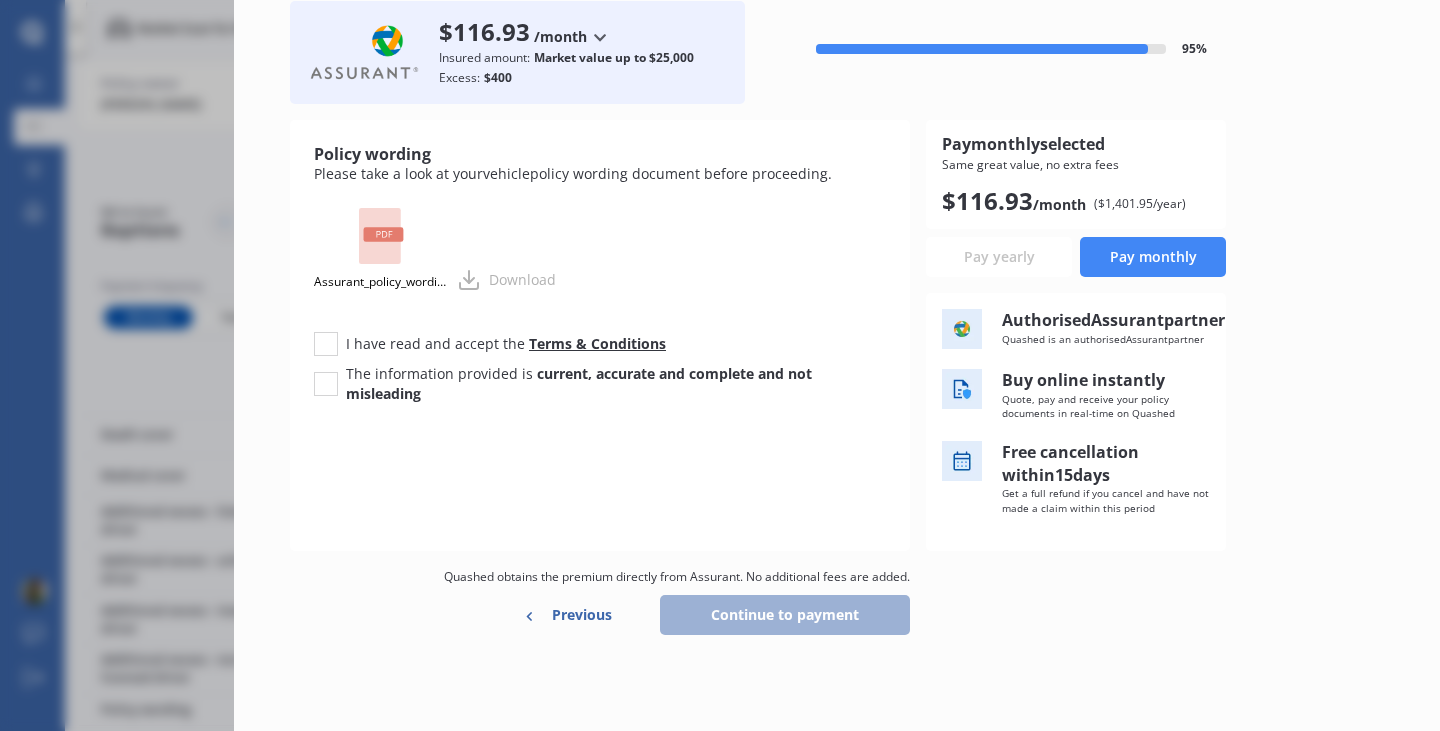 scroll, scrollTop: 0, scrollLeft: 0, axis: both 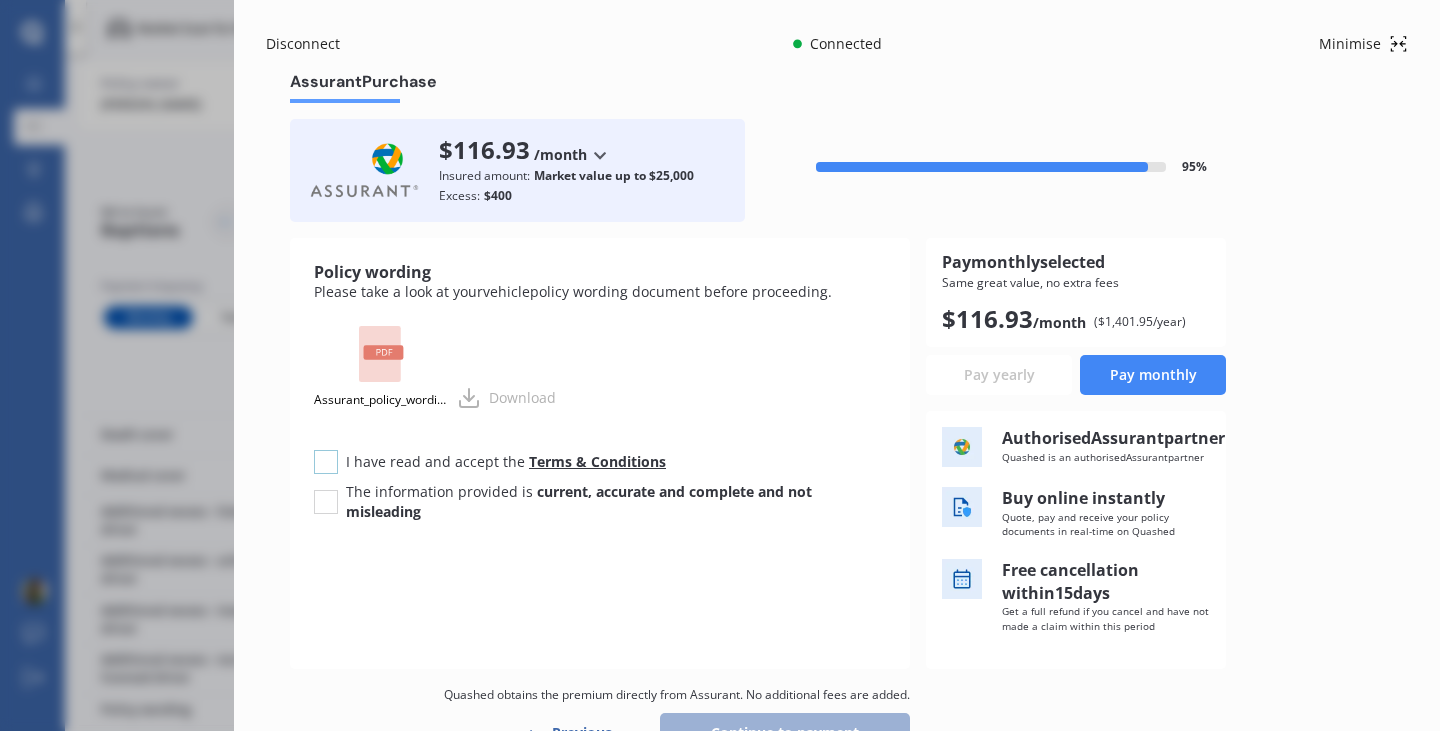 click at bounding box center (326, 450) 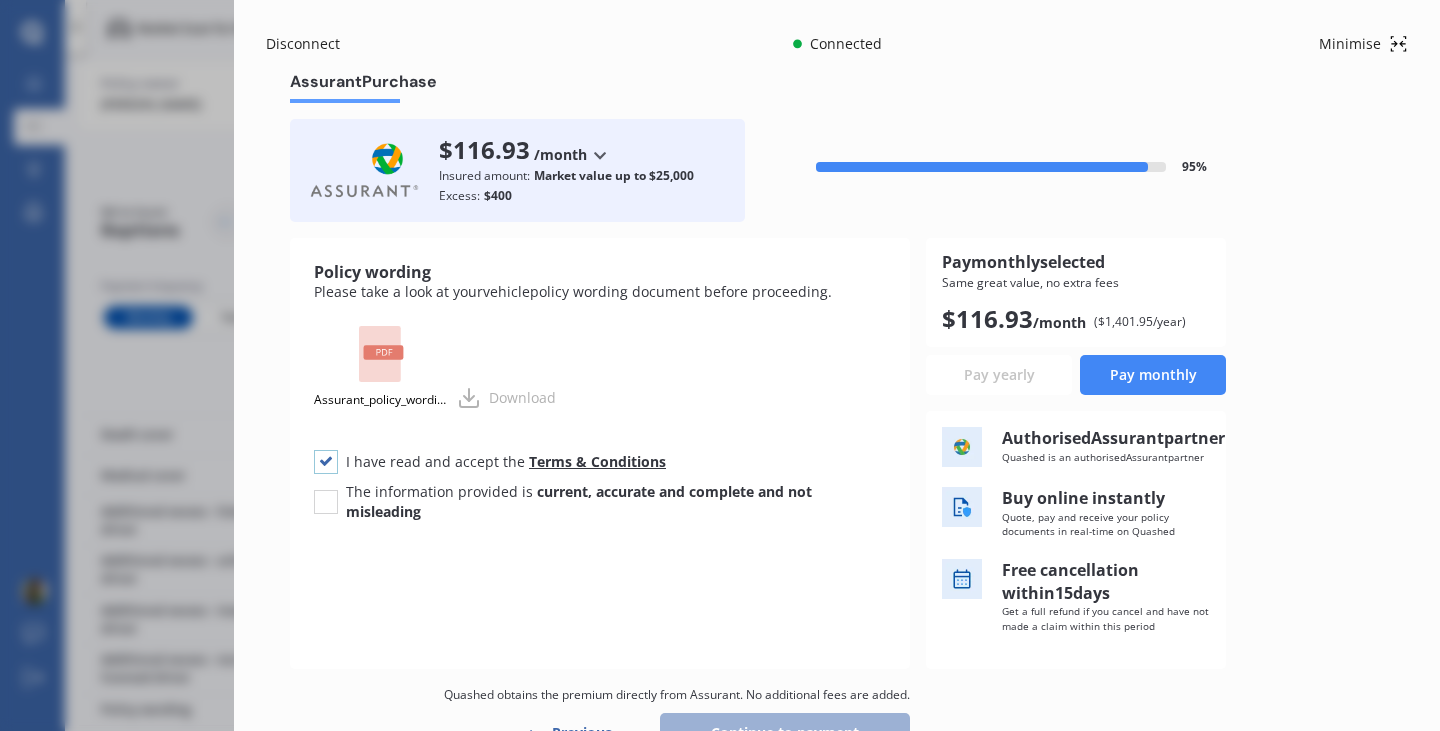 checkbox on "true" 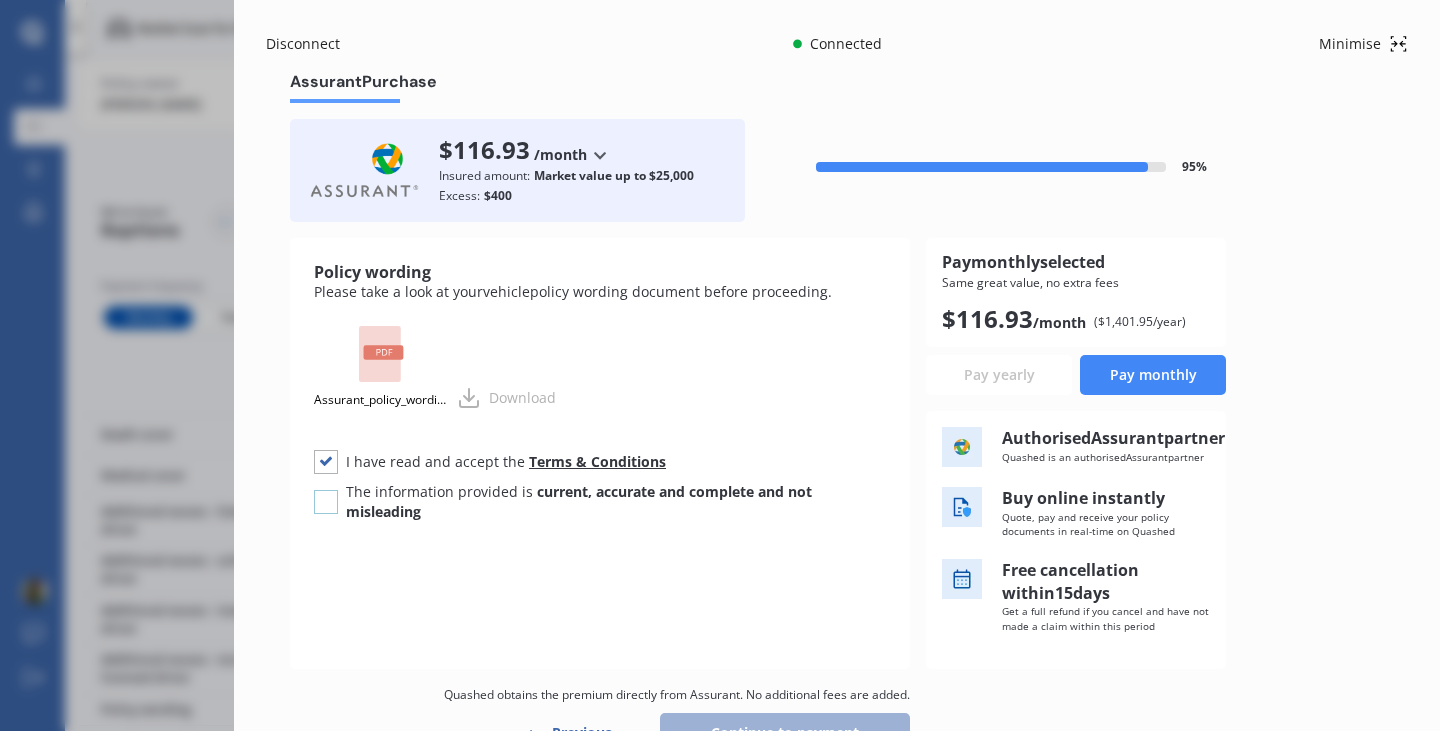 click at bounding box center [326, 490] 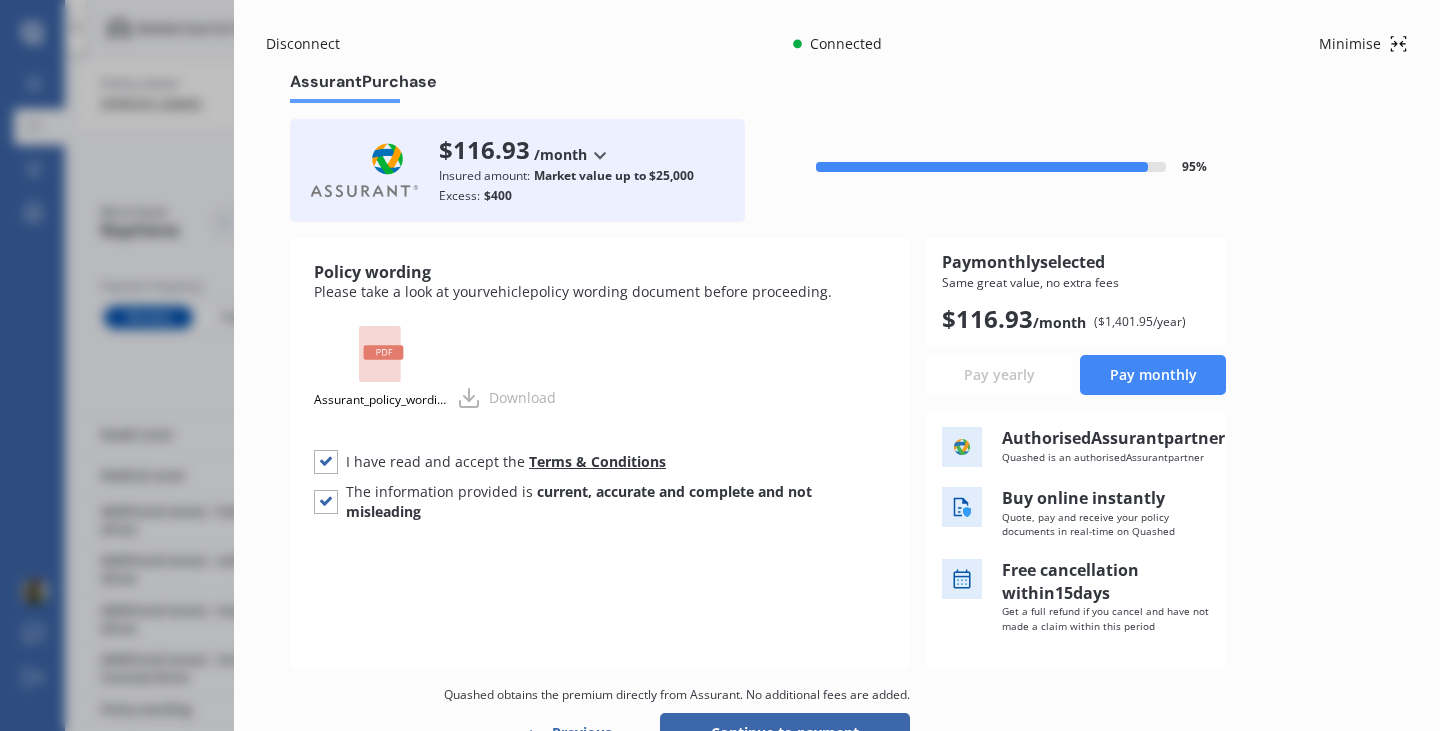 click on "Pay monthly" at bounding box center (1153, 375) 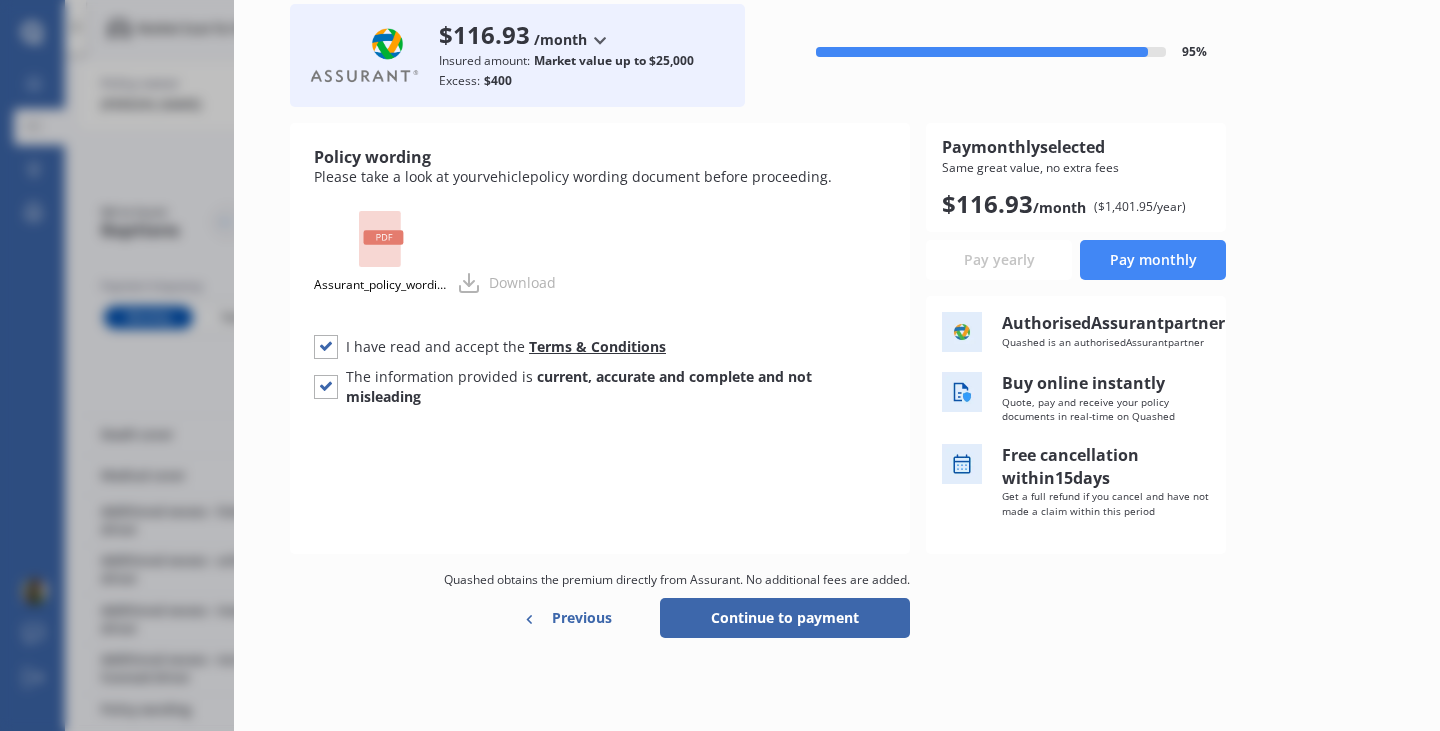 scroll, scrollTop: 137, scrollLeft: 0, axis: vertical 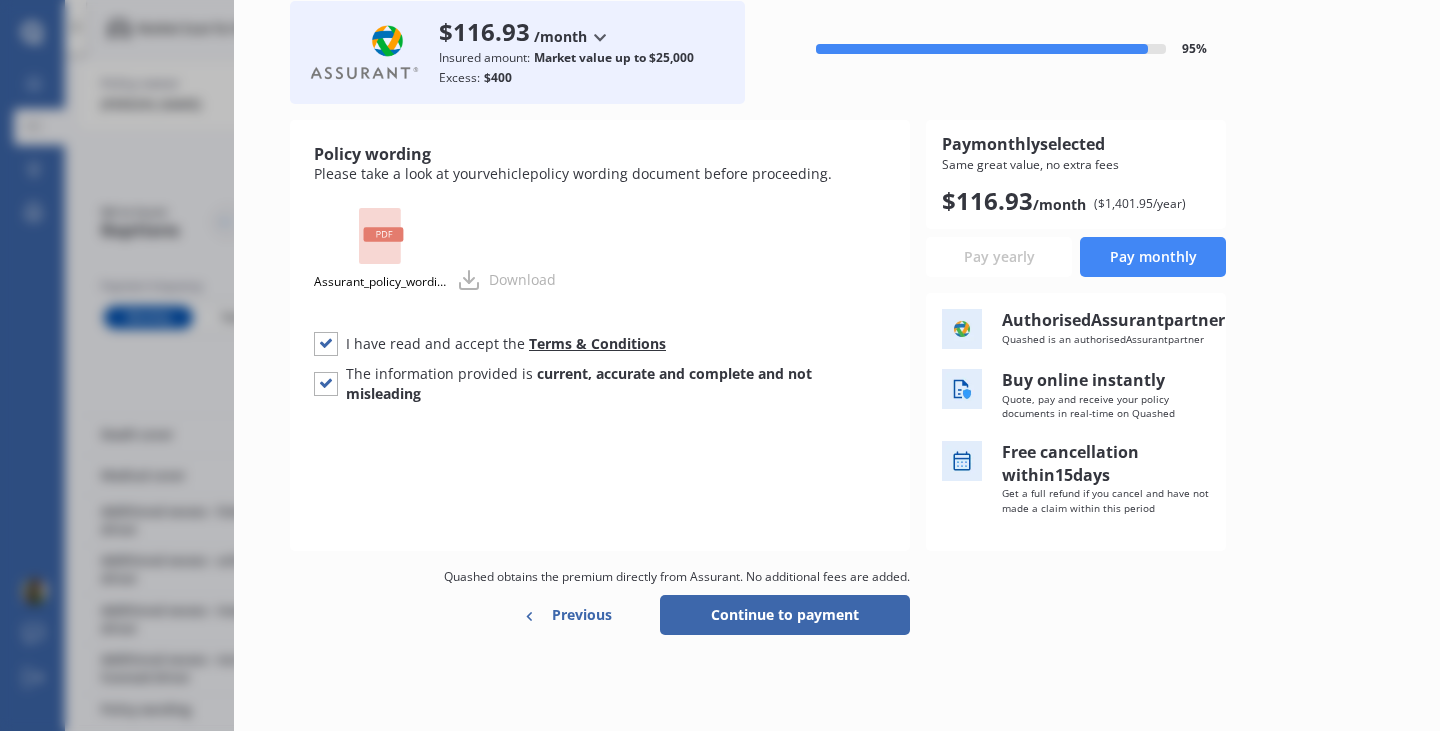 click on "Continue to payment" at bounding box center (785, 615) 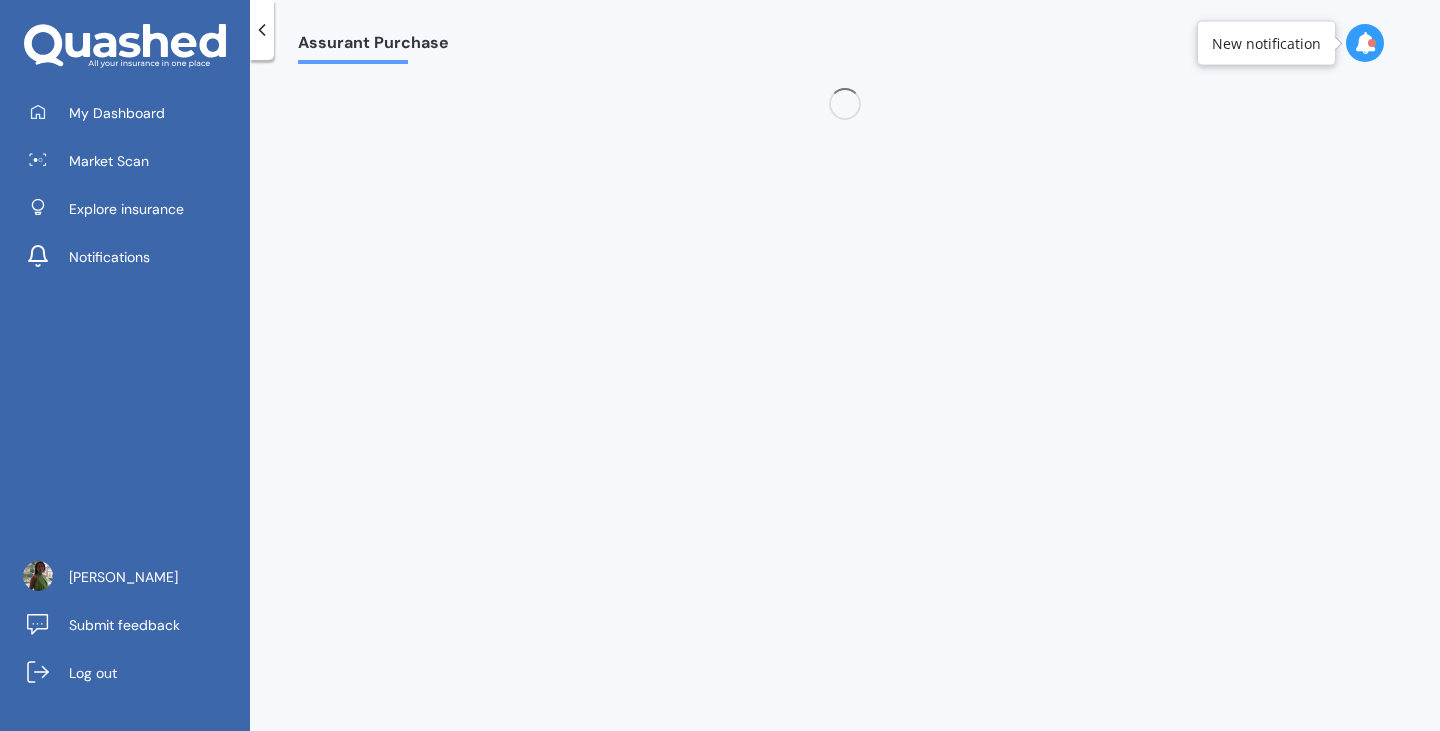 scroll, scrollTop: 0, scrollLeft: 0, axis: both 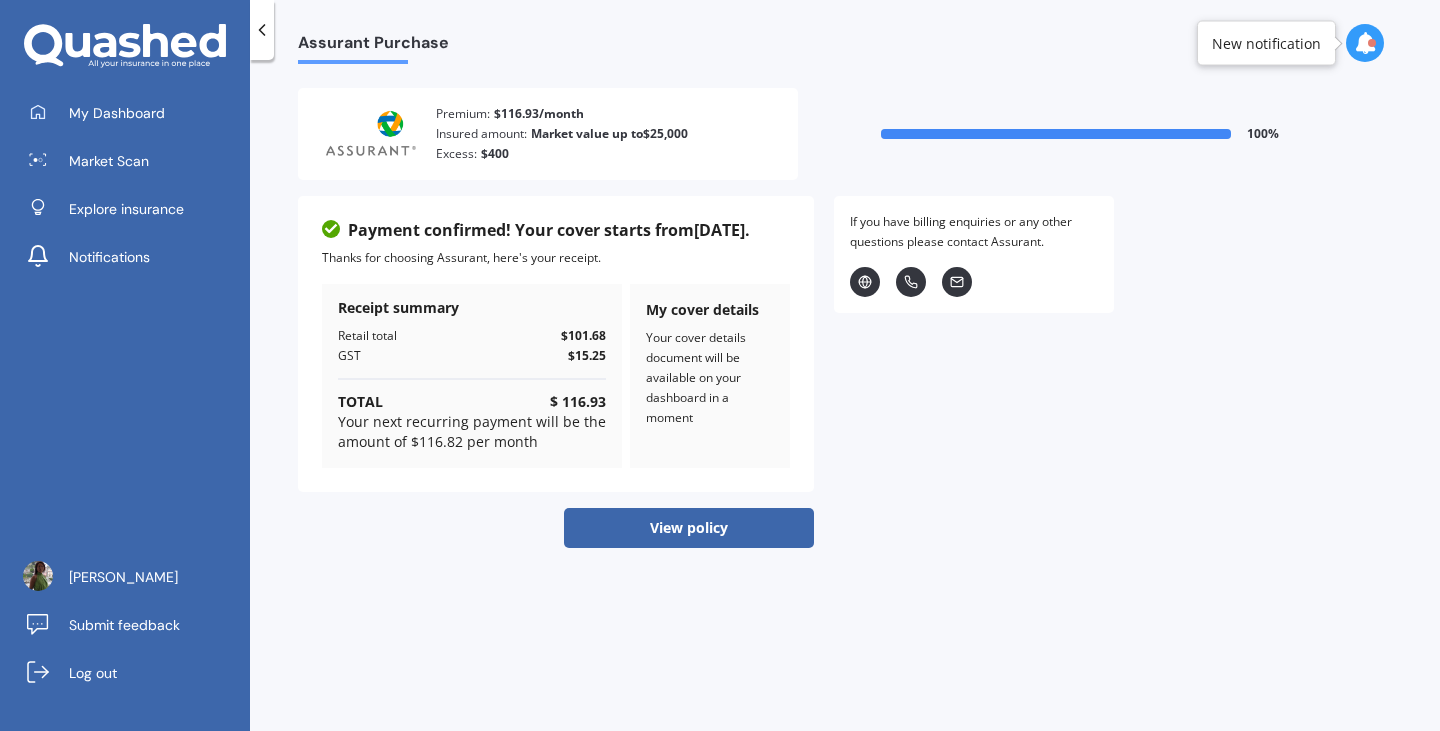 click on "View policy" at bounding box center (689, 528) 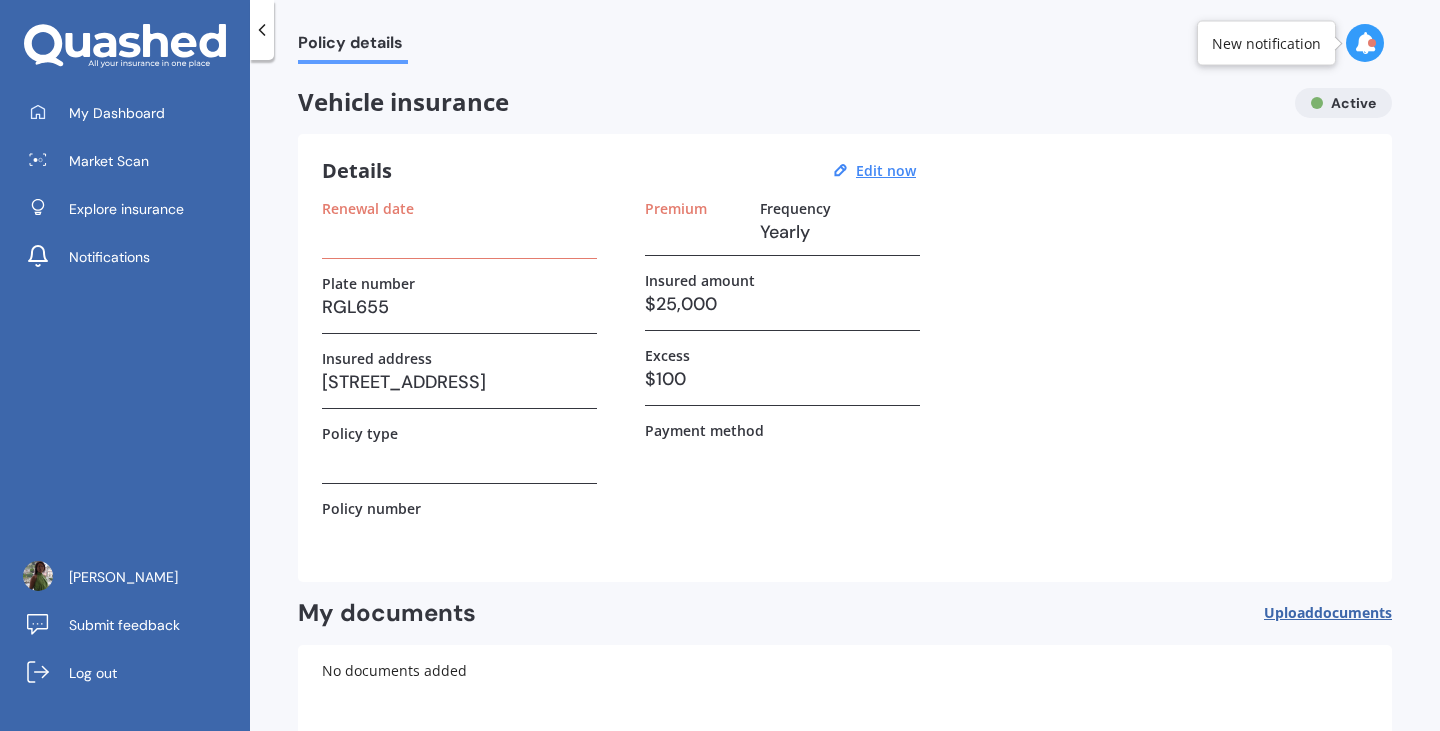 scroll, scrollTop: 111, scrollLeft: 0, axis: vertical 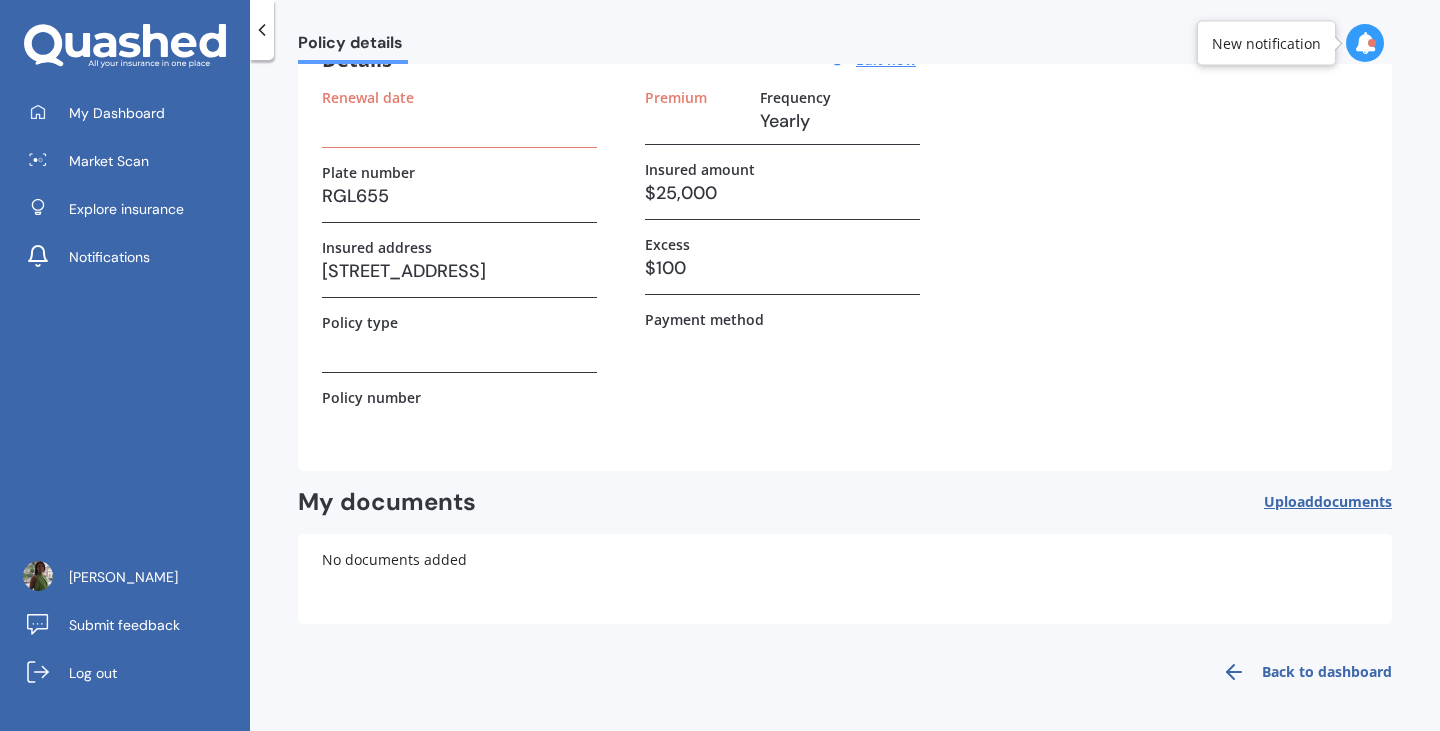 click on "Upload  documents" at bounding box center [1328, 502] 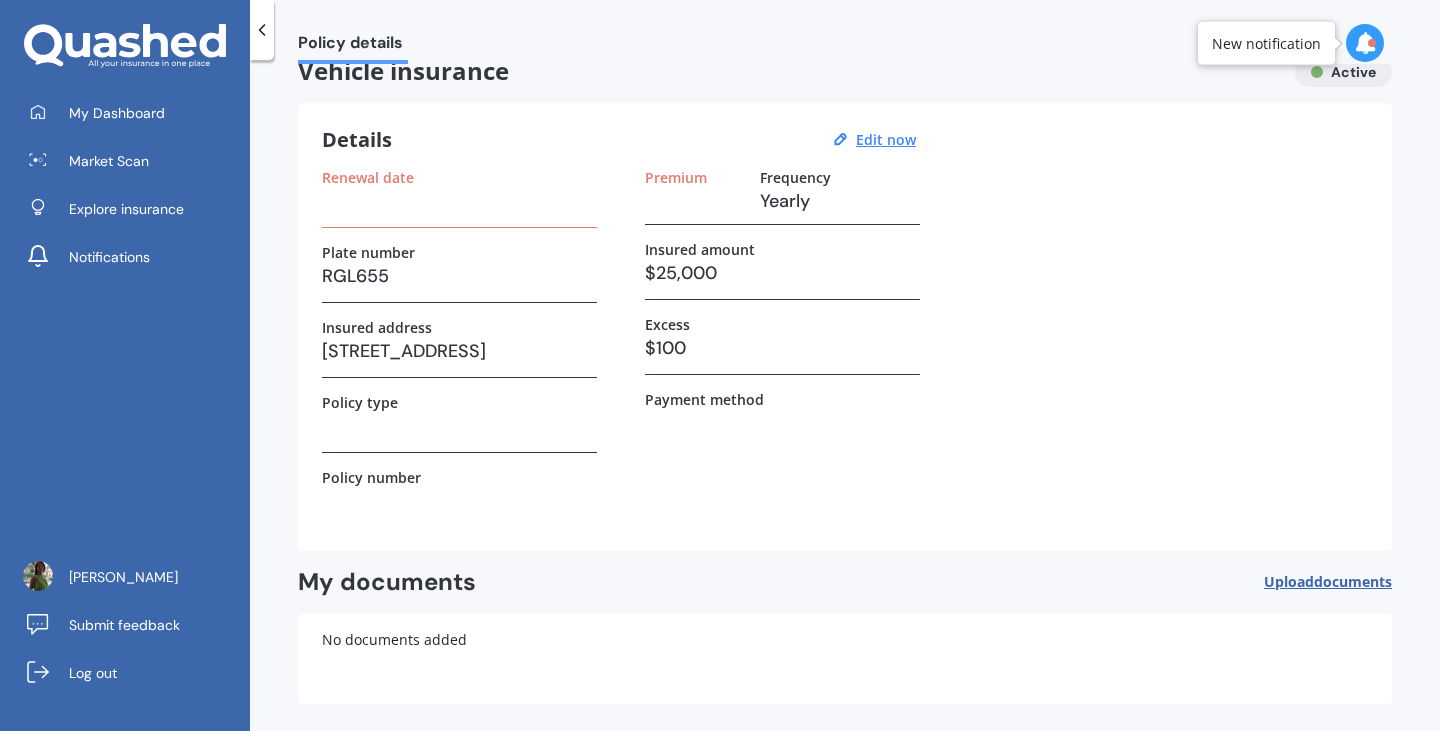 scroll, scrollTop: 0, scrollLeft: 0, axis: both 